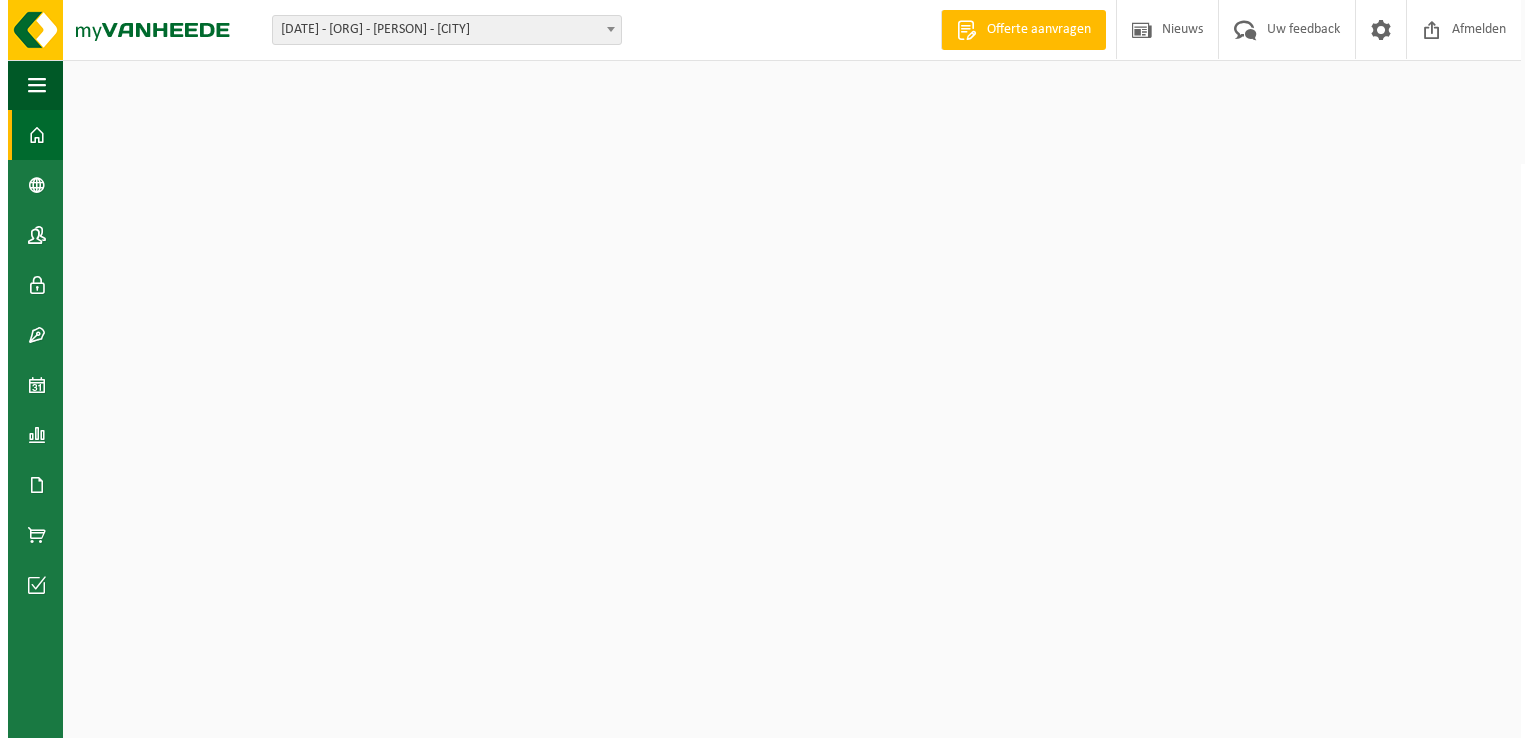 scroll, scrollTop: 0, scrollLeft: 0, axis: both 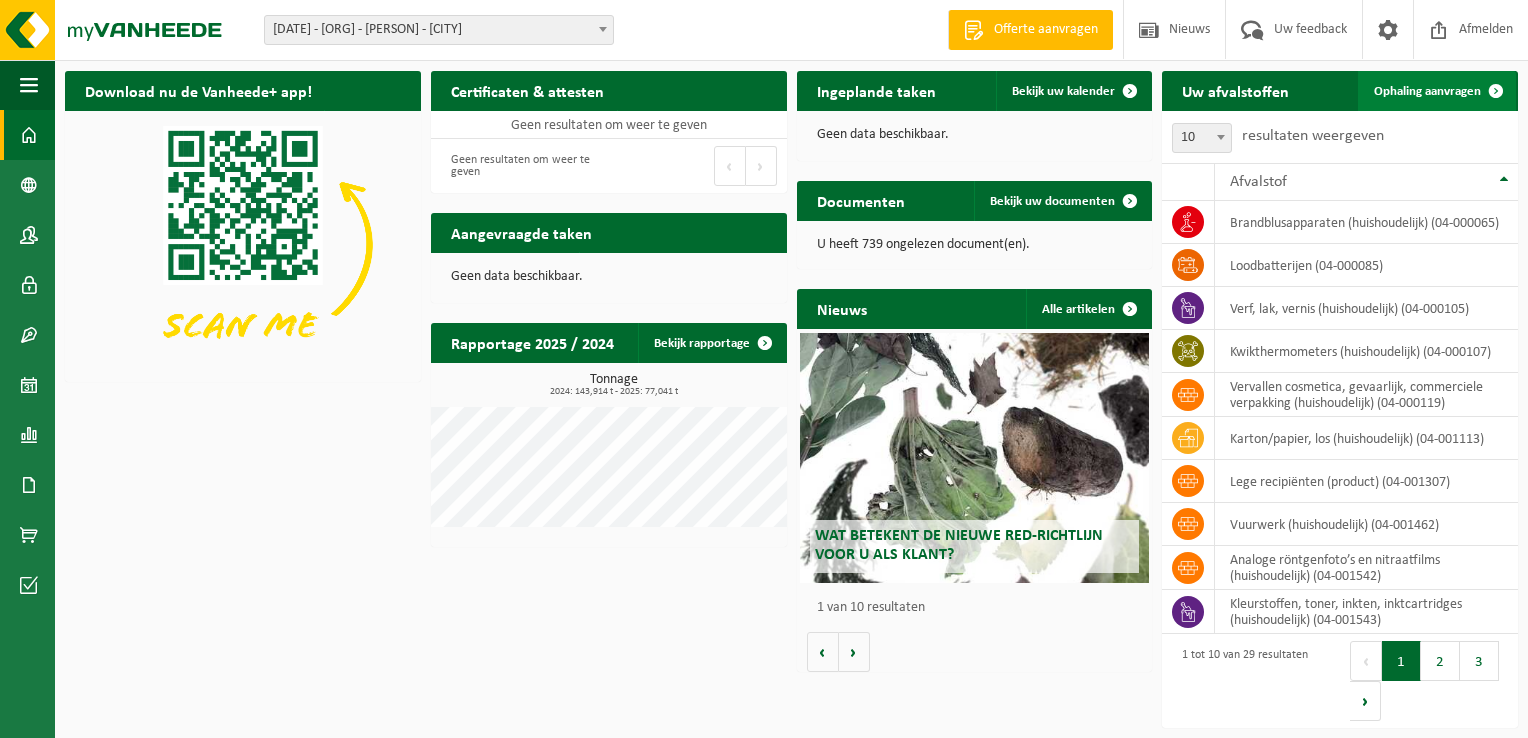 click on "Ophaling aanvragen" at bounding box center [1427, 91] 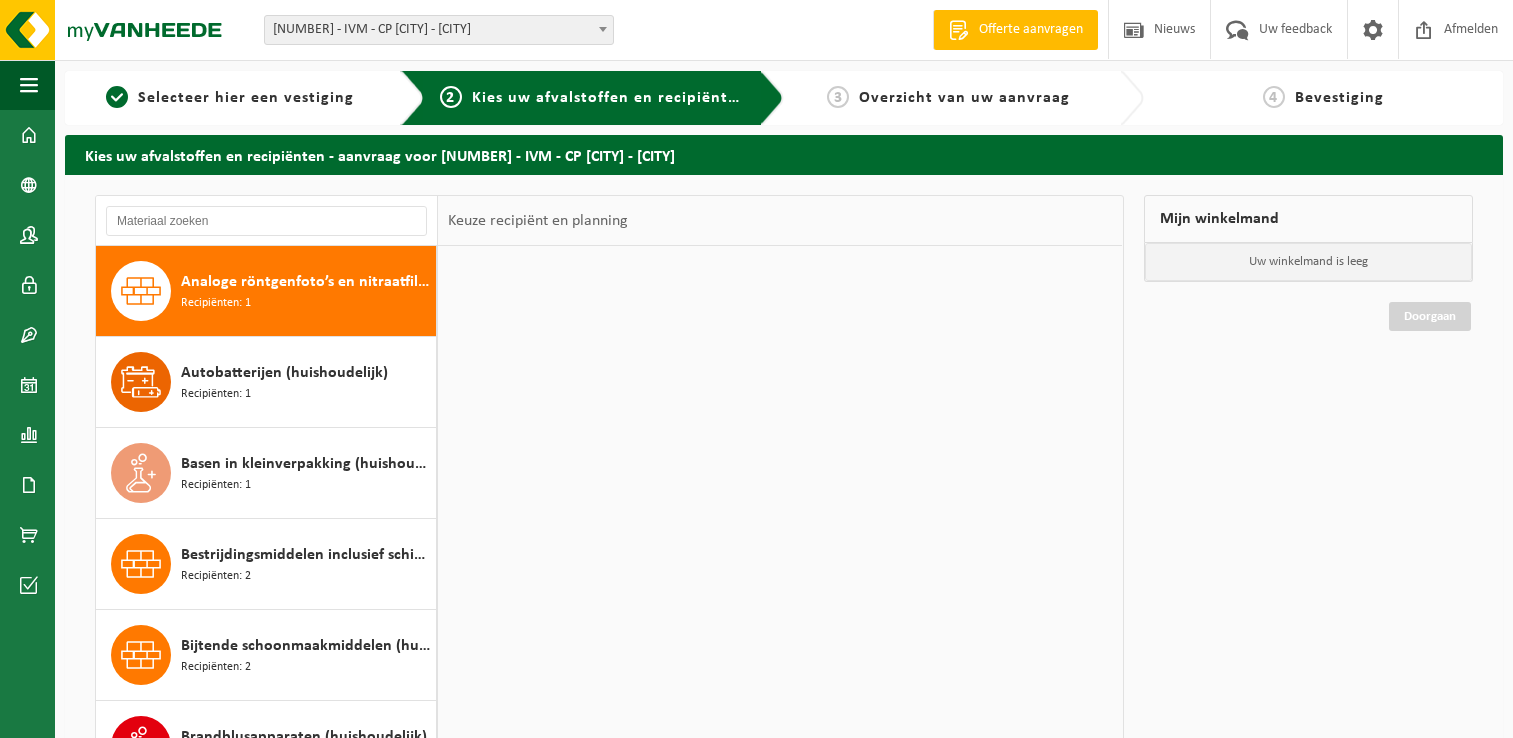 scroll, scrollTop: 0, scrollLeft: 0, axis: both 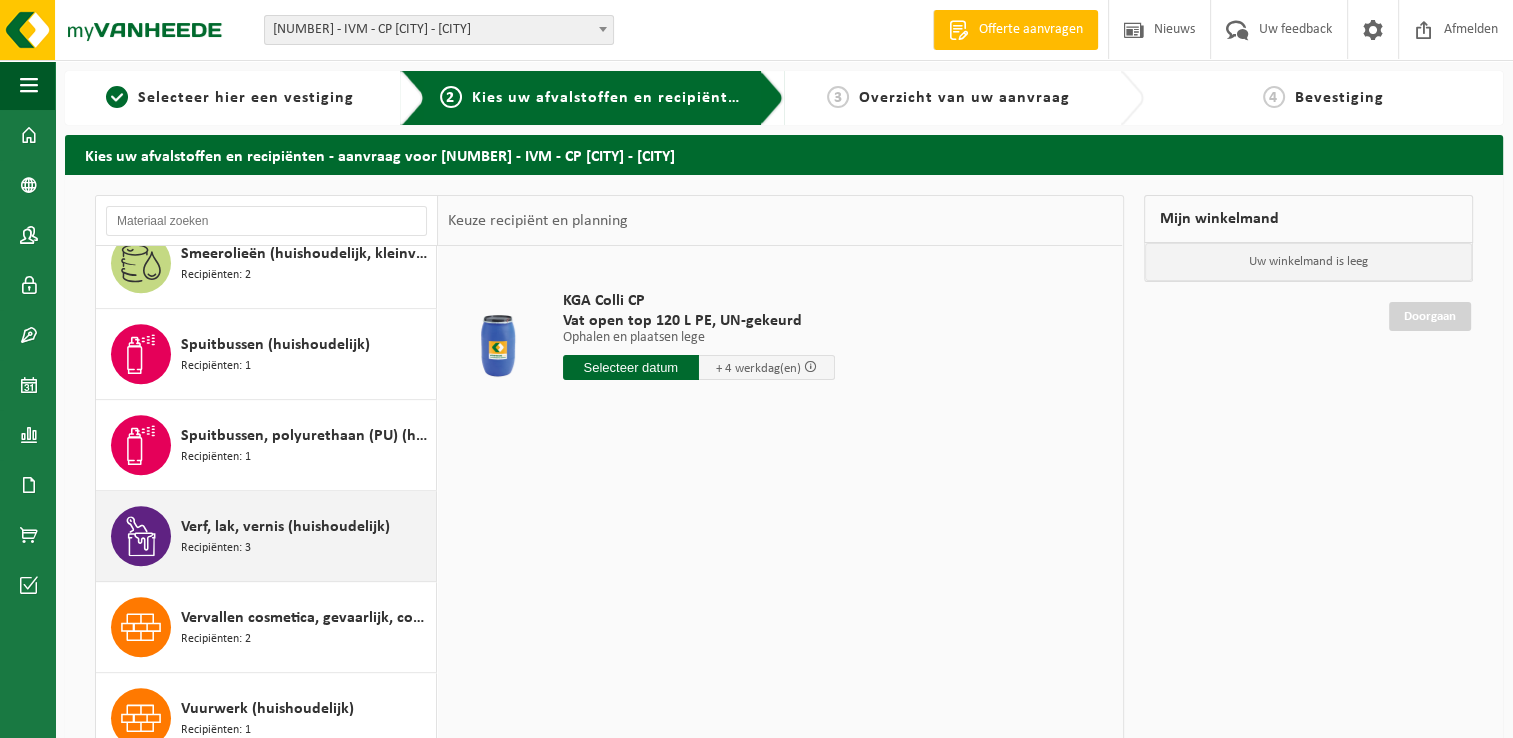 click on "Verf, lak, vernis (huishoudelijk)" at bounding box center (285, 527) 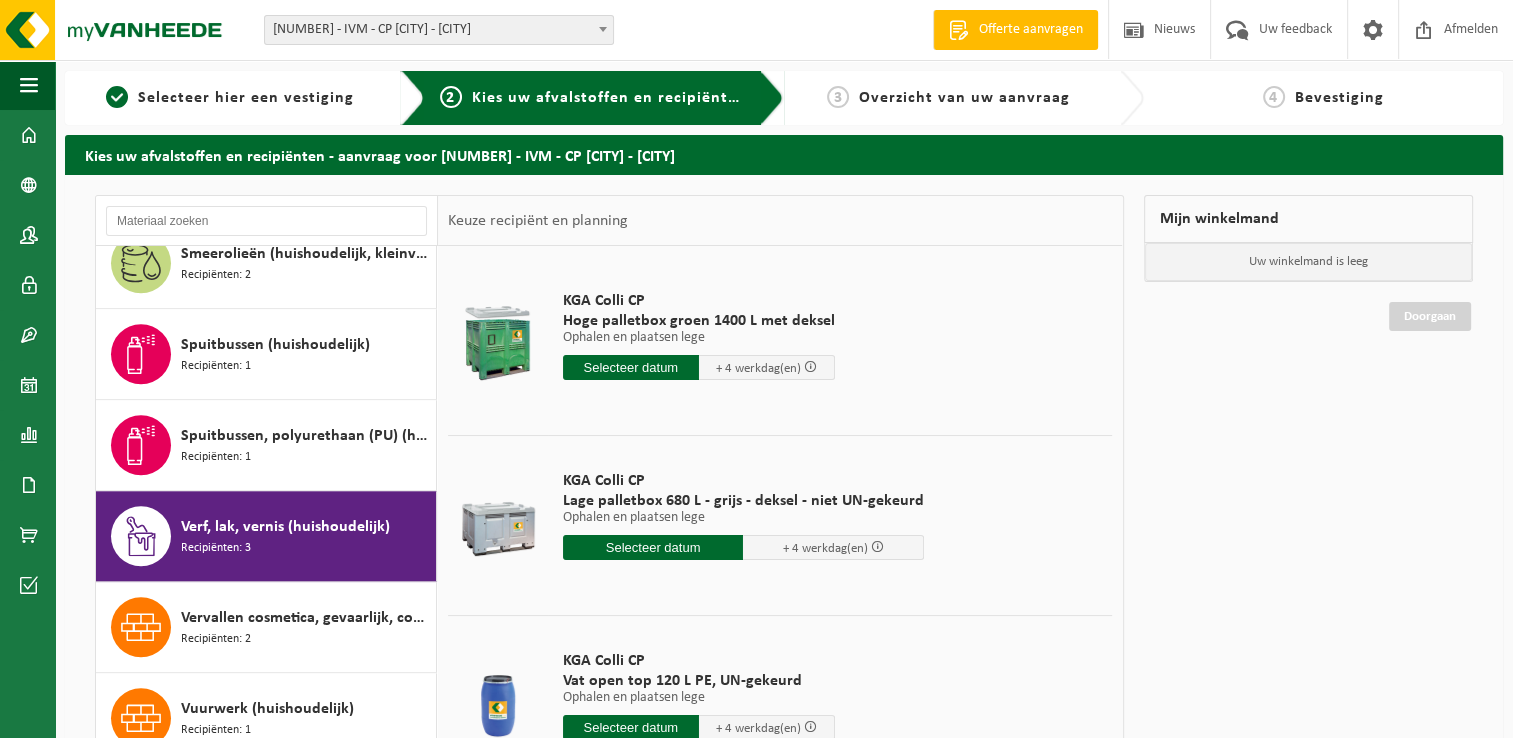 click at bounding box center (498, 341) 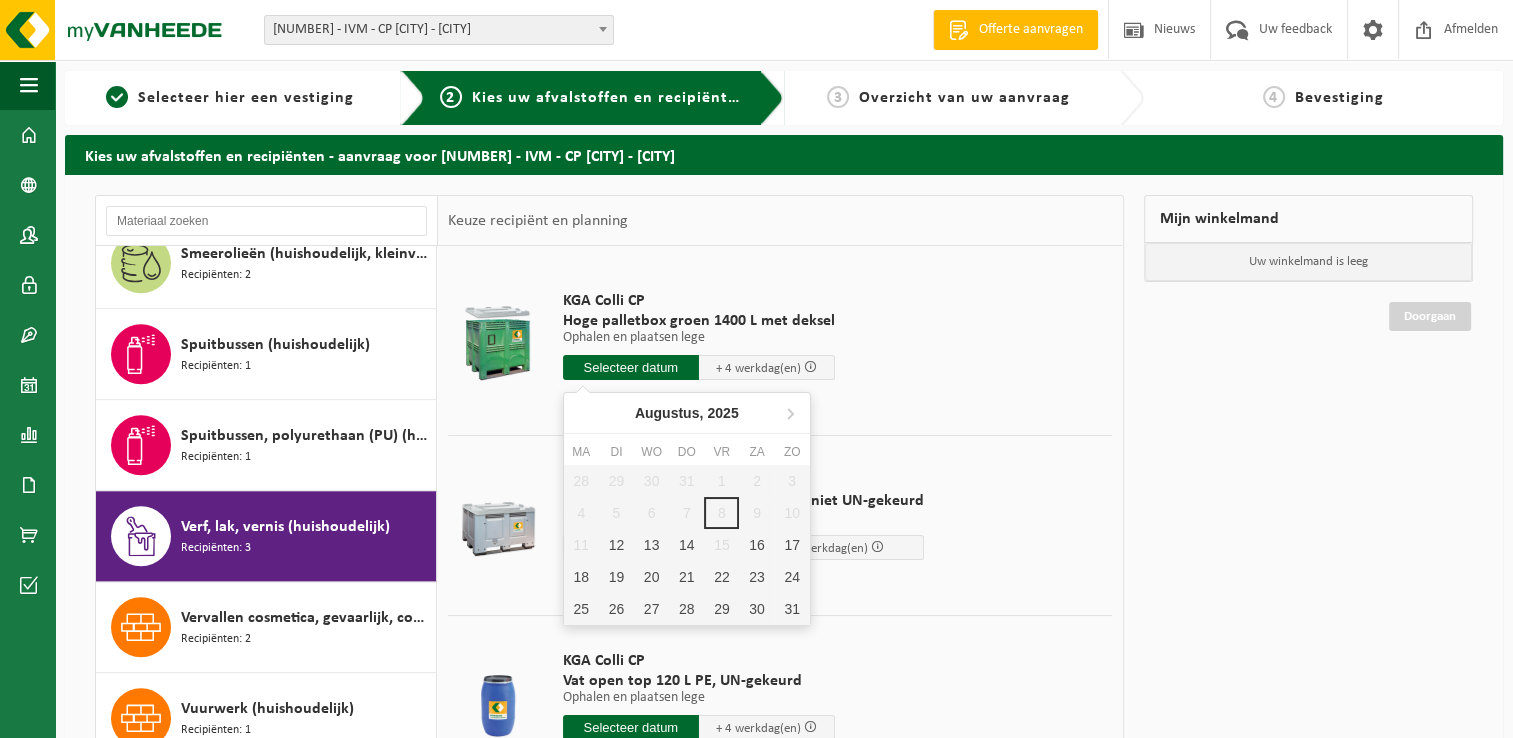 click at bounding box center [631, 367] 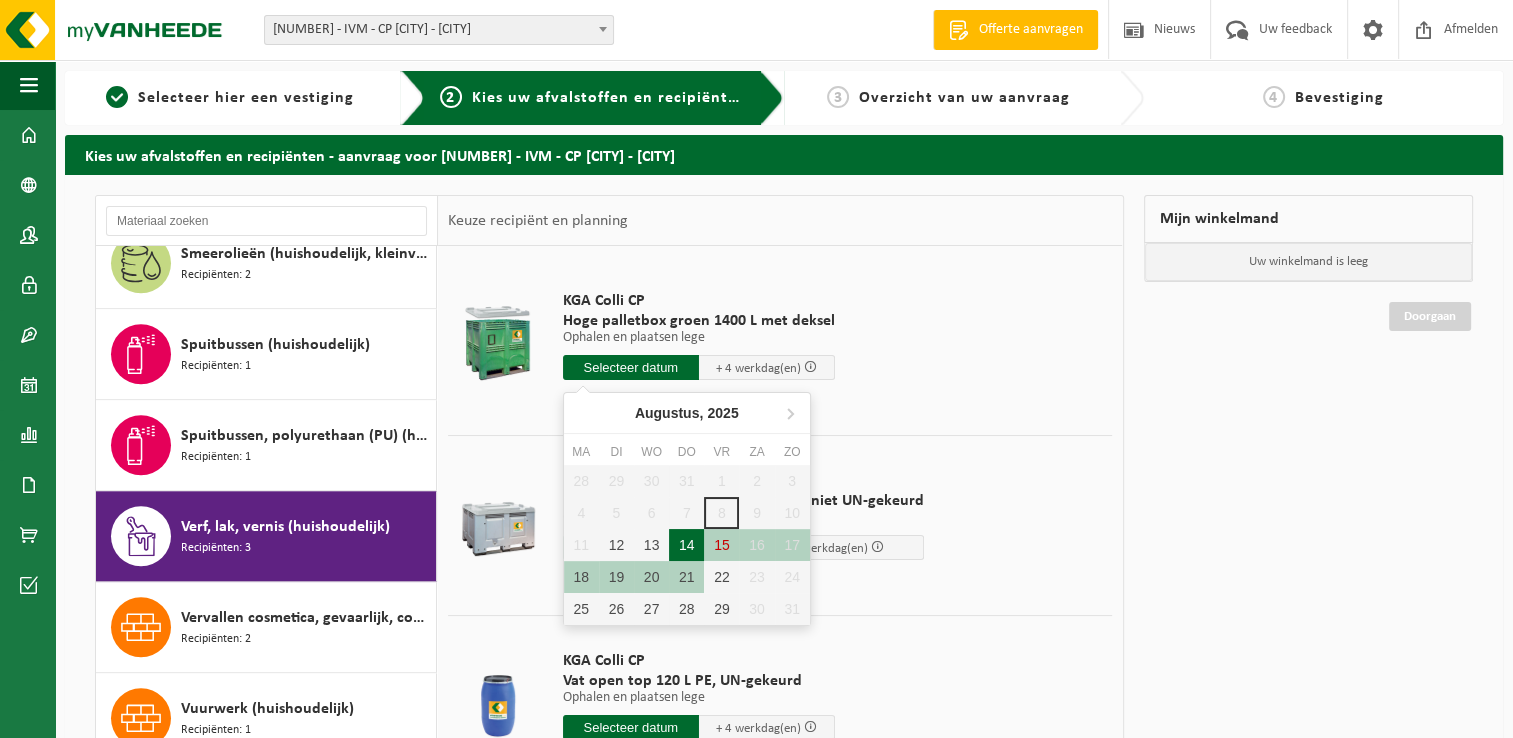 click on "14" at bounding box center (686, 545) 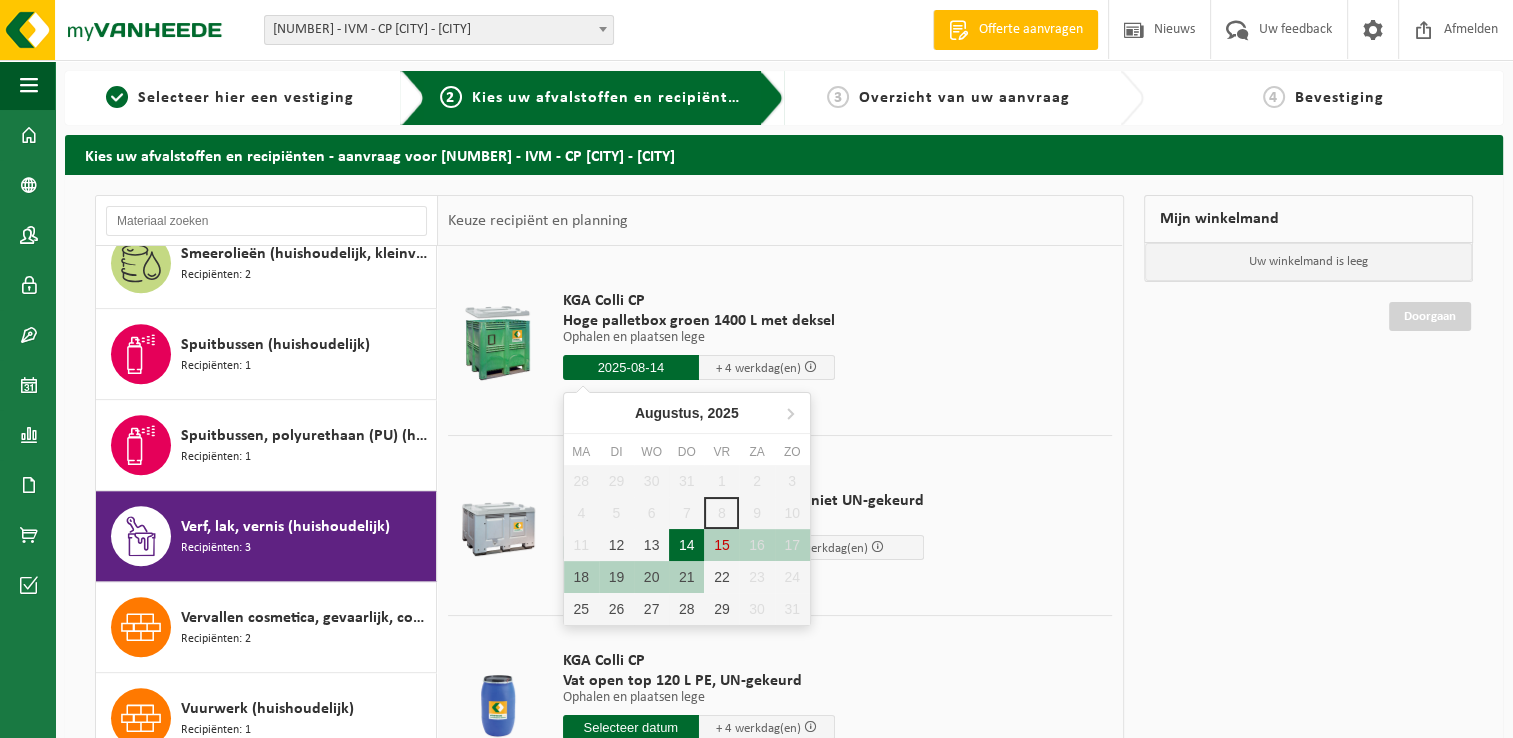 type on "Van 2025-08-14" 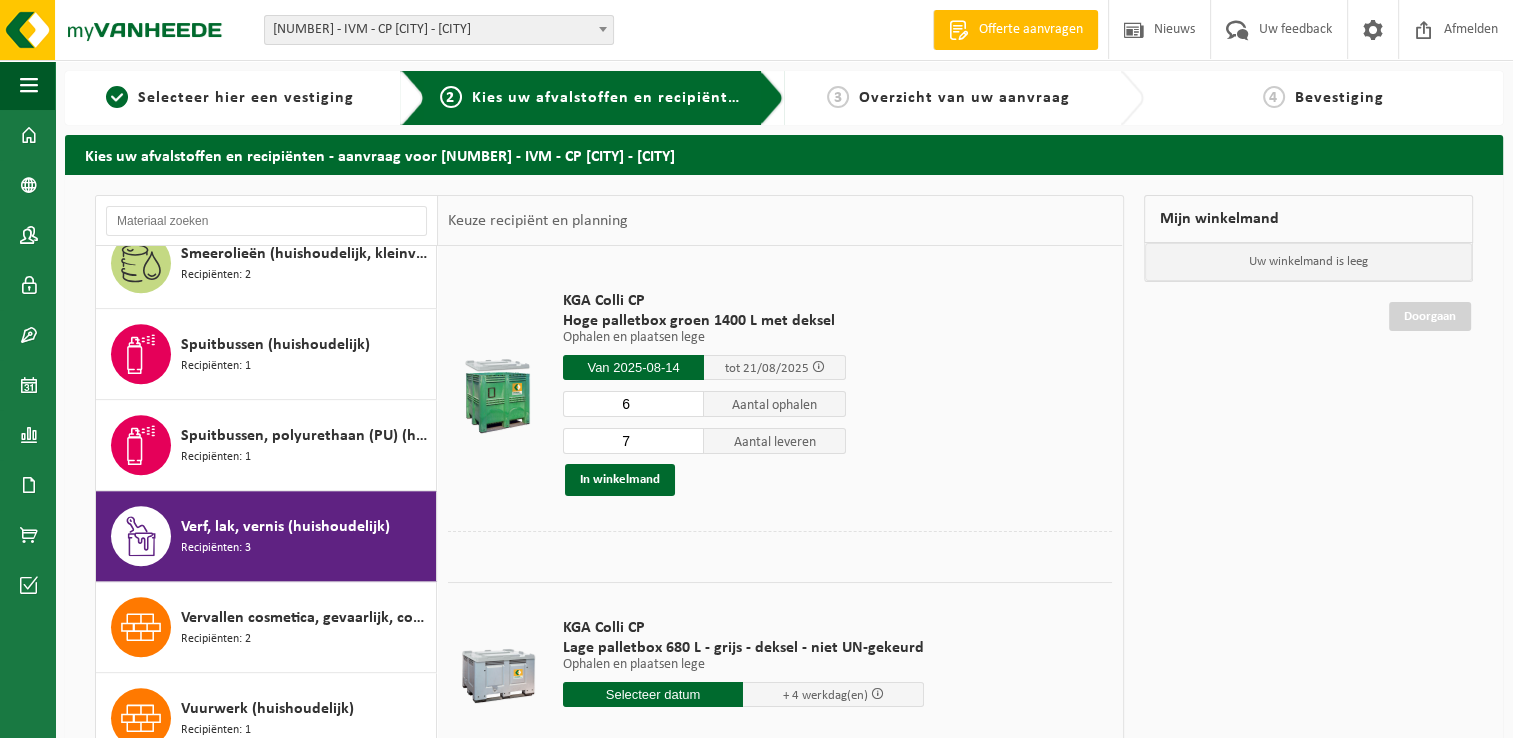 click on "6" at bounding box center [634, 404] 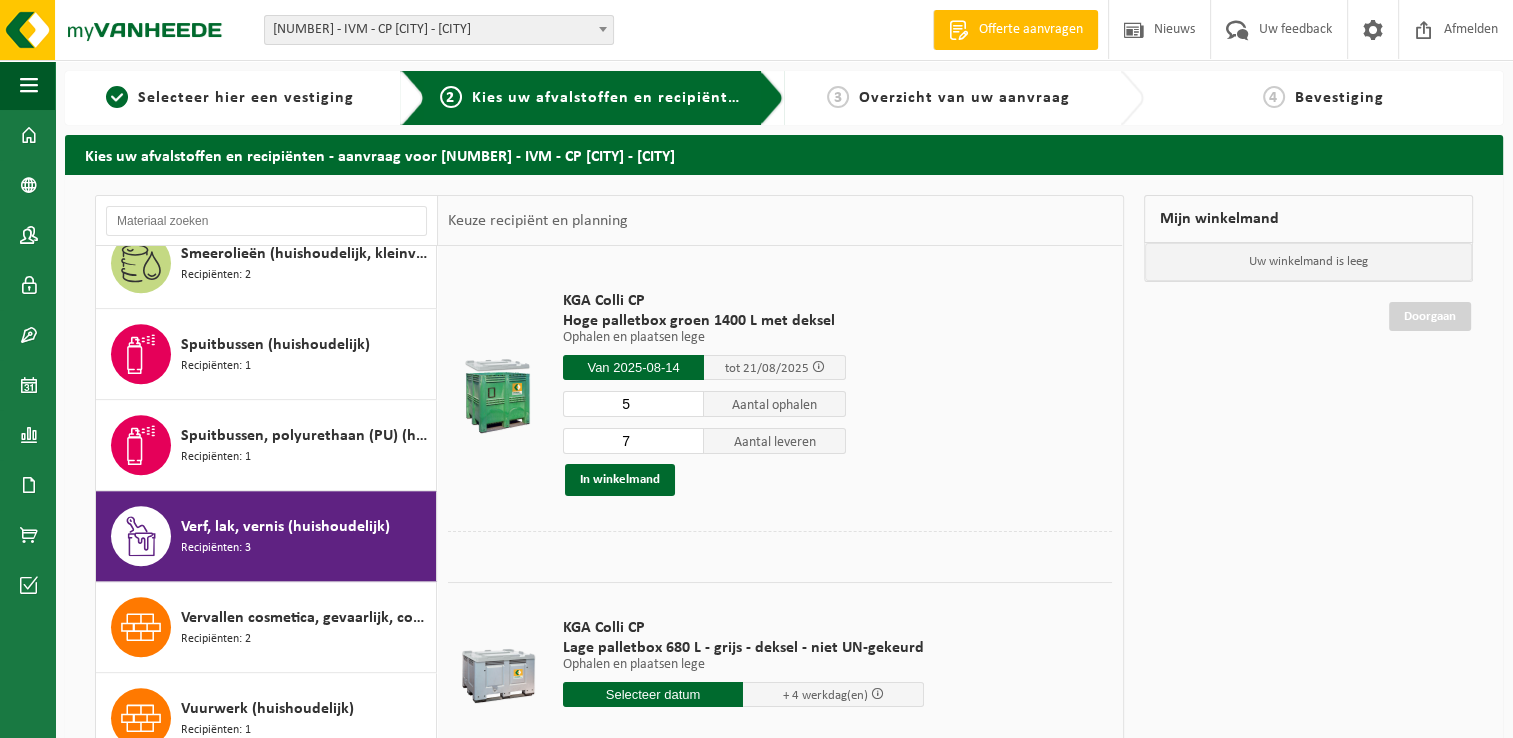 click on "5" at bounding box center (634, 404) 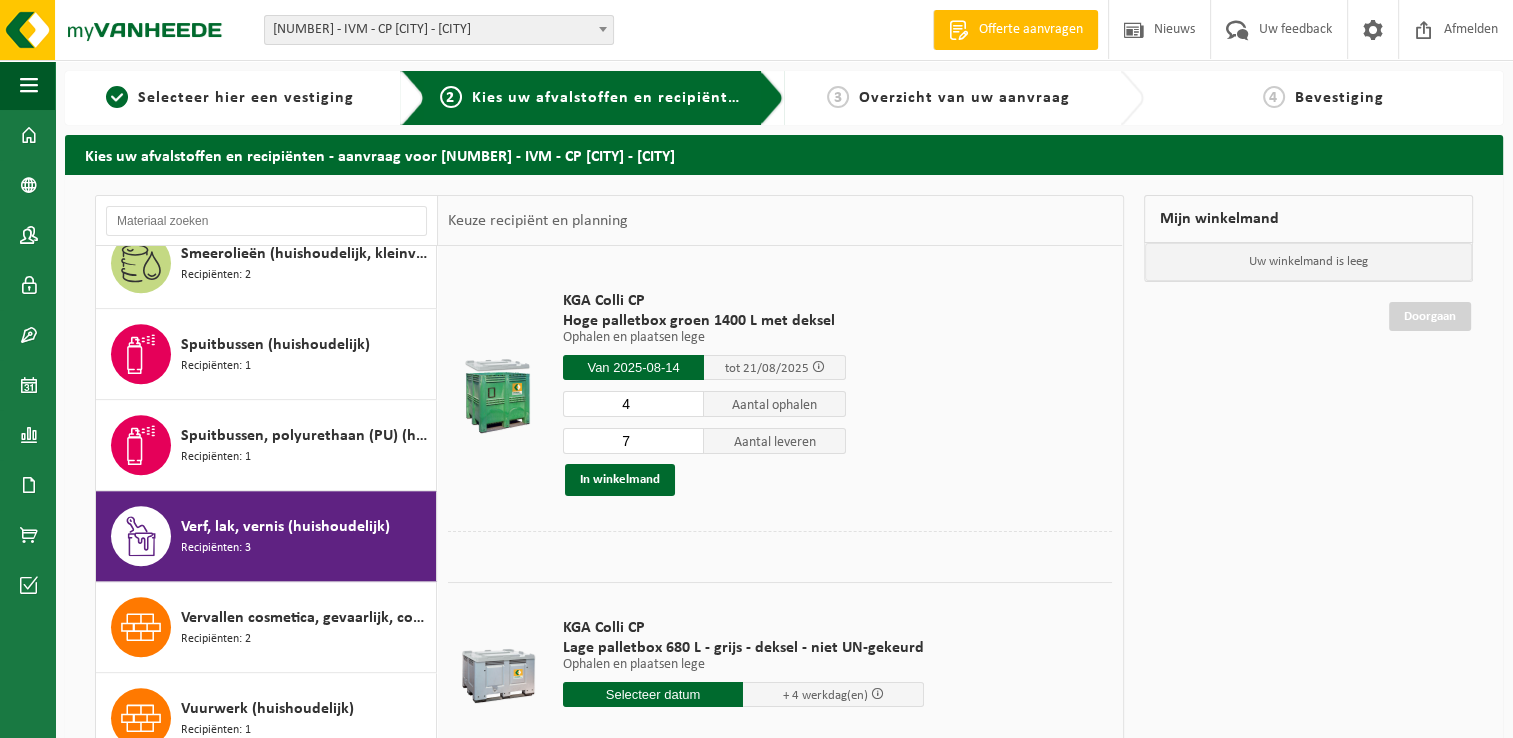 click on "4" at bounding box center [634, 404] 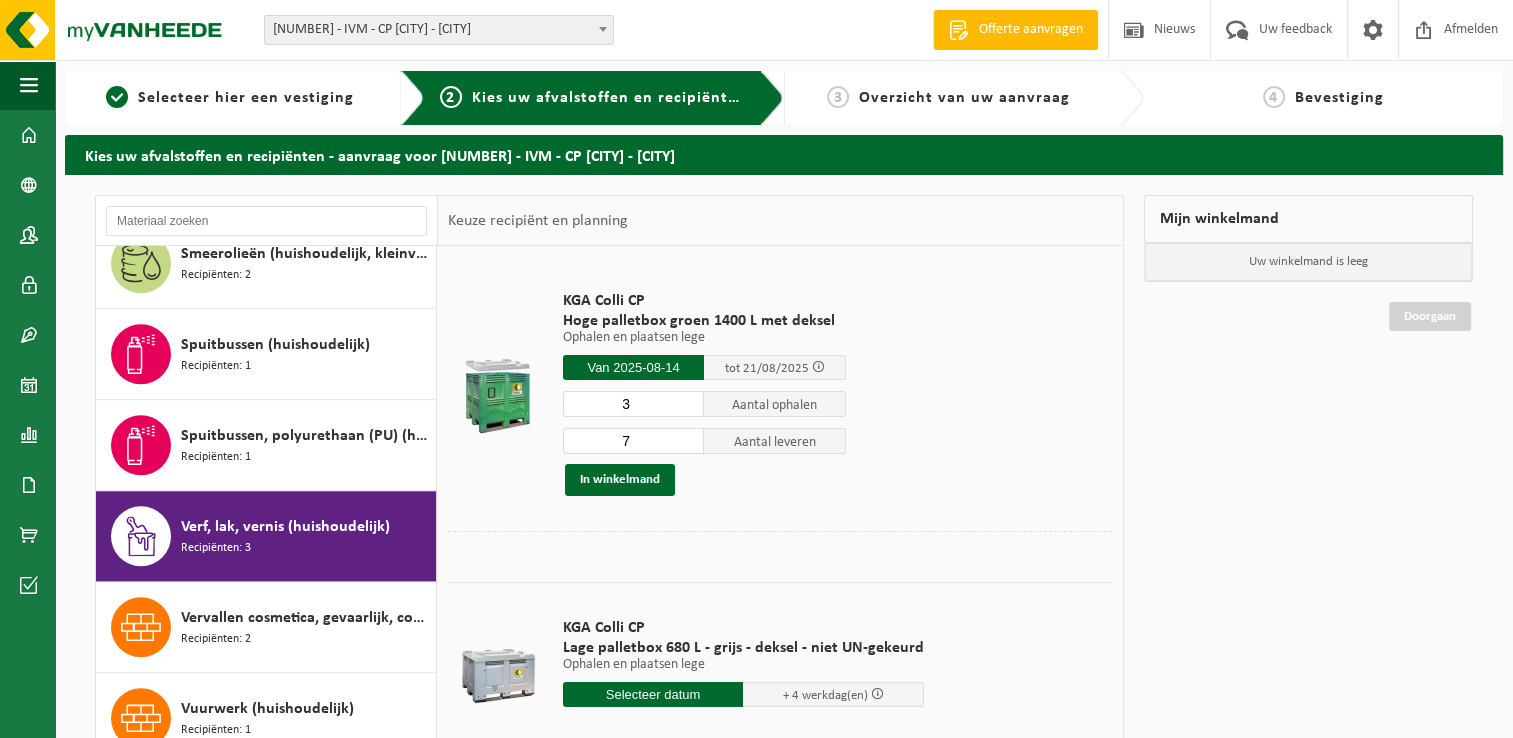 type on "3" 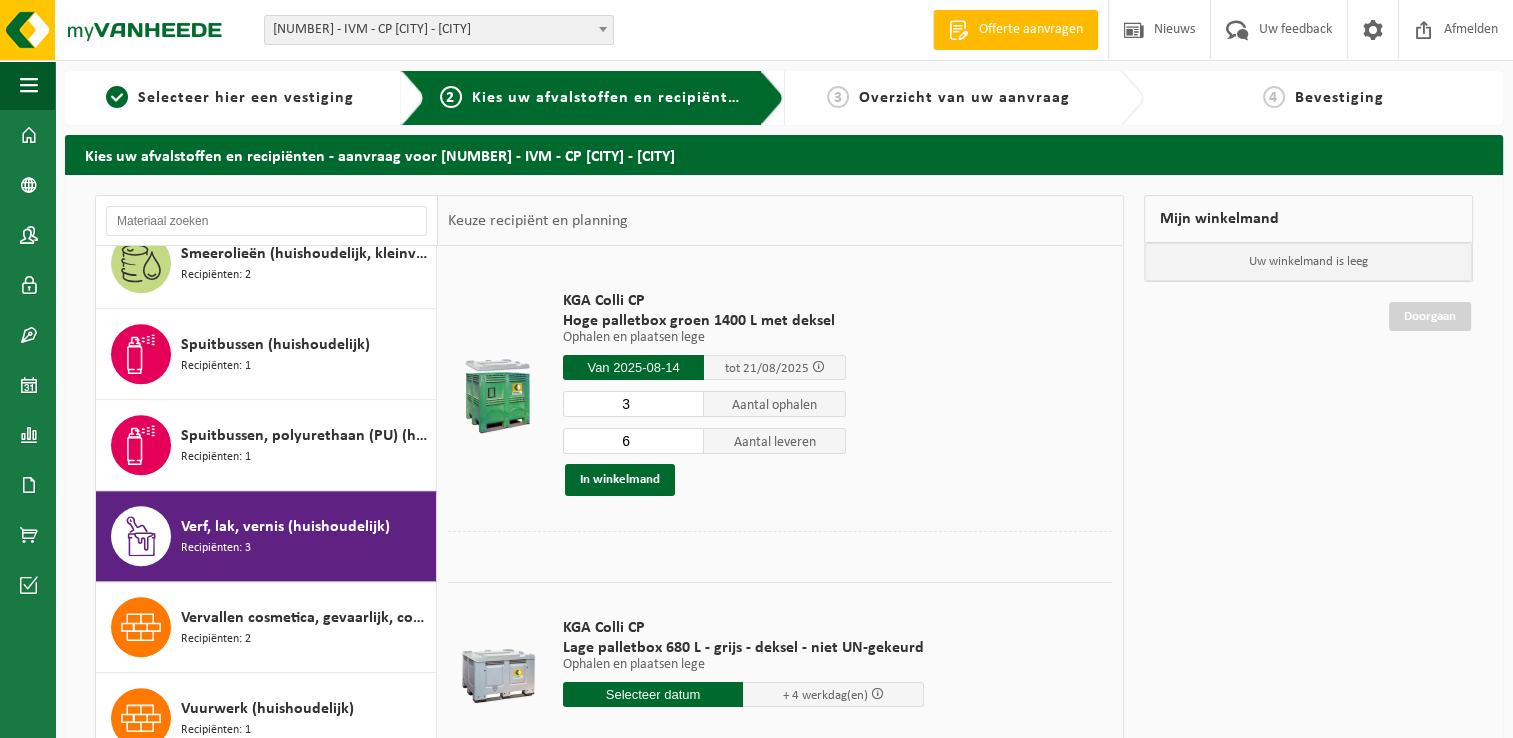 click on "6" at bounding box center [634, 441] 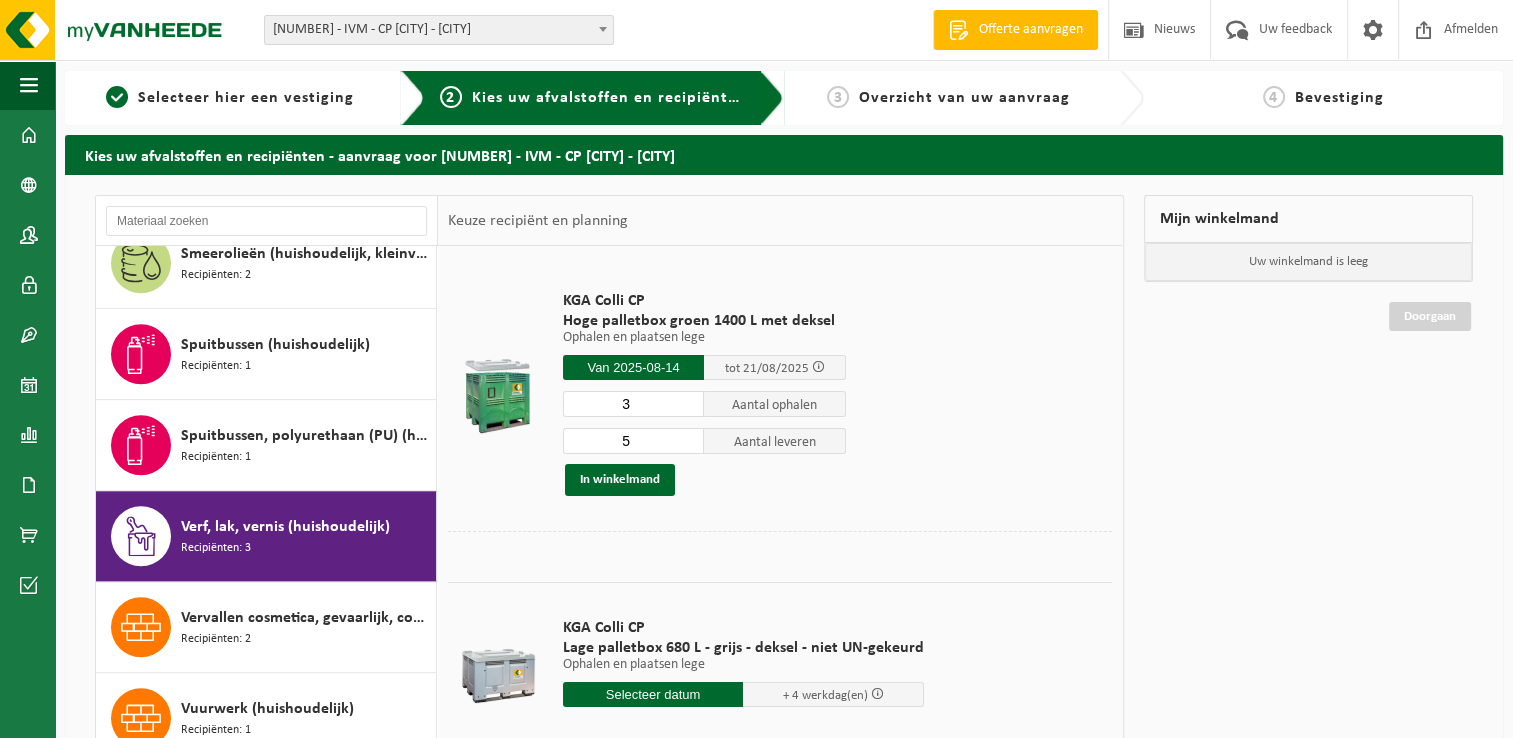 click on "5" at bounding box center [634, 441] 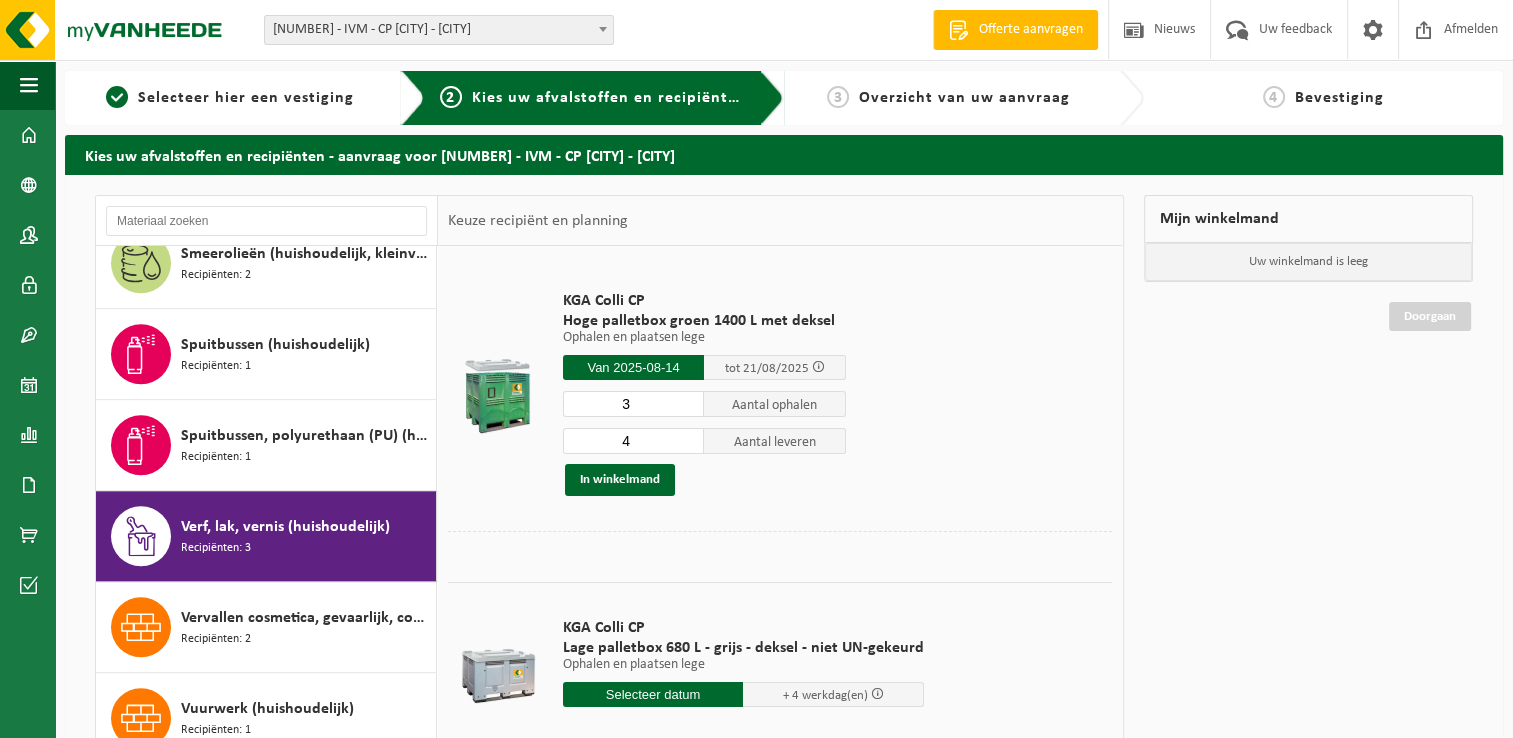 click on "4" at bounding box center [634, 441] 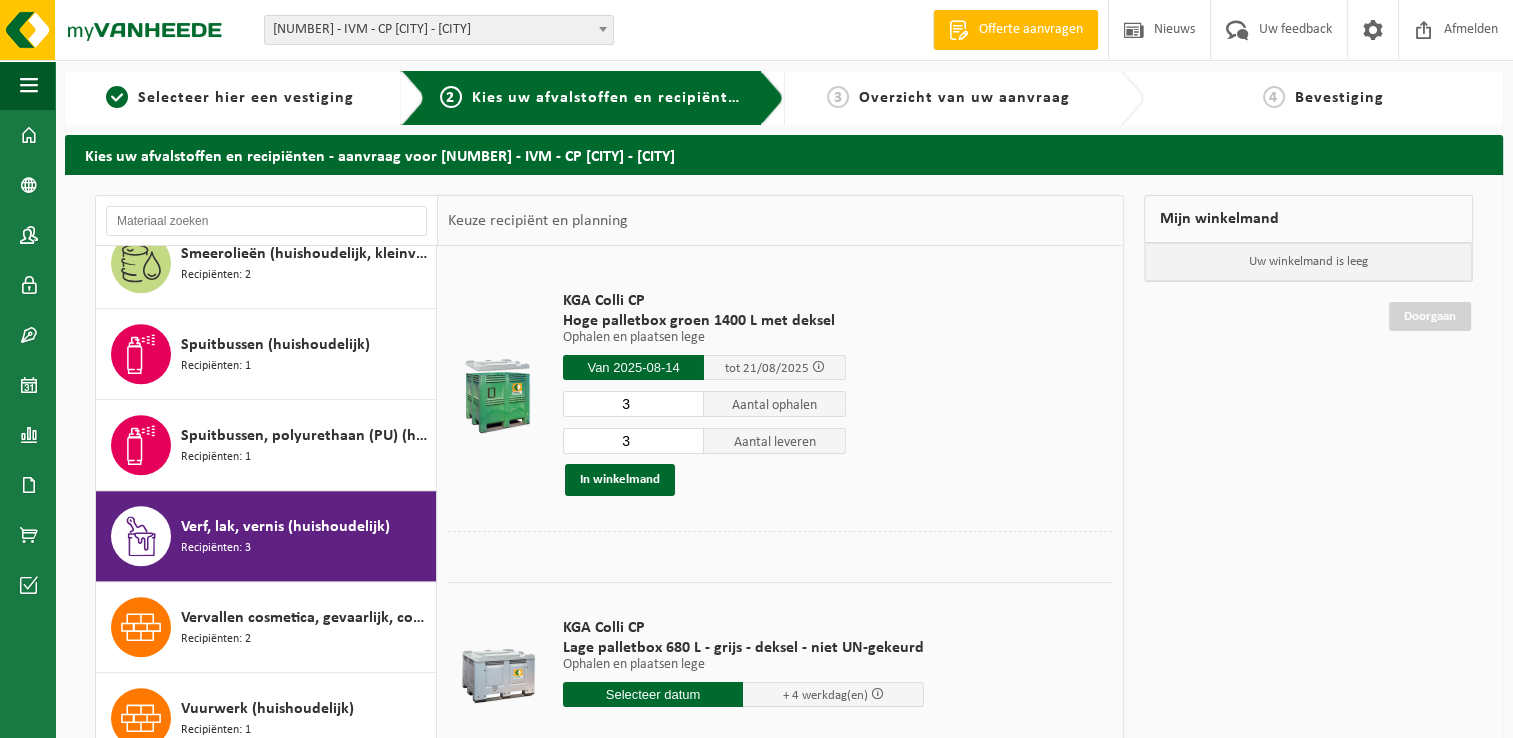 type on "3" 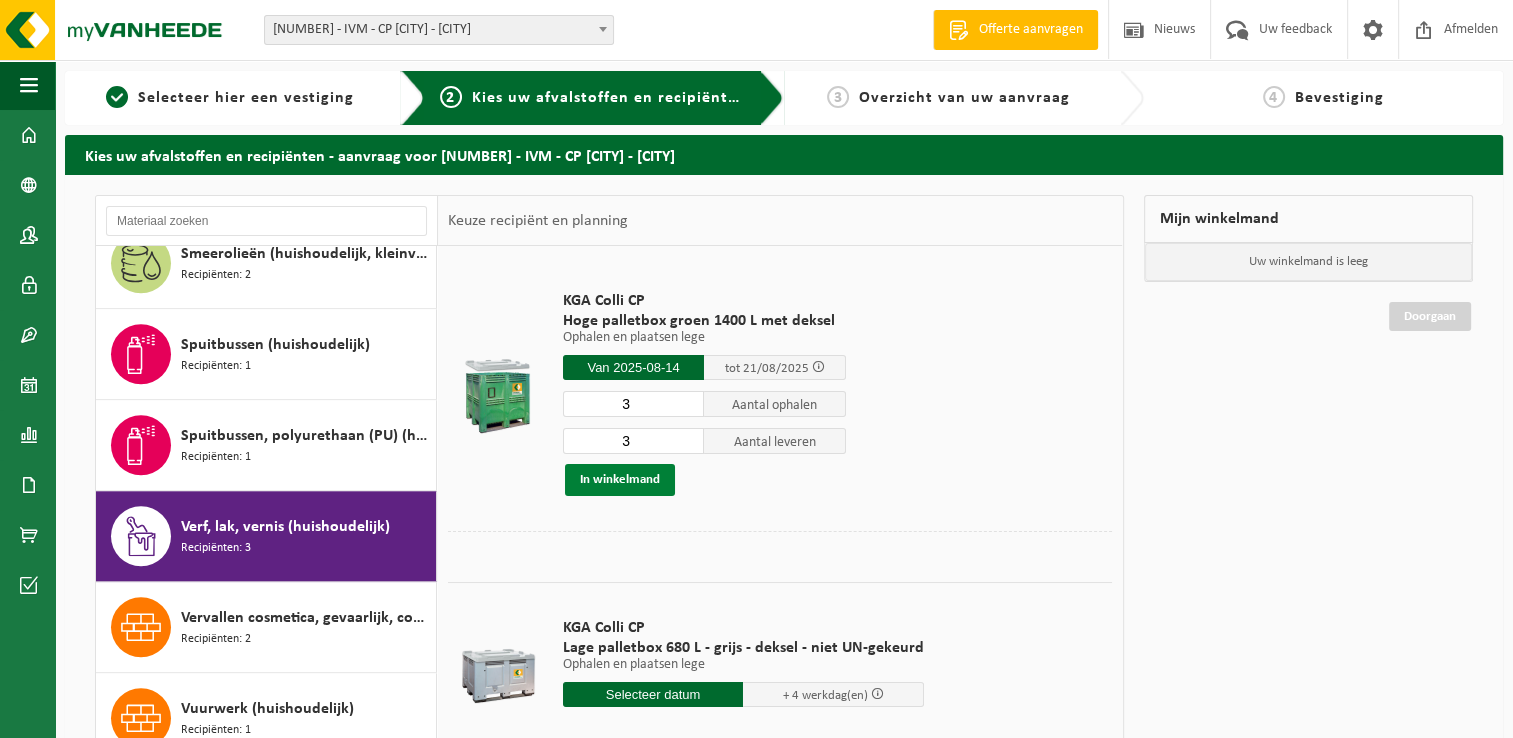 click on "In winkelmand" at bounding box center (620, 480) 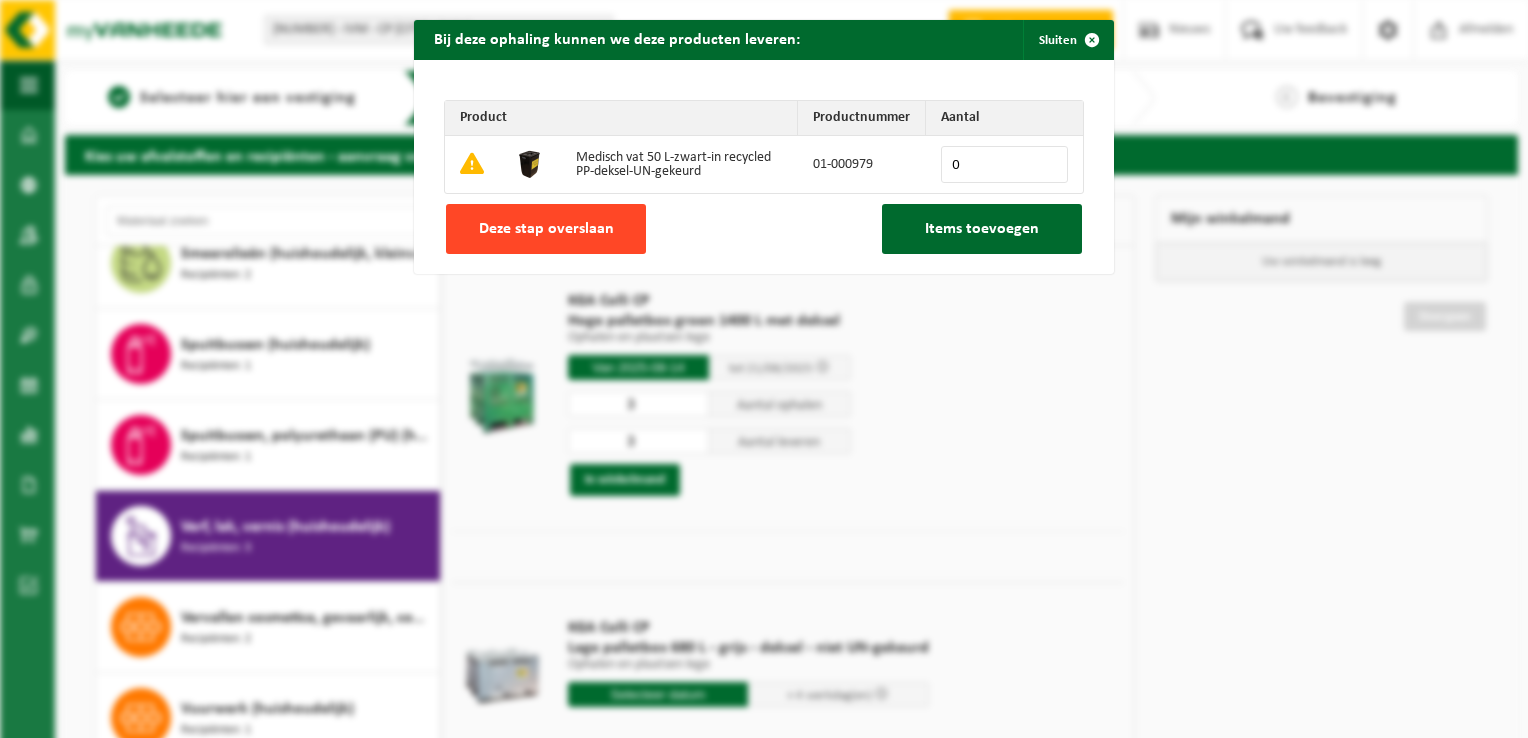 click on "Deze stap overslaan" at bounding box center [546, 229] 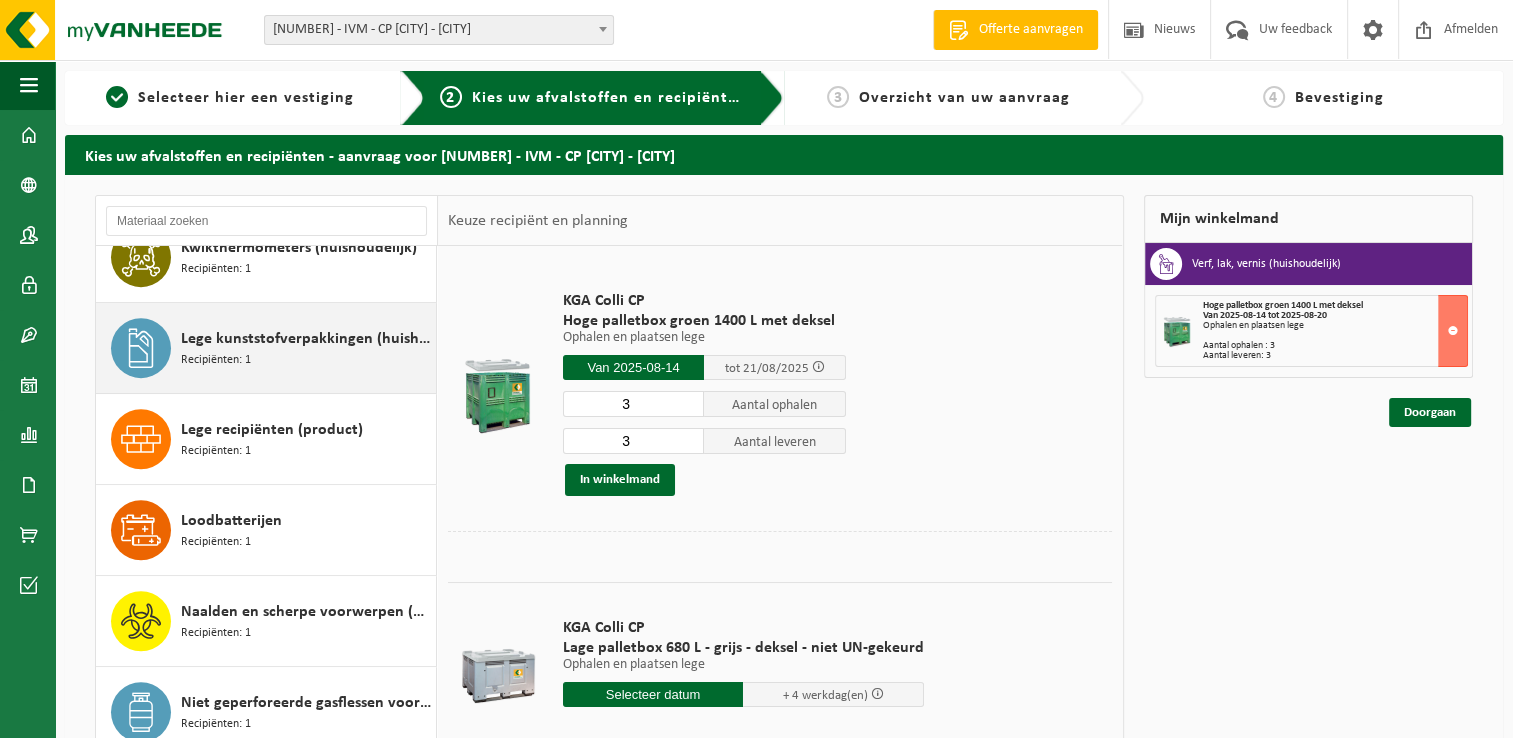 scroll, scrollTop: 935, scrollLeft: 0, axis: vertical 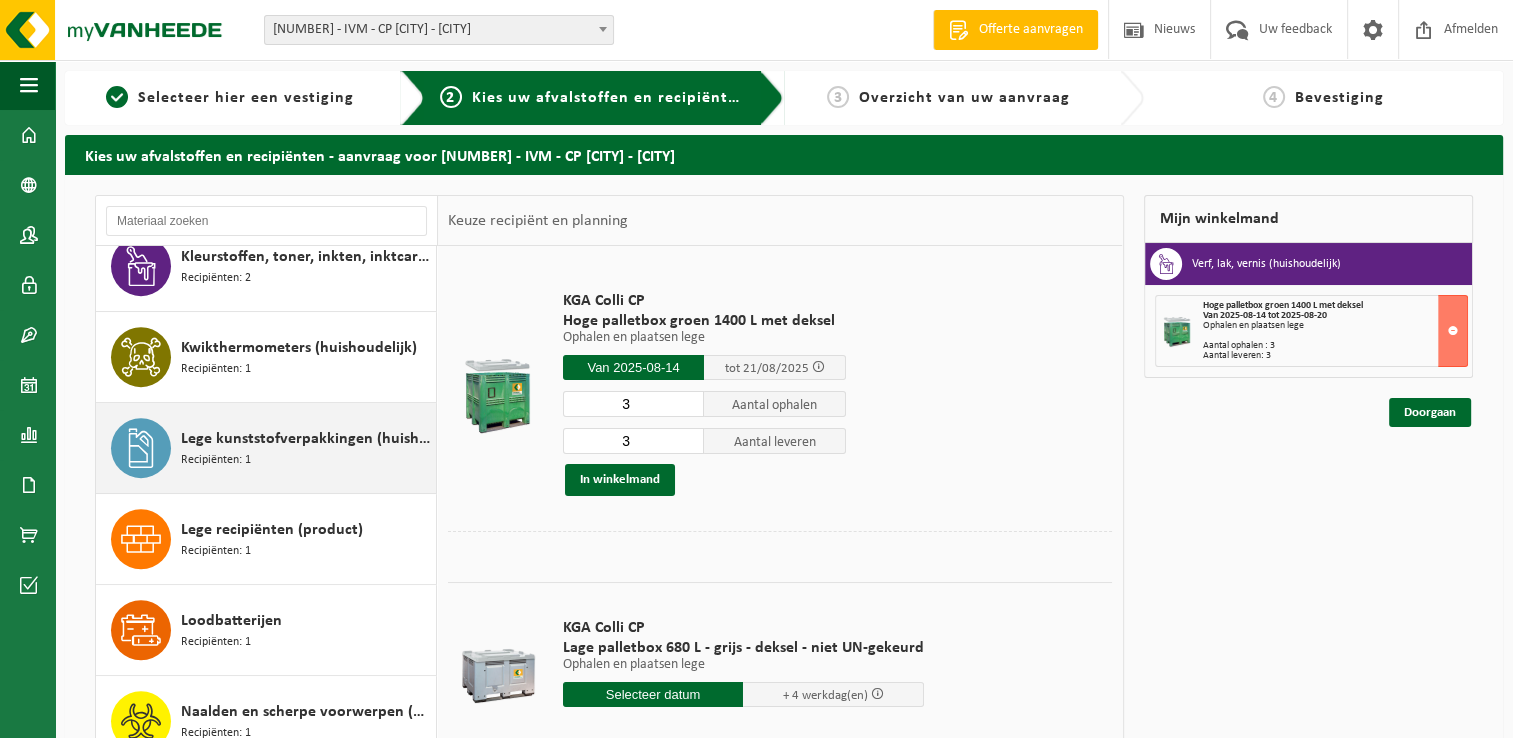 click 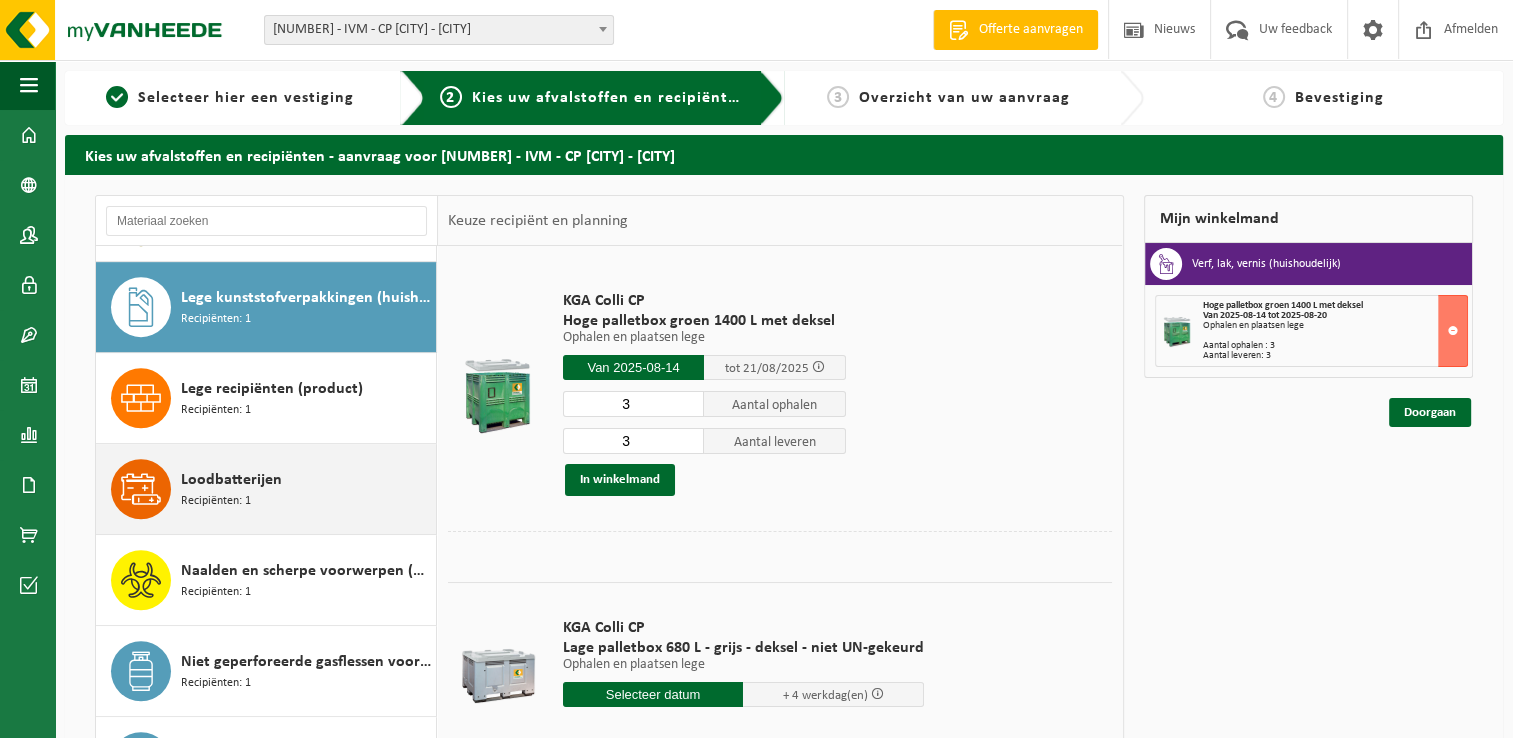 scroll, scrollTop: 1089, scrollLeft: 0, axis: vertical 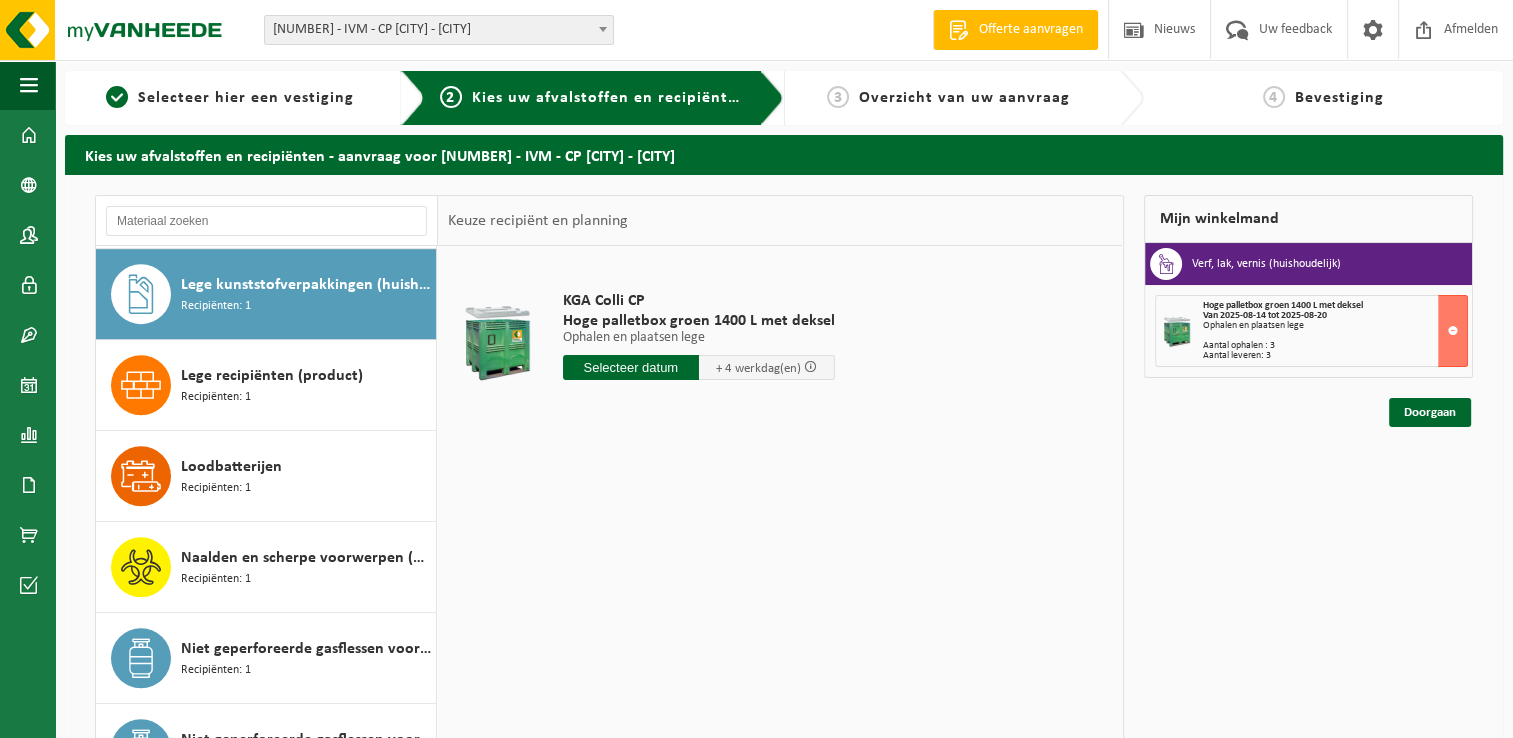 click at bounding box center [498, 341] 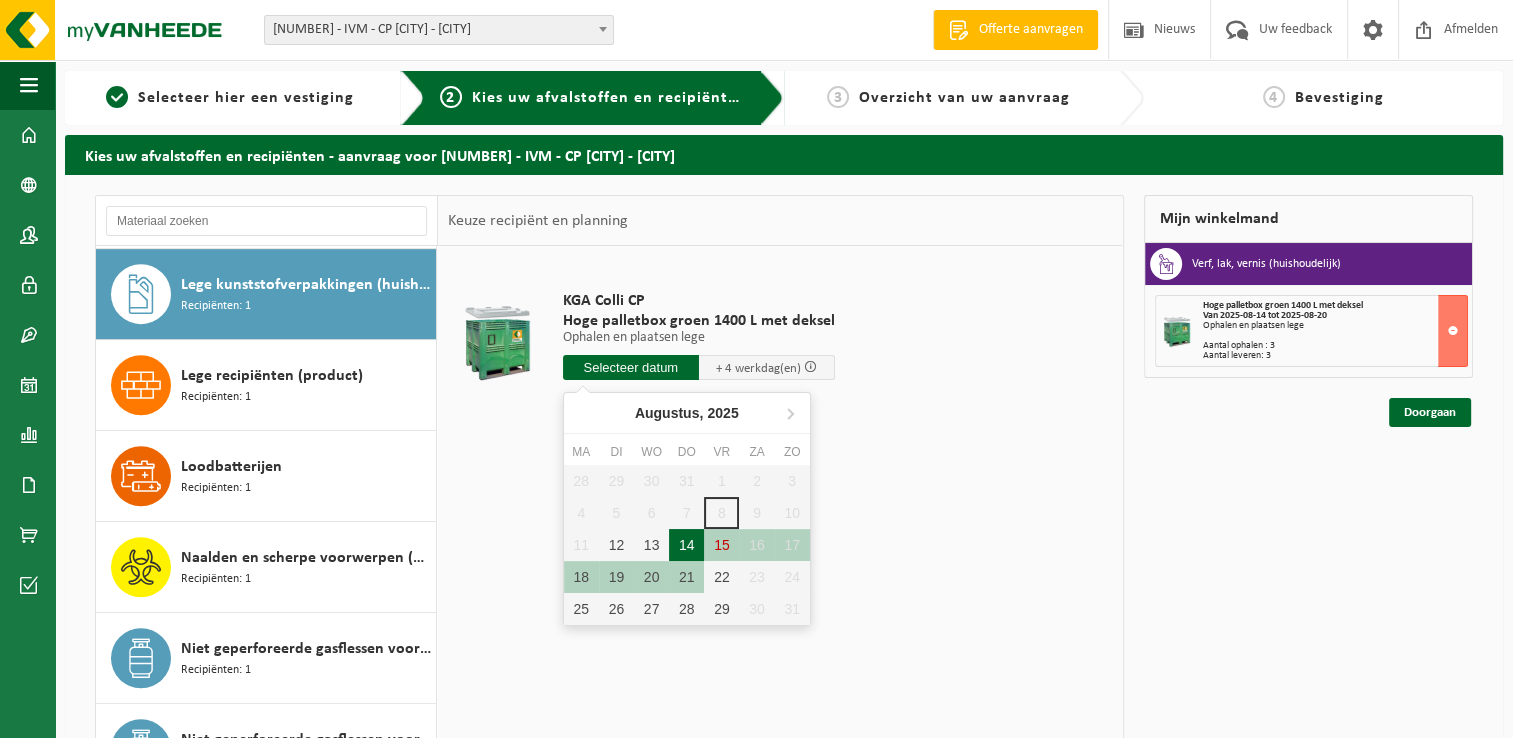 click on "14" at bounding box center (686, 545) 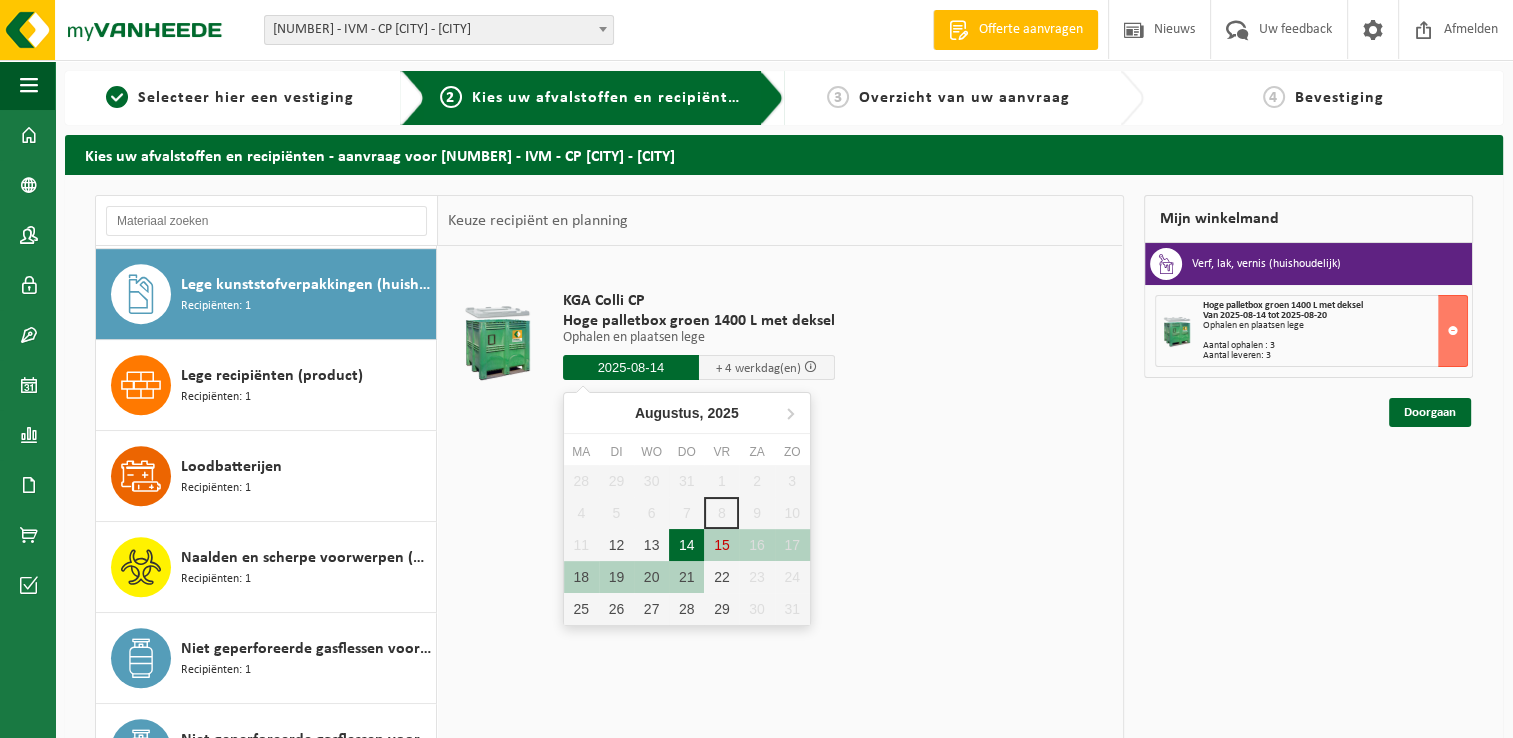click on "14" at bounding box center [686, 545] 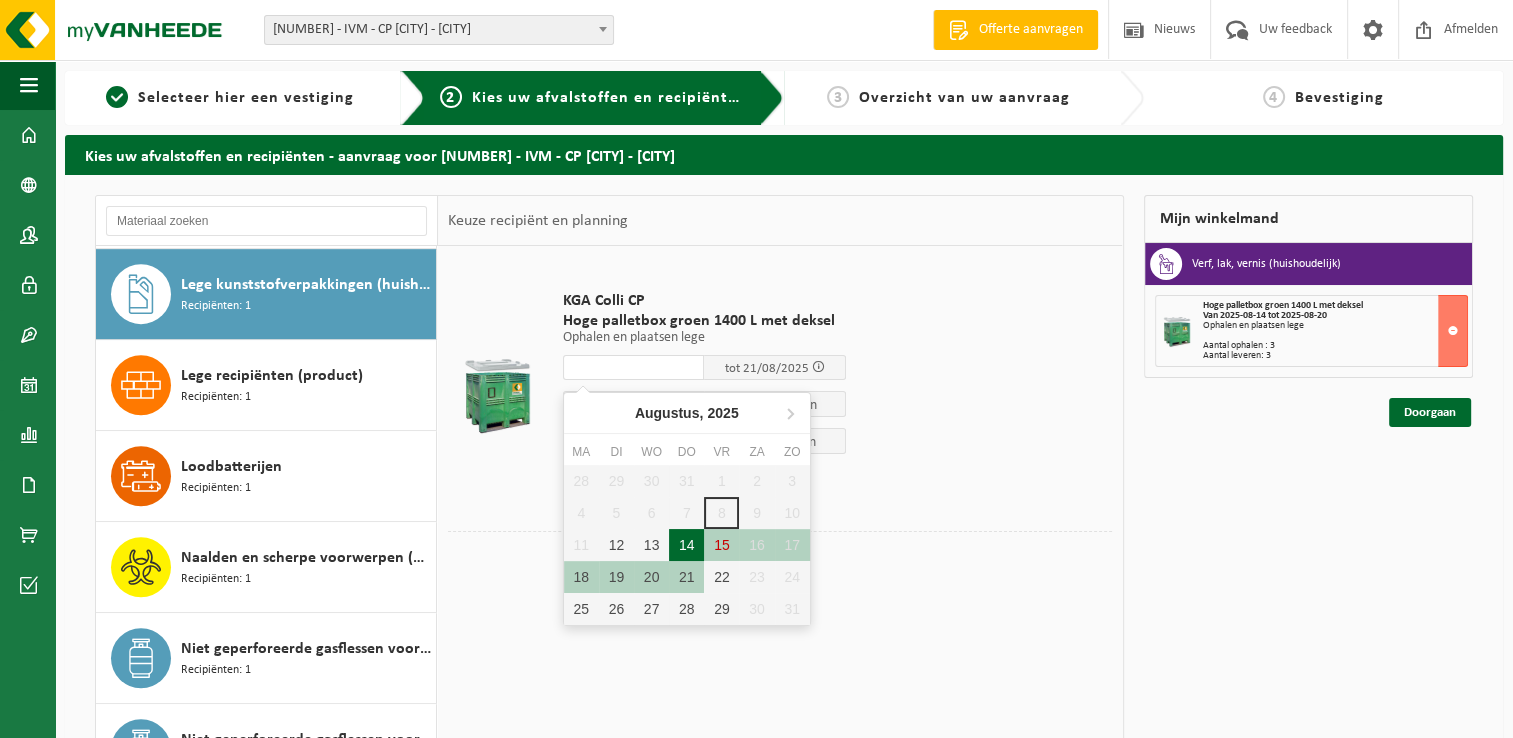 click on "14" at bounding box center (686, 545) 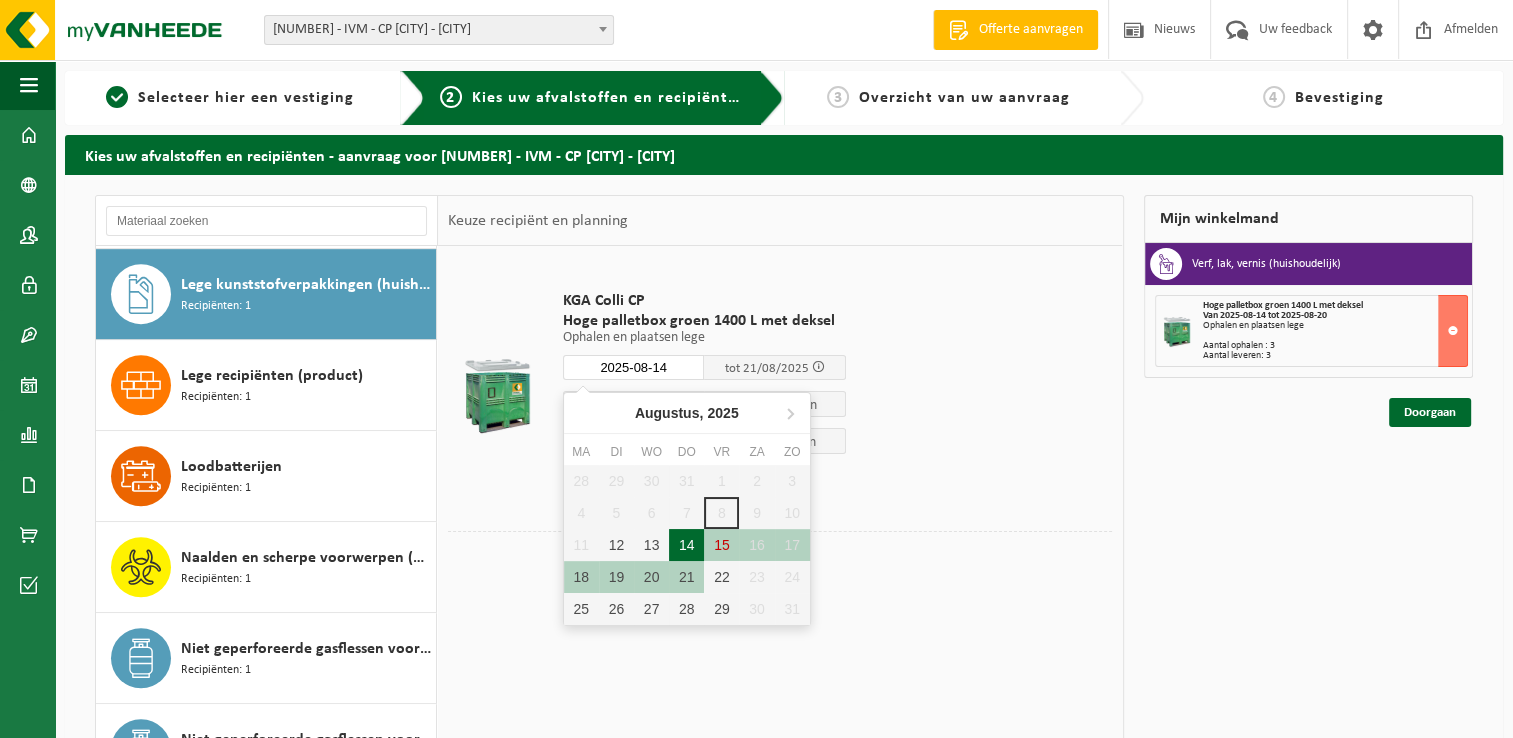type on "Van 2025-08-14" 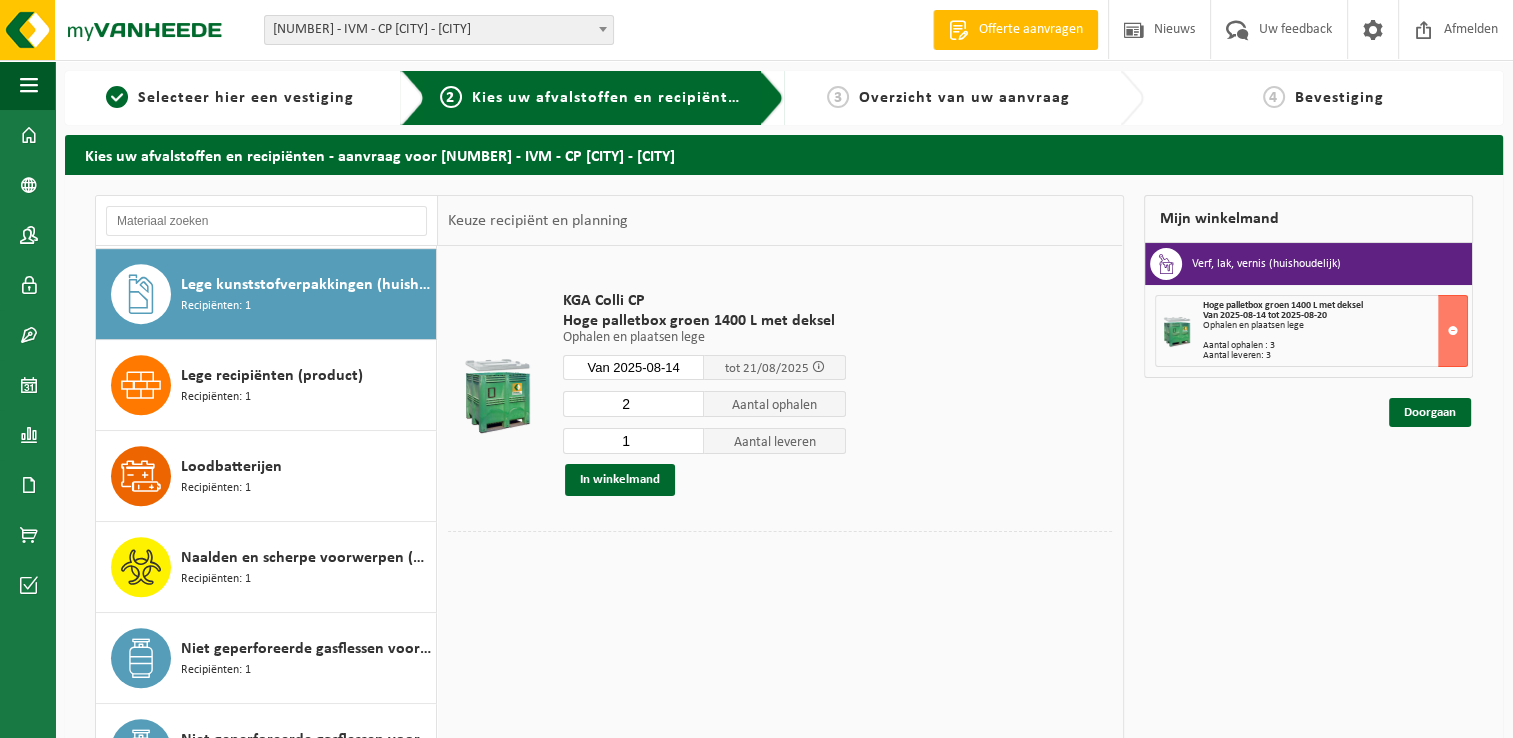 click on "2" at bounding box center (634, 404) 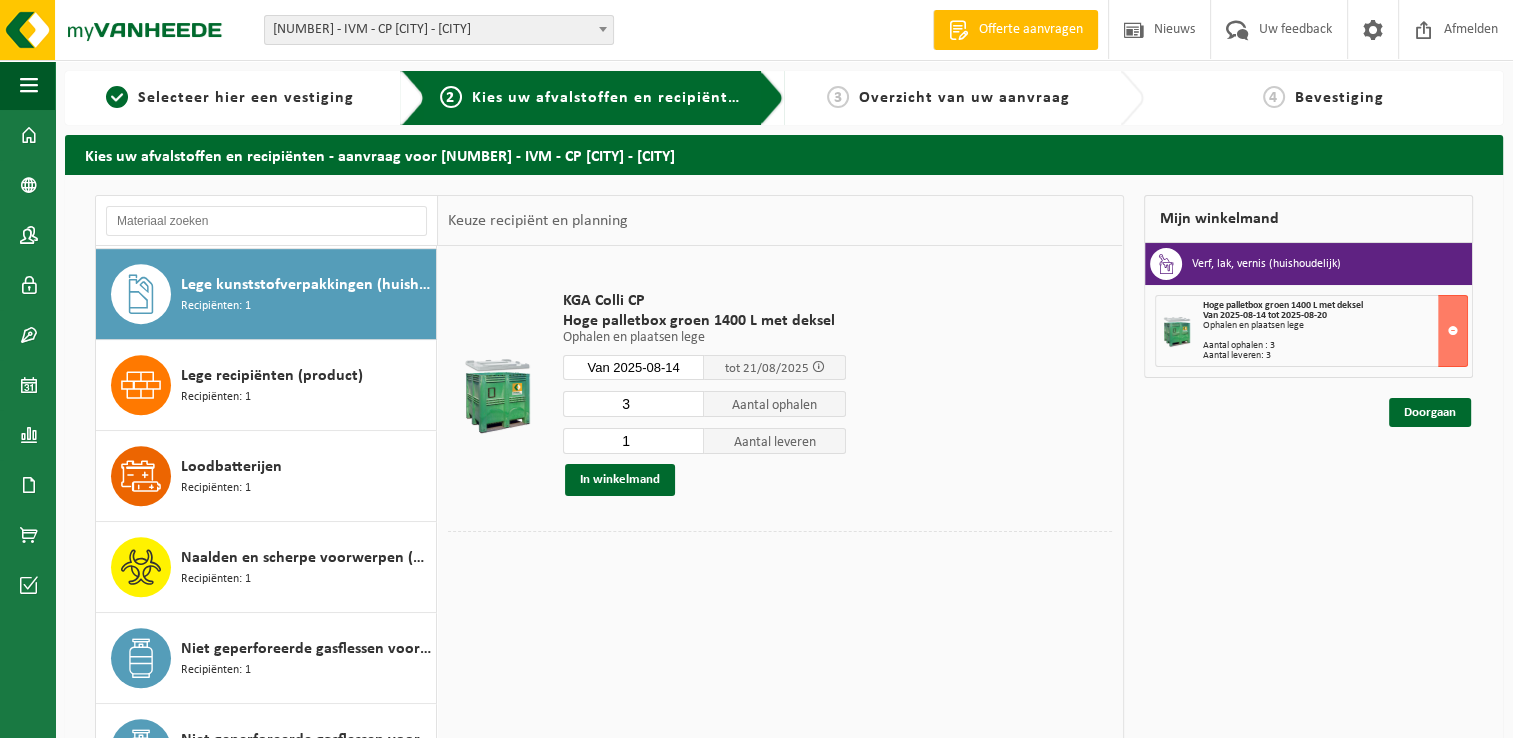 click on "3" at bounding box center (634, 404) 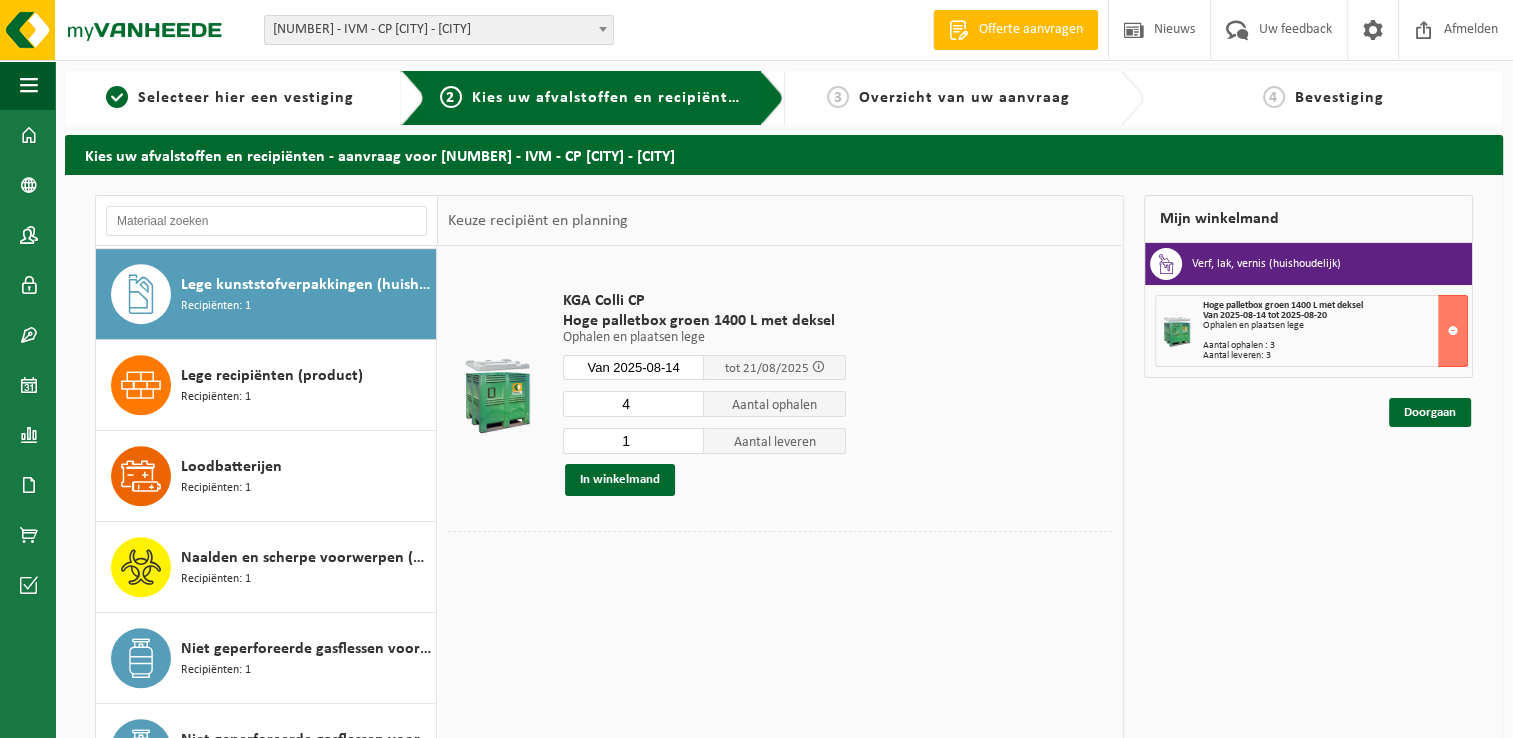 type on "4" 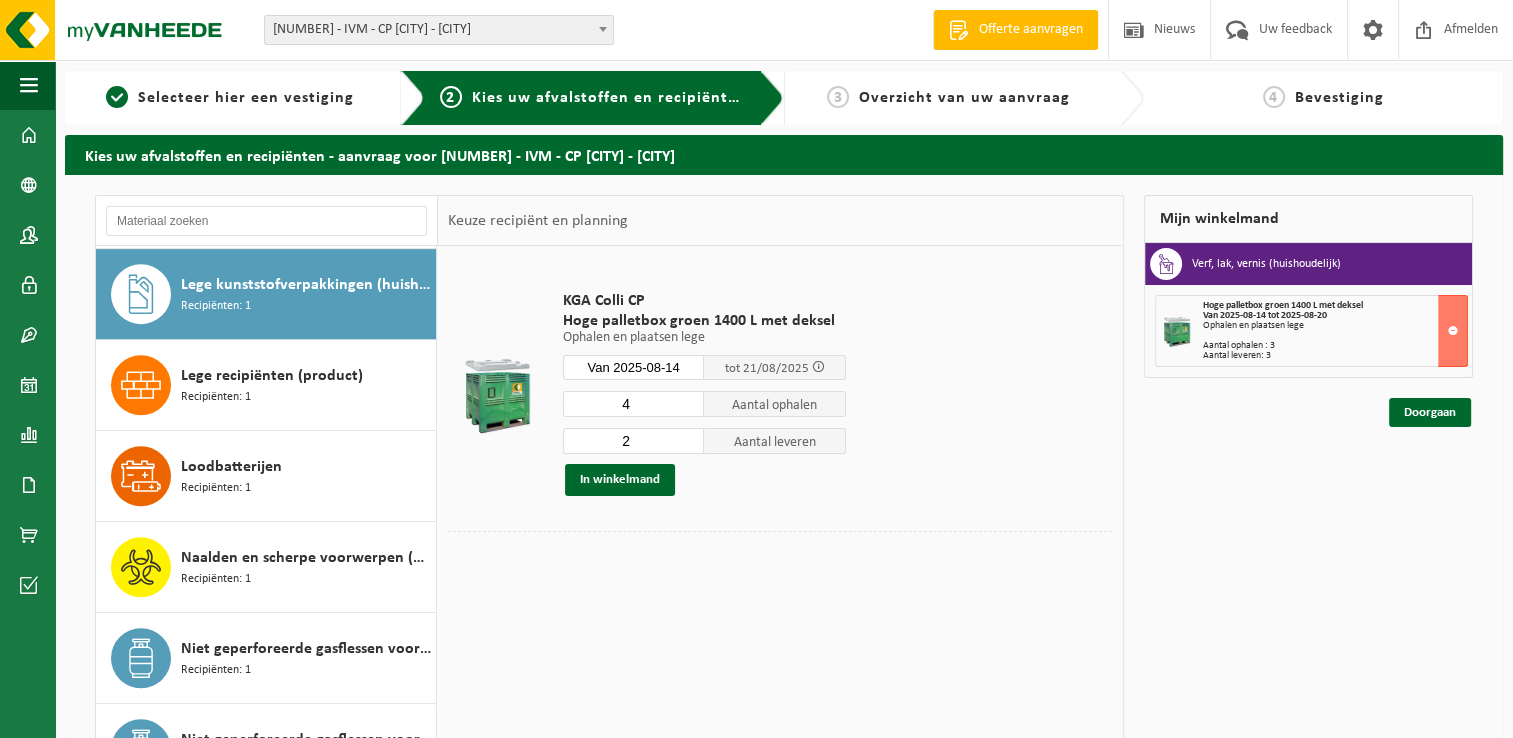 click on "2" at bounding box center (634, 441) 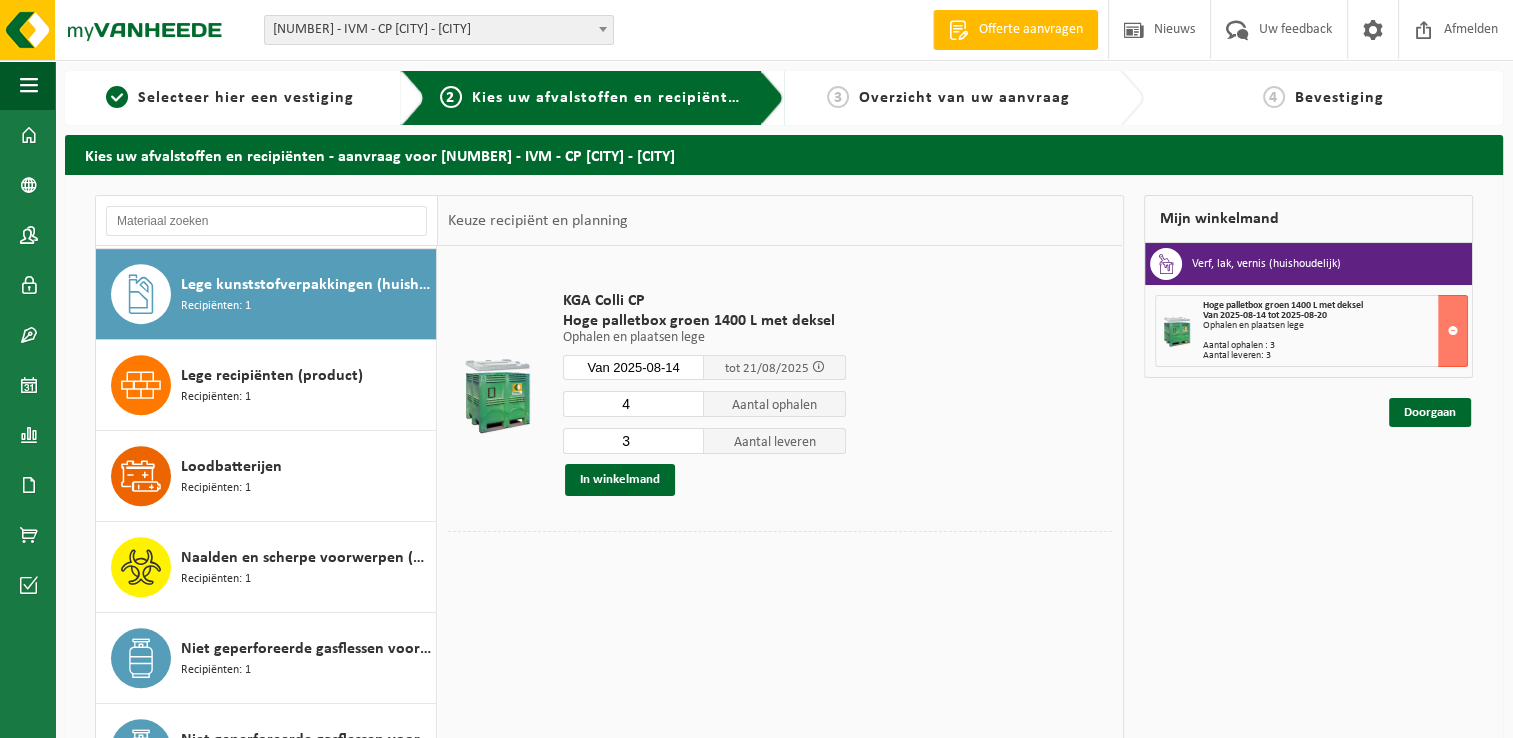 click on "3" at bounding box center [634, 441] 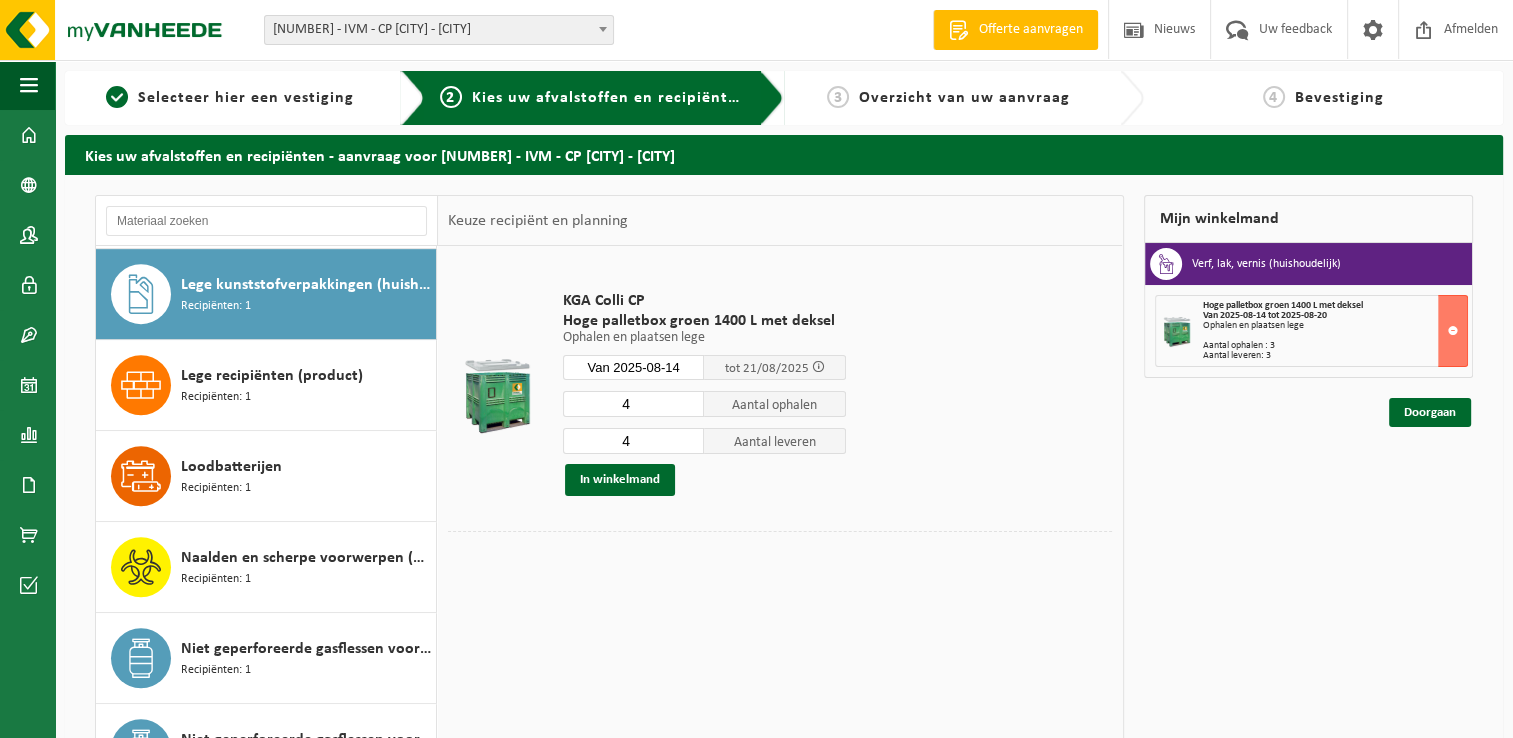 type on "4" 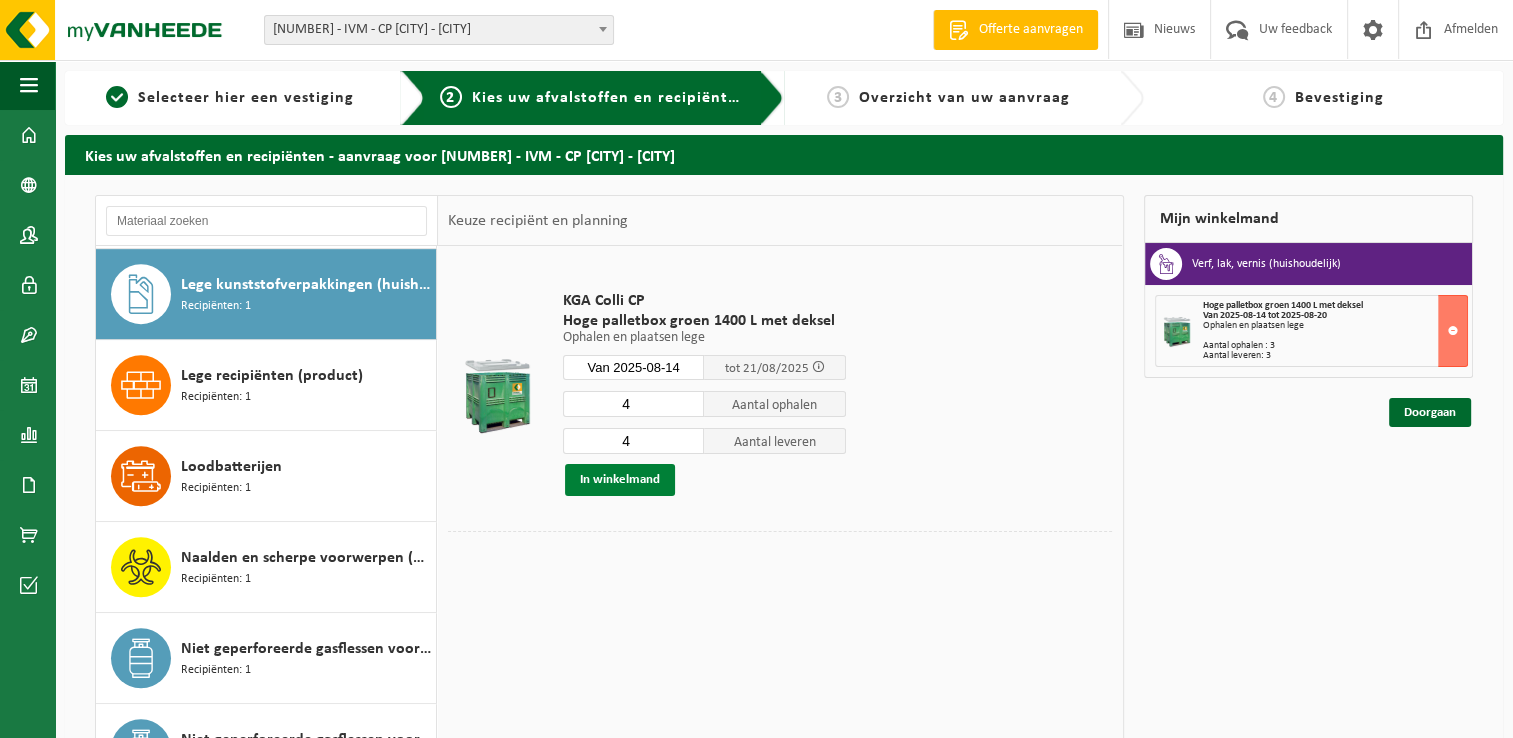 click on "In winkelmand" at bounding box center (620, 480) 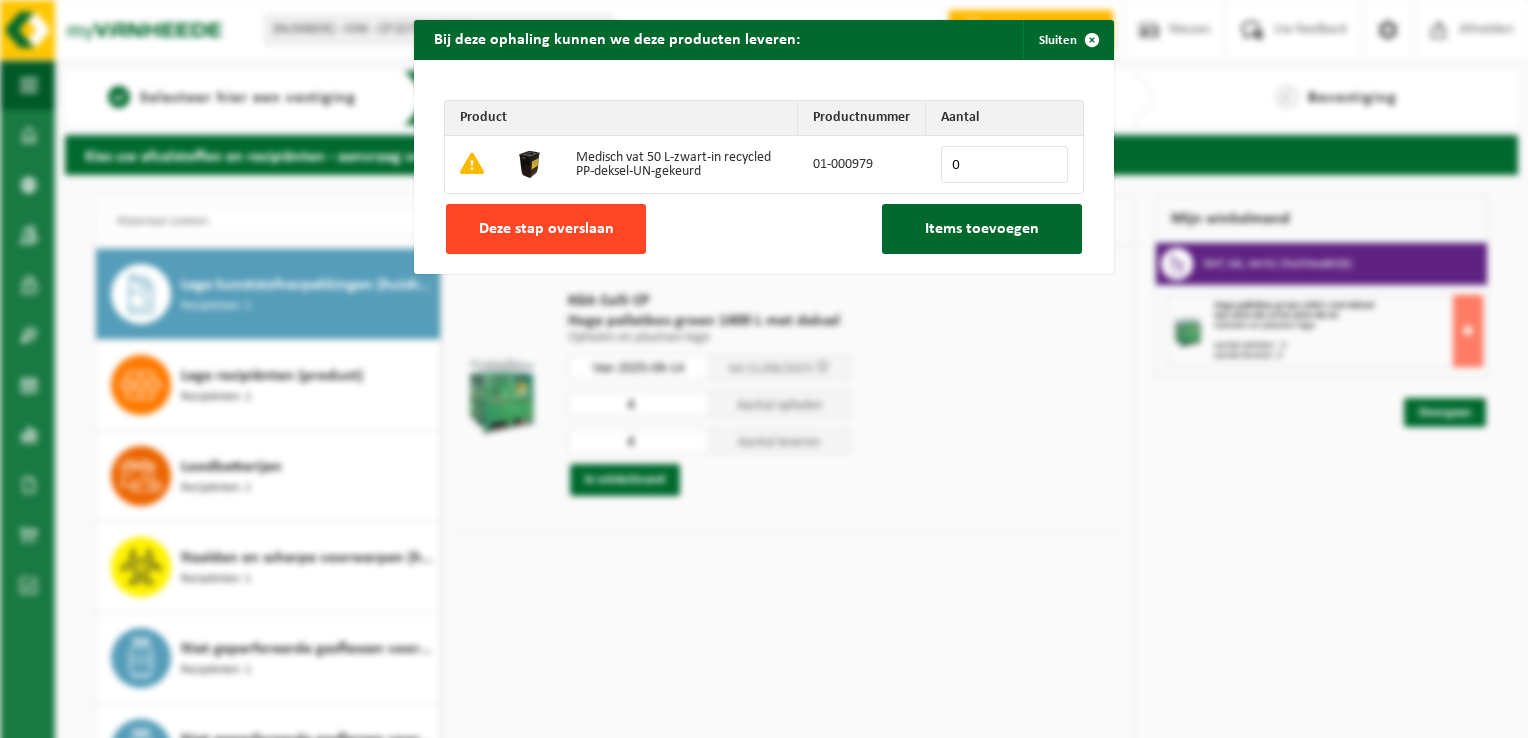 click on "Deze stap overslaan" at bounding box center (546, 229) 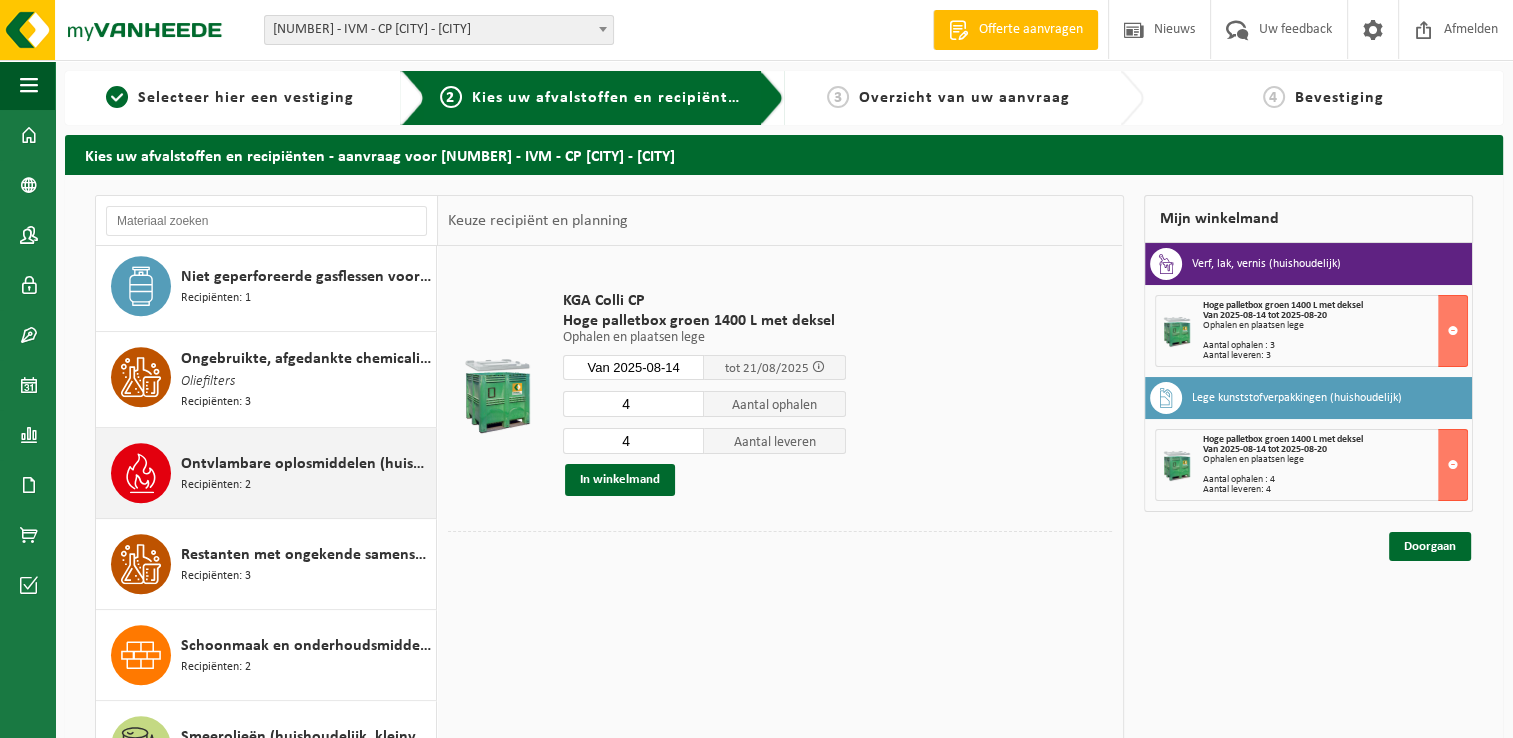 scroll, scrollTop: 1600, scrollLeft: 0, axis: vertical 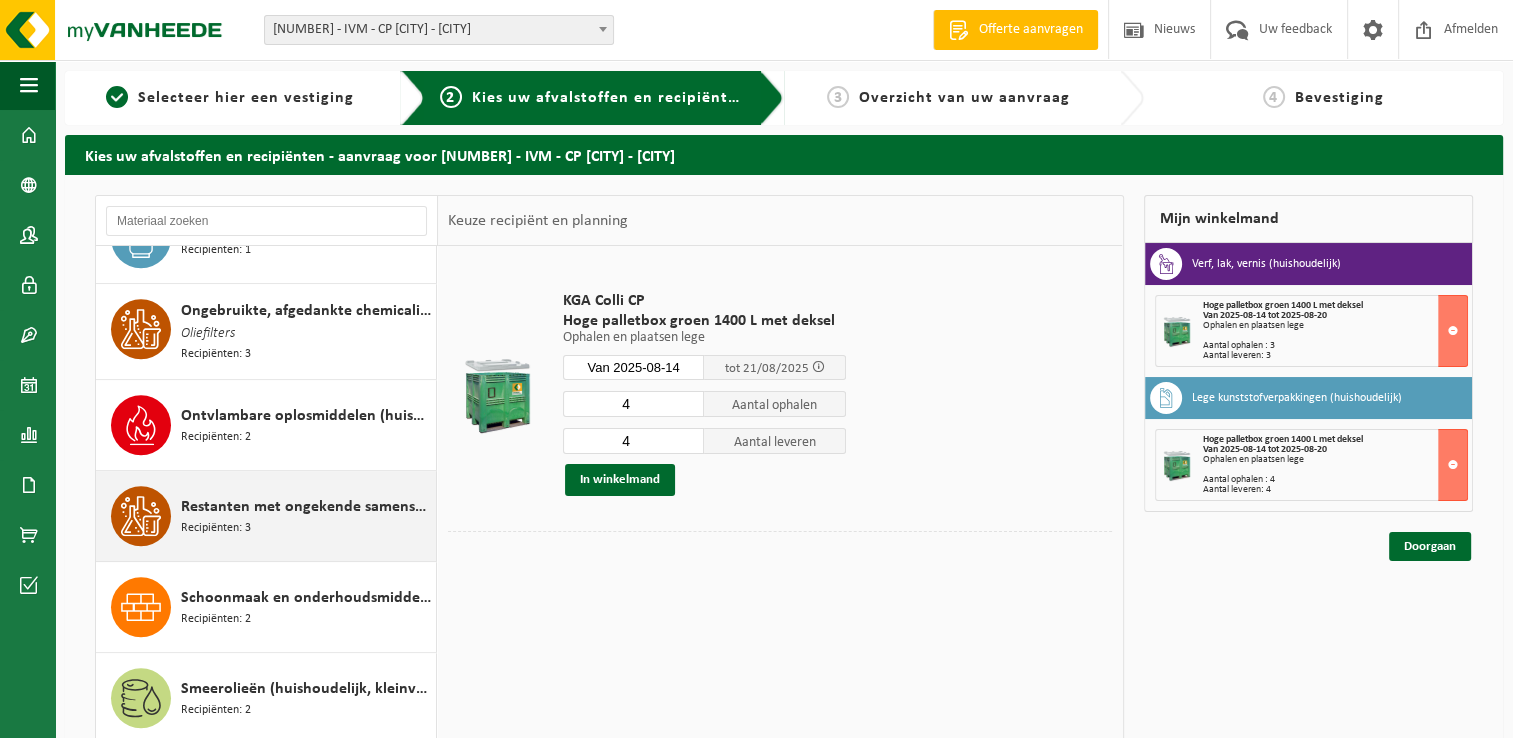click on "Recipiënten: 3" at bounding box center [216, 528] 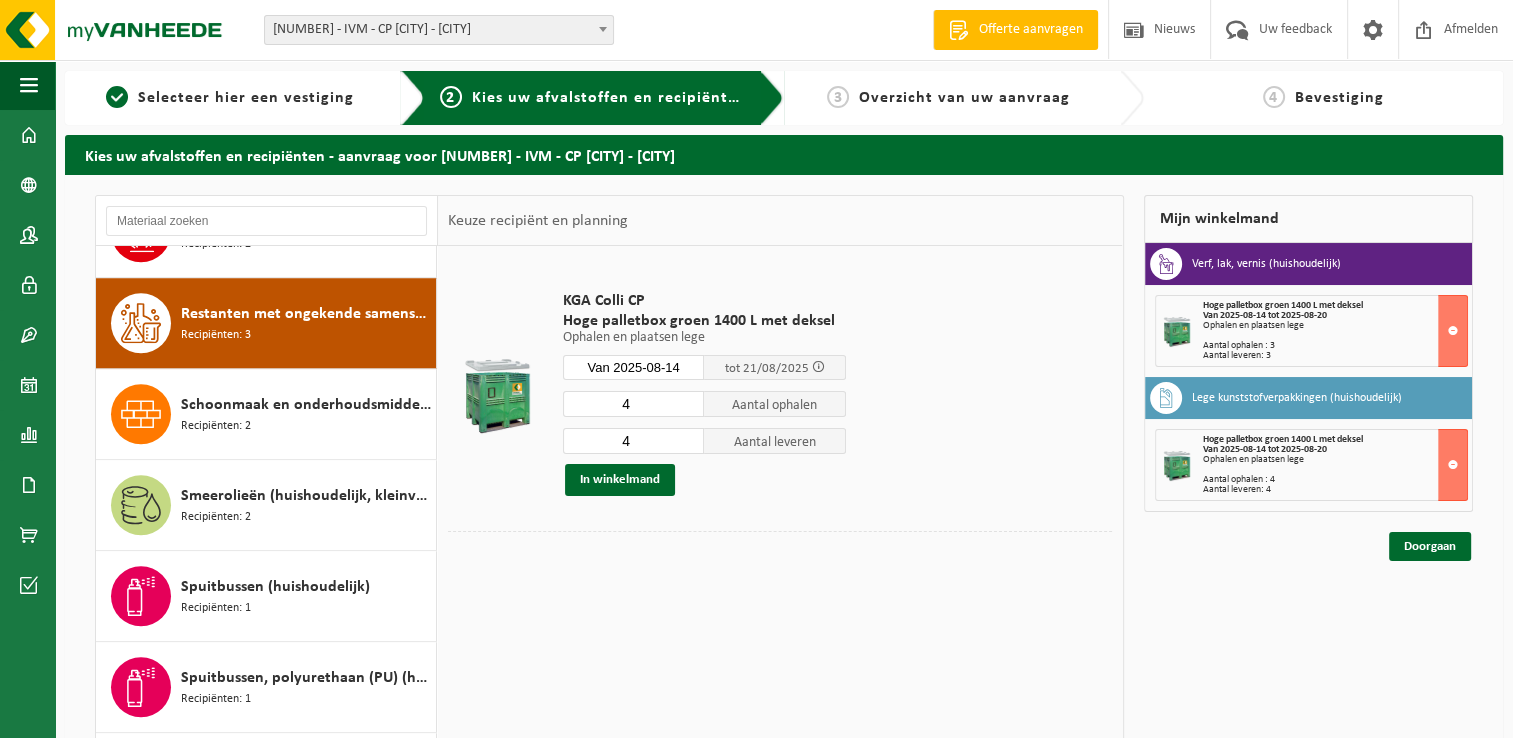 scroll, scrollTop: 1819, scrollLeft: 0, axis: vertical 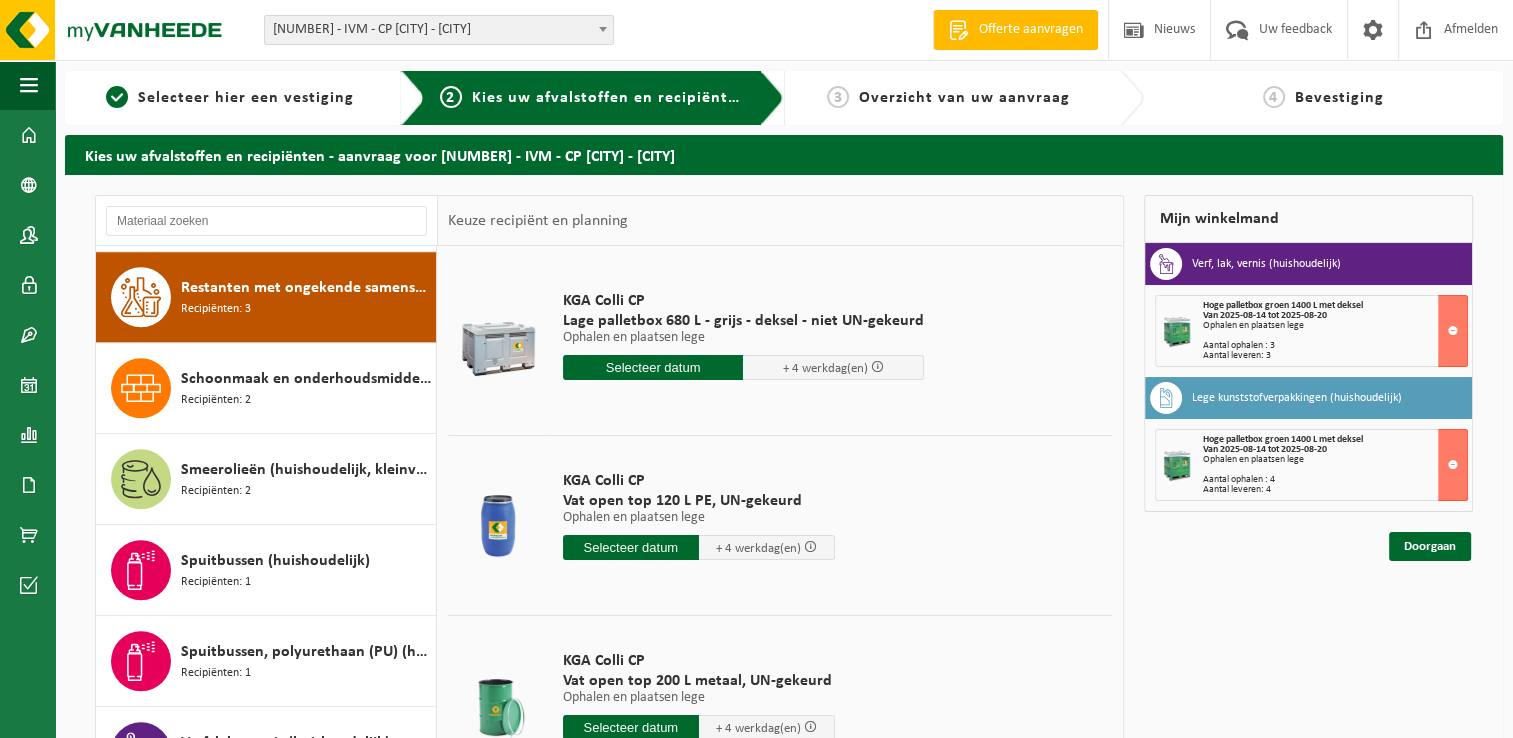 click at bounding box center [653, 367] 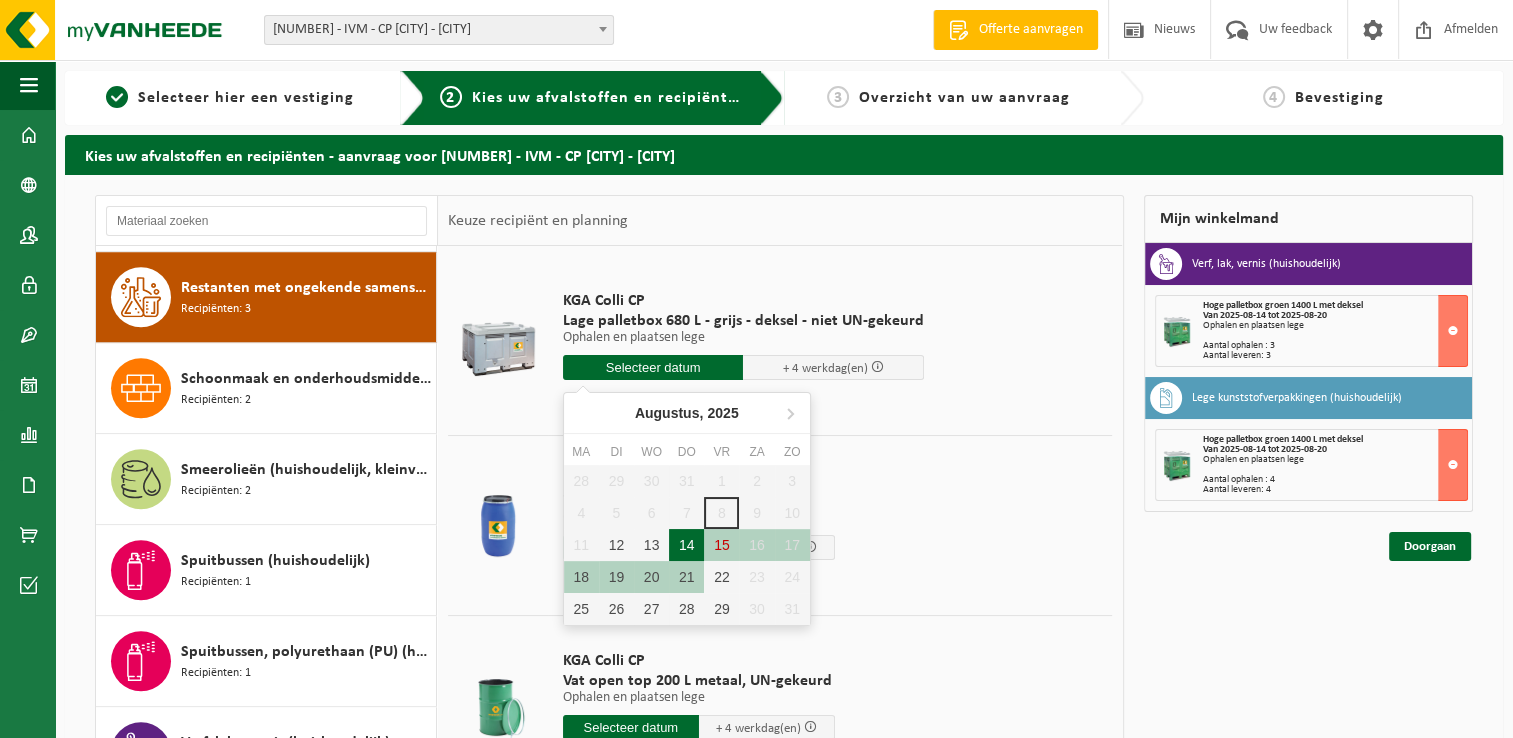 click on "14" at bounding box center [686, 545] 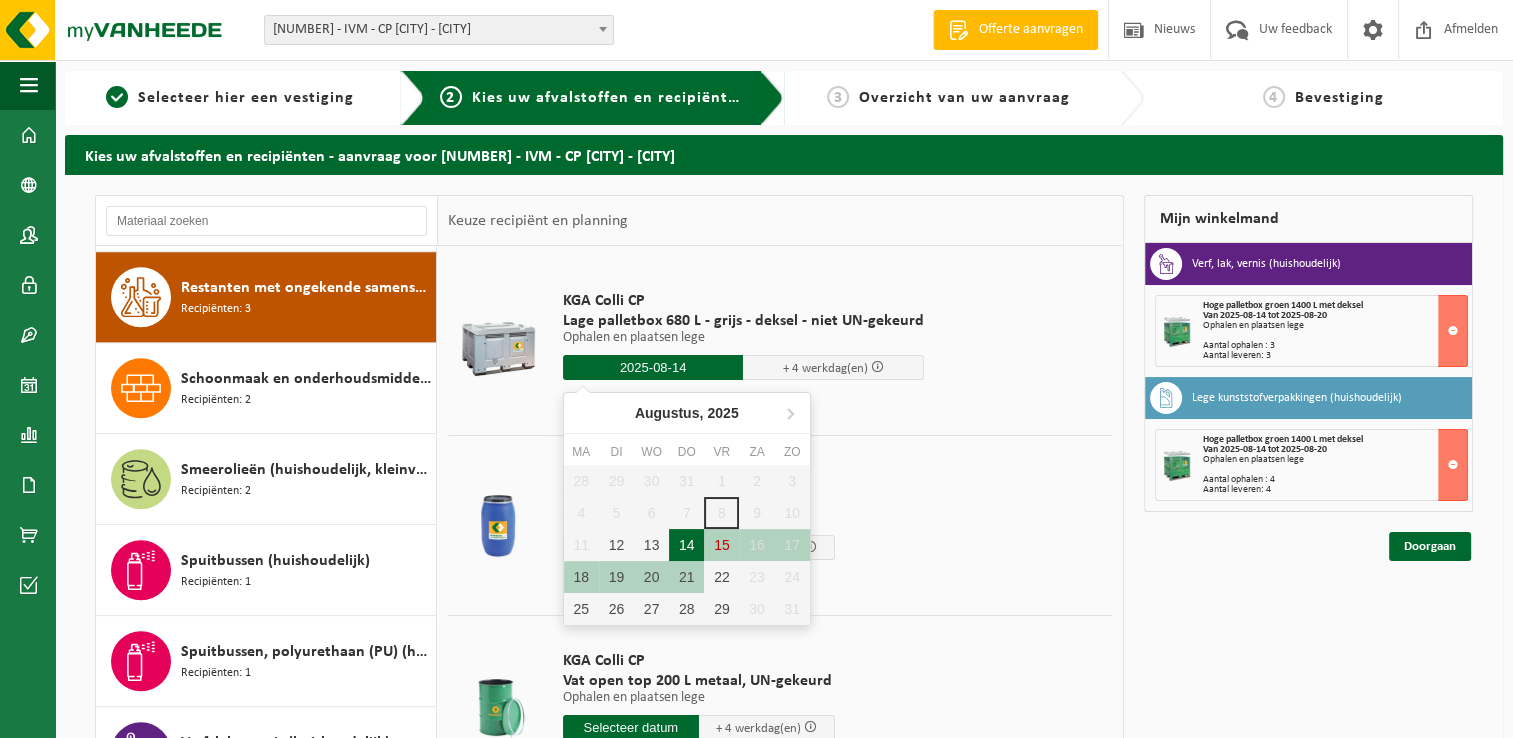 type on "Van 2025-08-14" 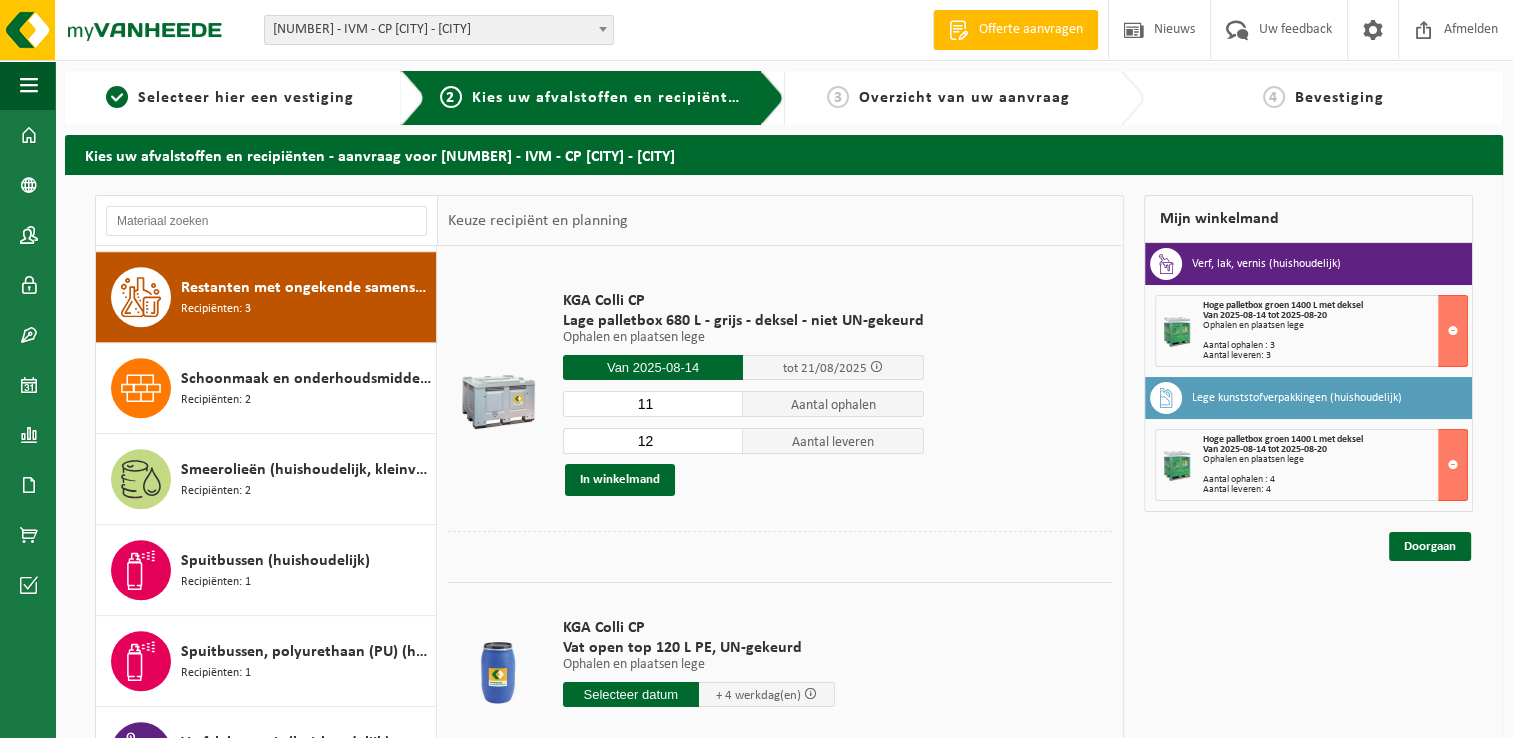 click on "11" at bounding box center [653, 404] 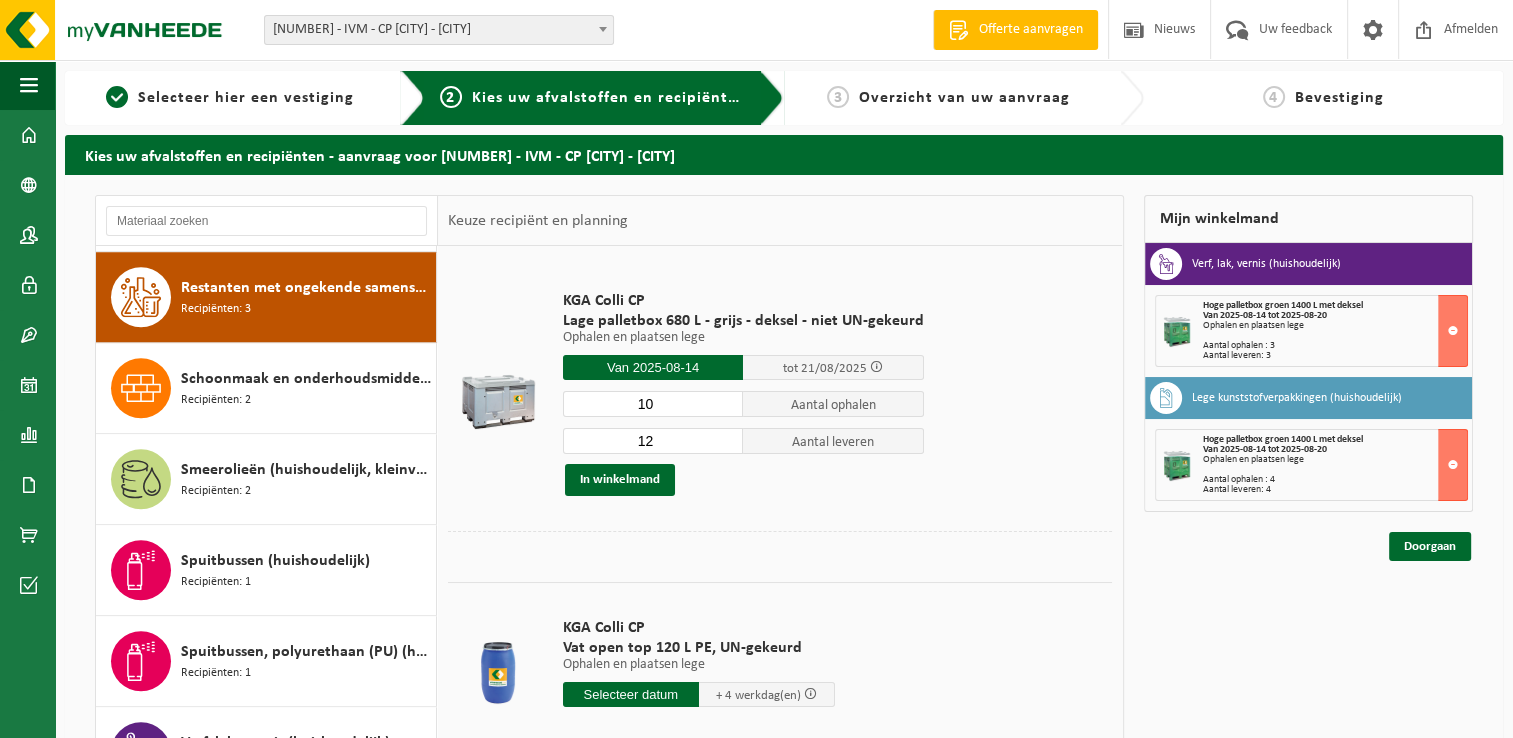 click on "10" at bounding box center (653, 404) 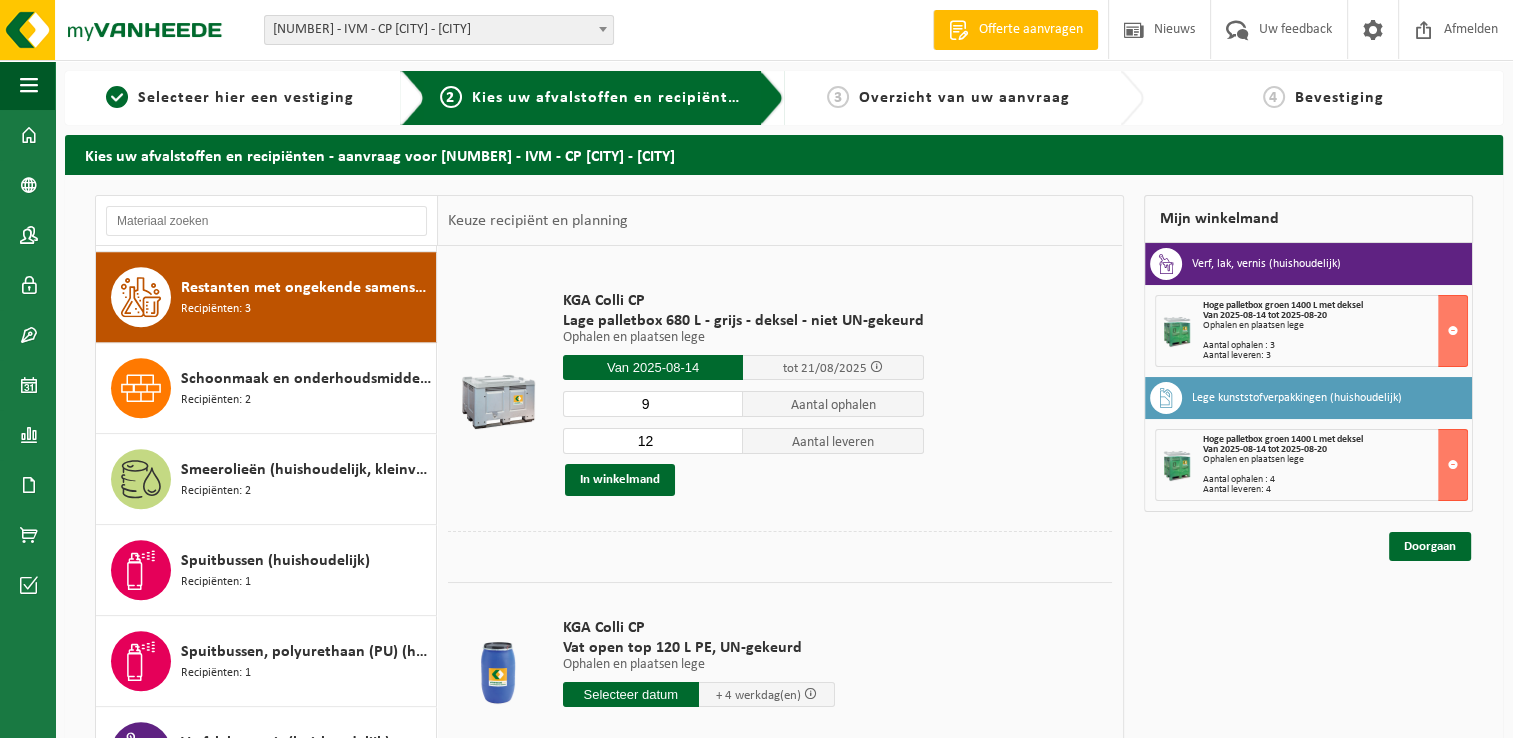 click on "9" at bounding box center (653, 404) 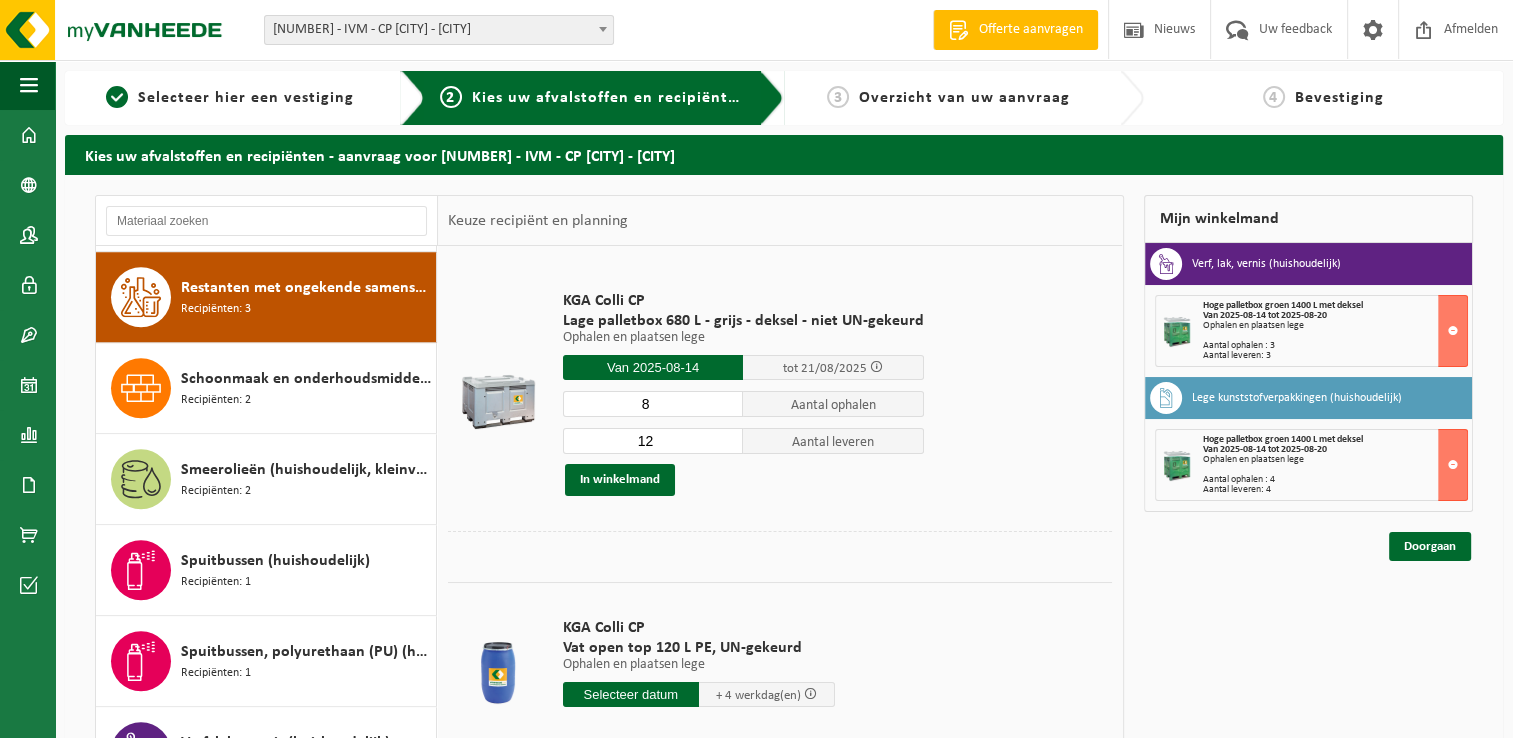click on "8" at bounding box center (653, 404) 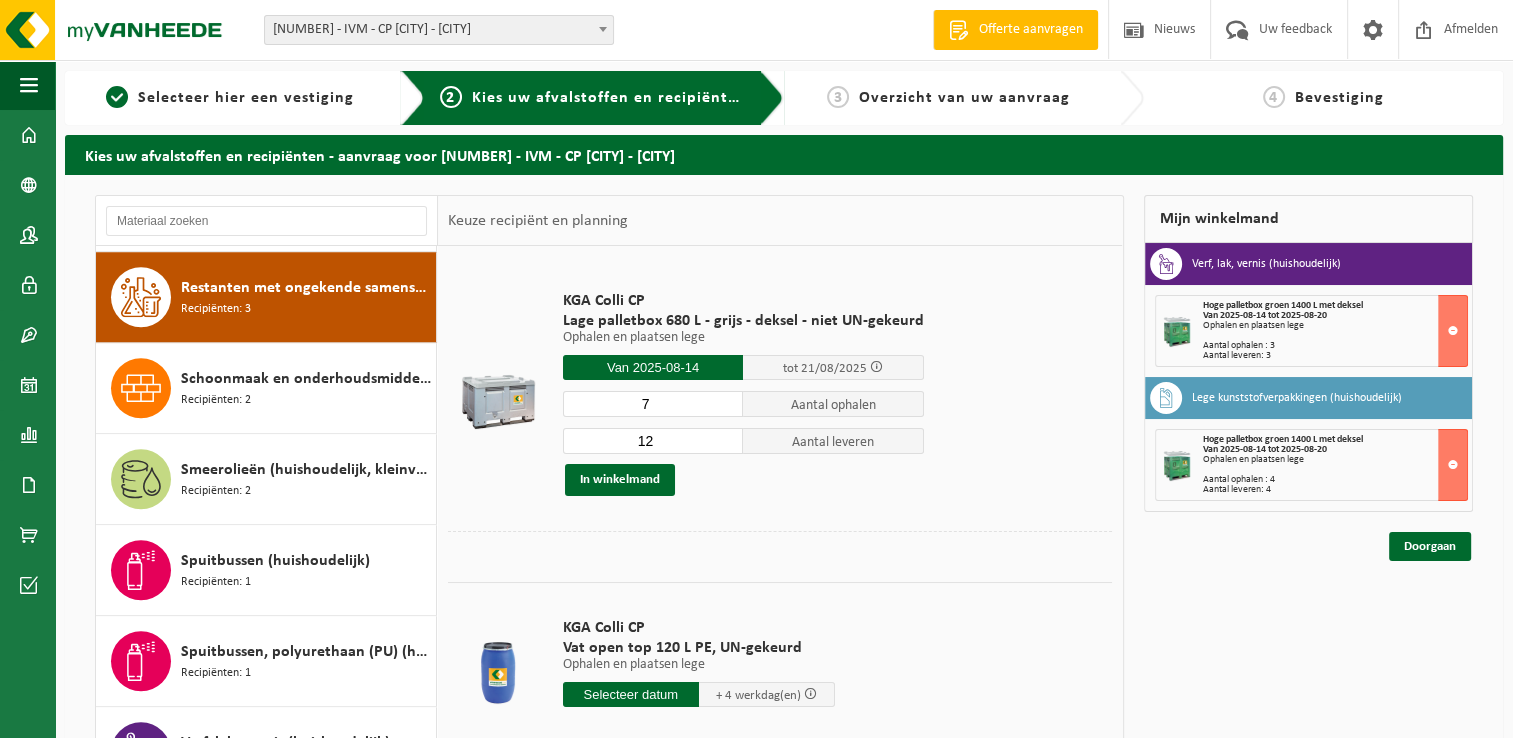 click on "7" at bounding box center (653, 404) 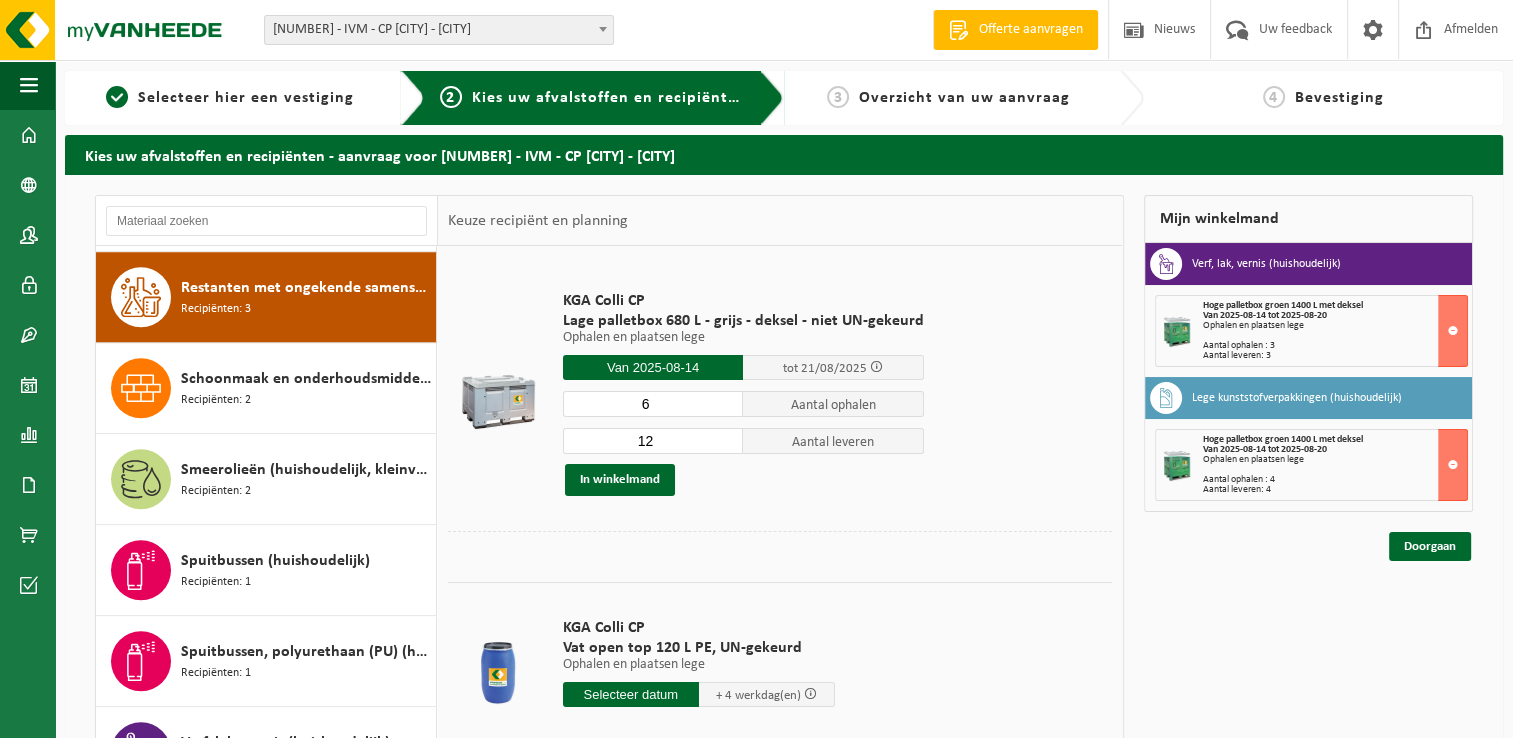 click on "6" at bounding box center (653, 404) 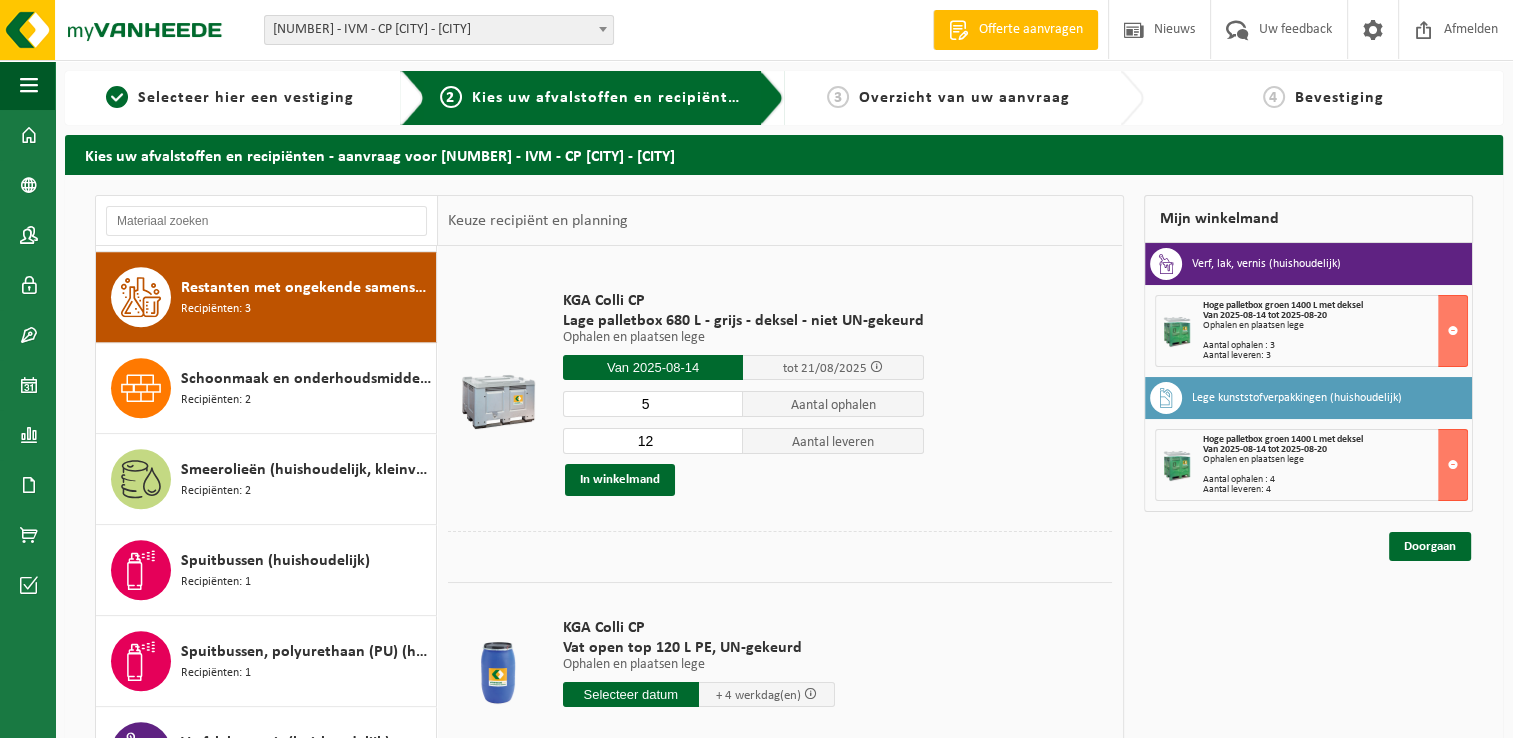 click on "5" at bounding box center [653, 404] 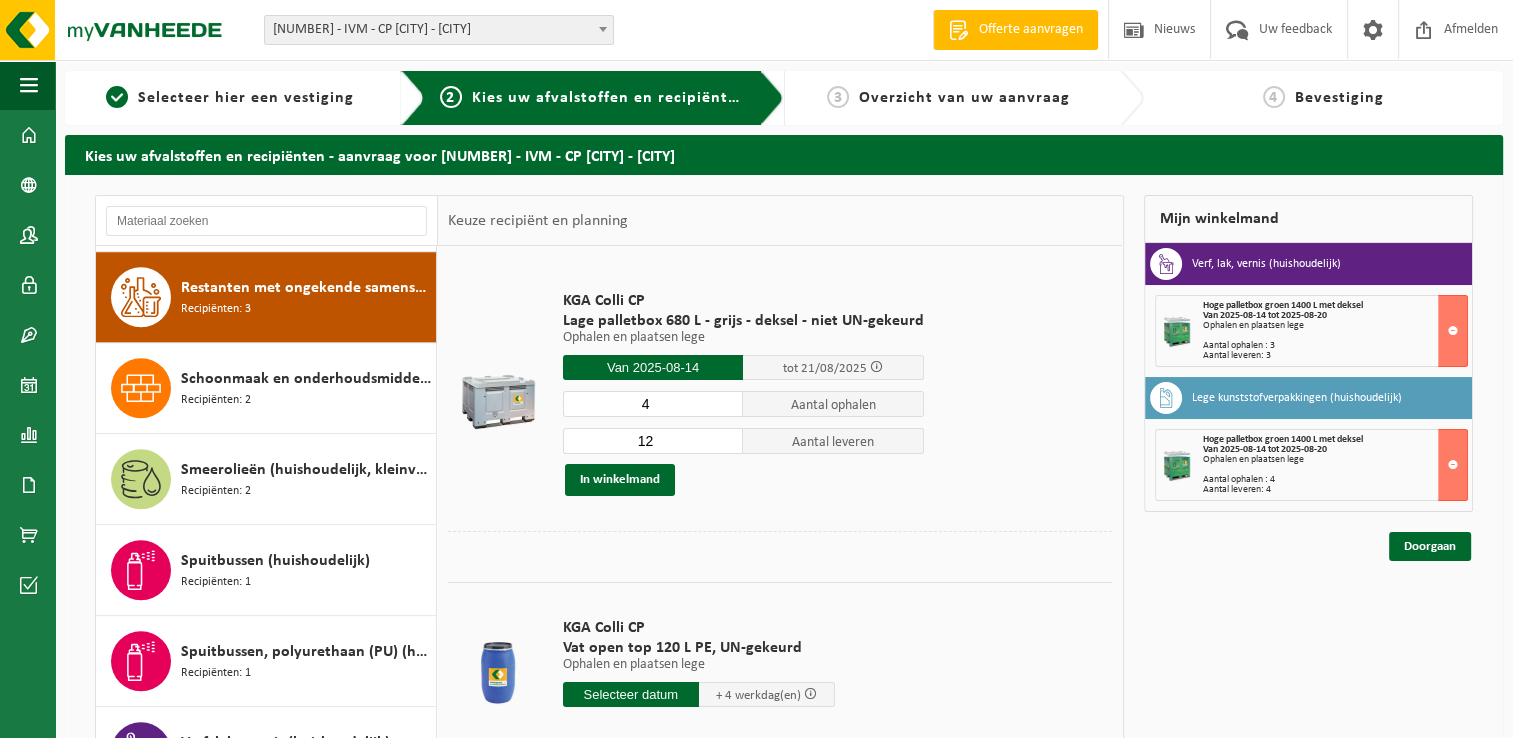 click on "4" at bounding box center (653, 404) 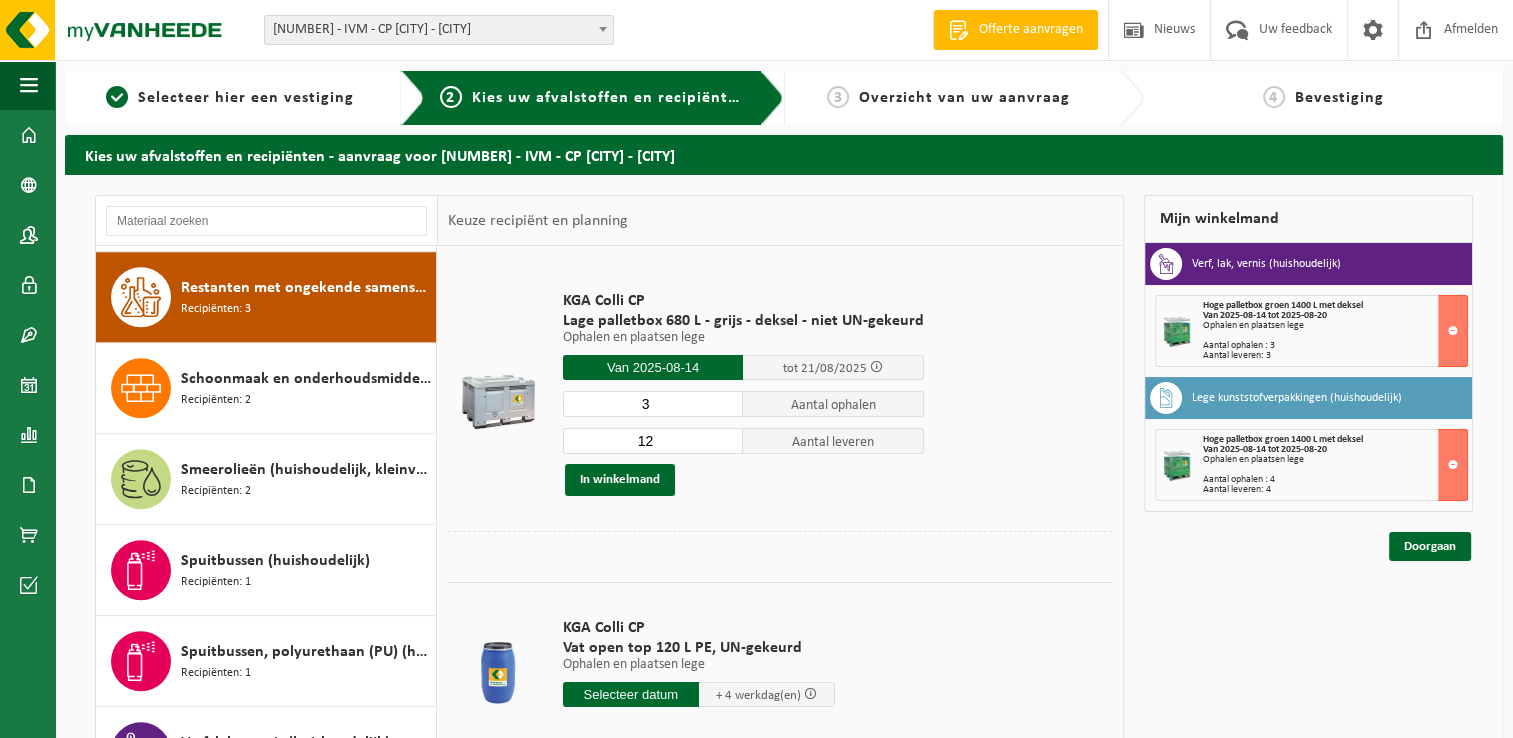 click on "3" at bounding box center [653, 404] 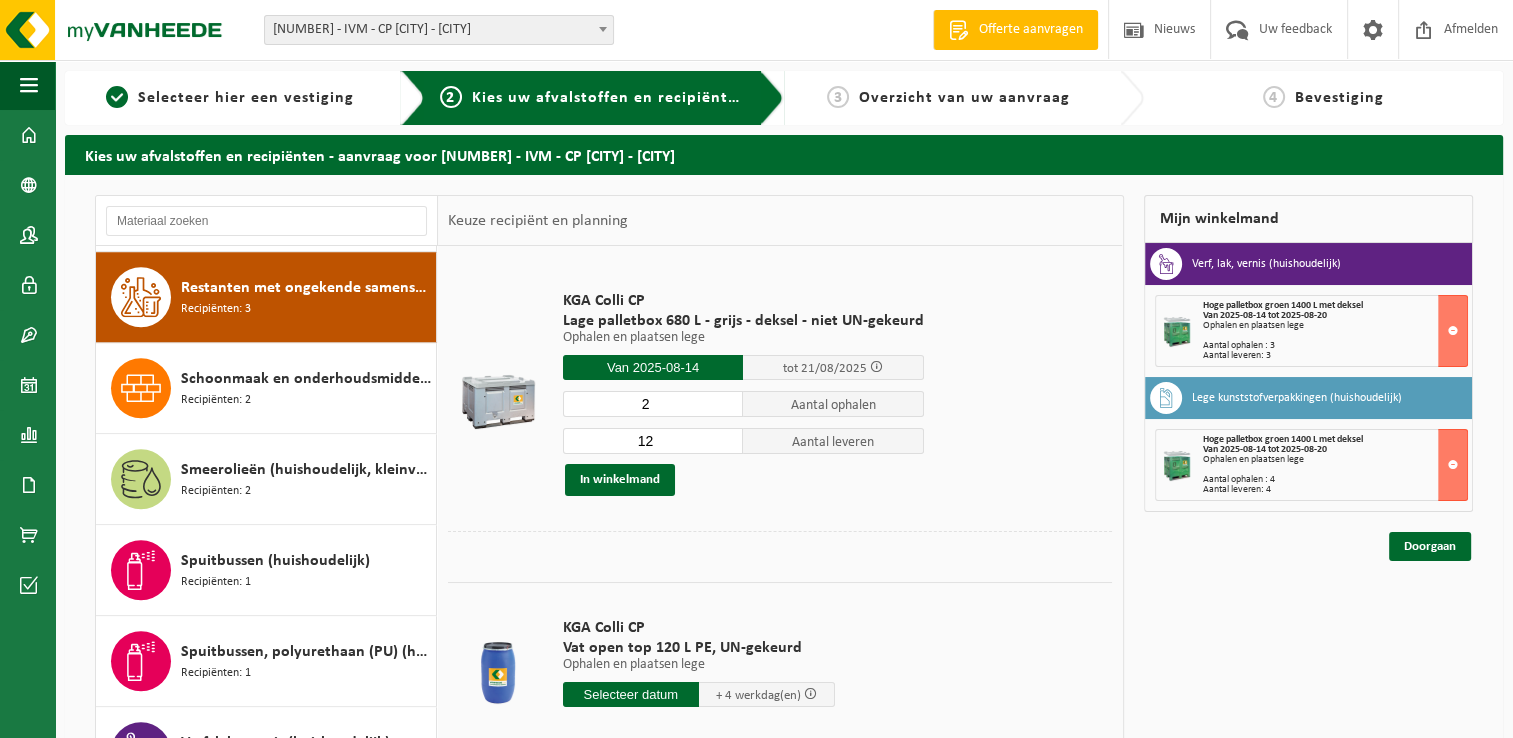 click on "2" at bounding box center [653, 404] 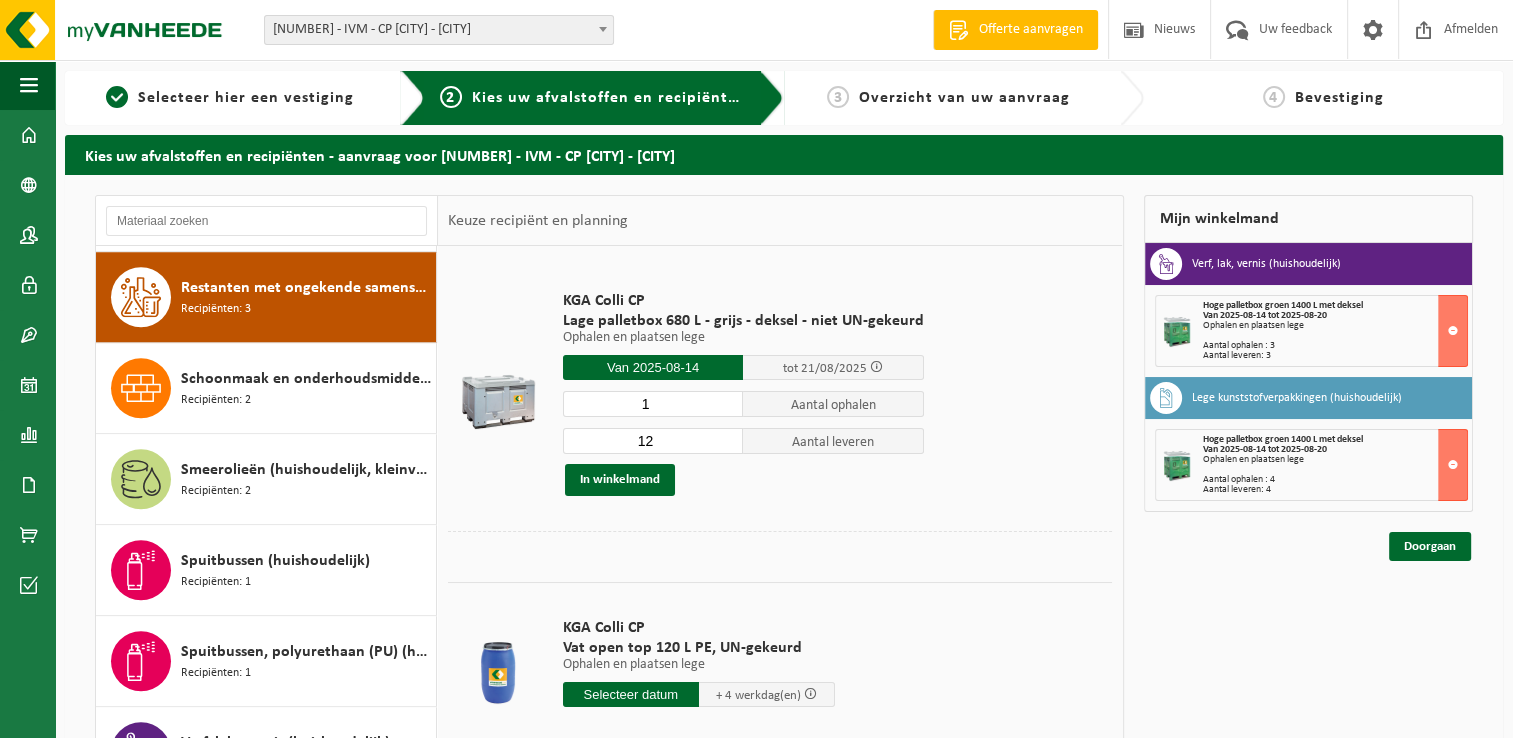 type on "1" 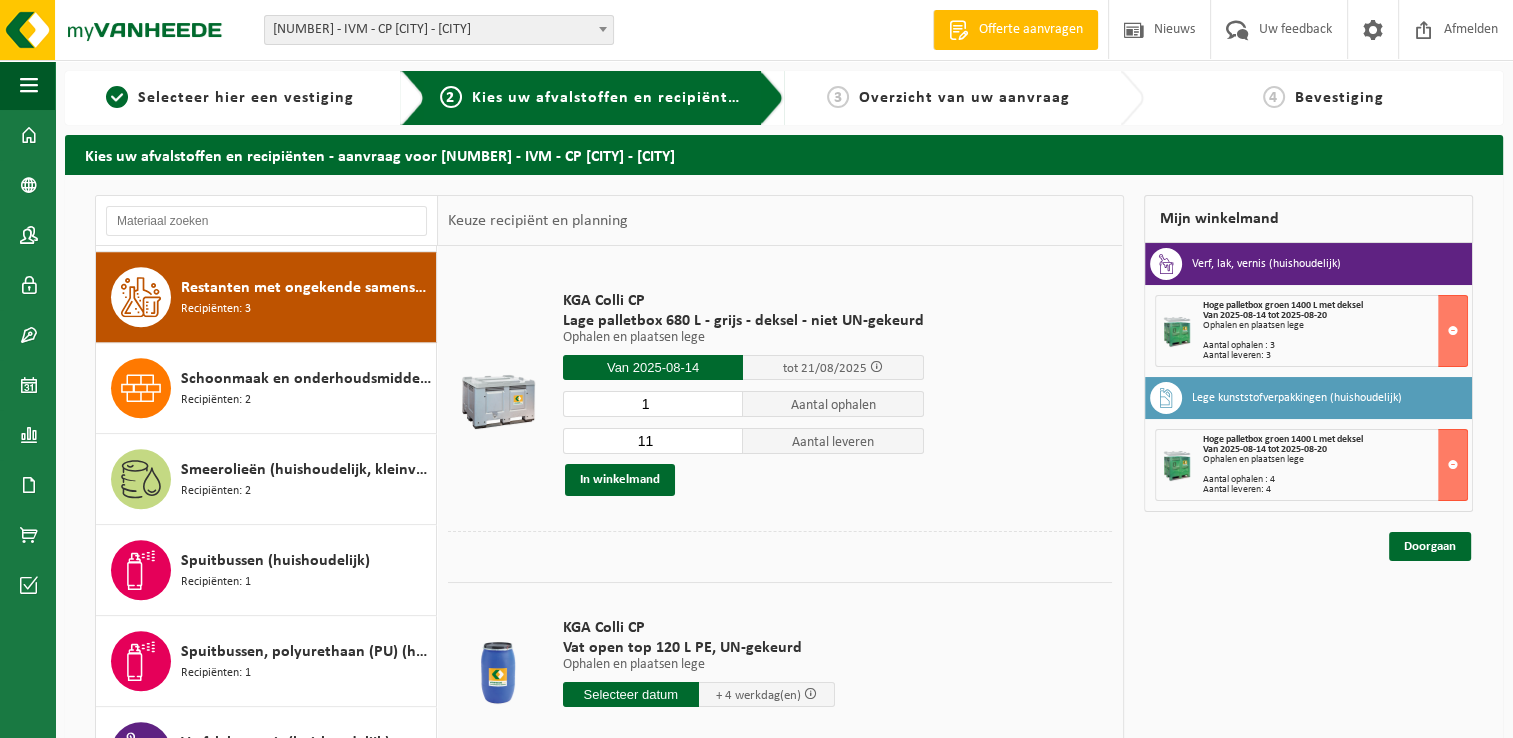 click on "11" at bounding box center [653, 441] 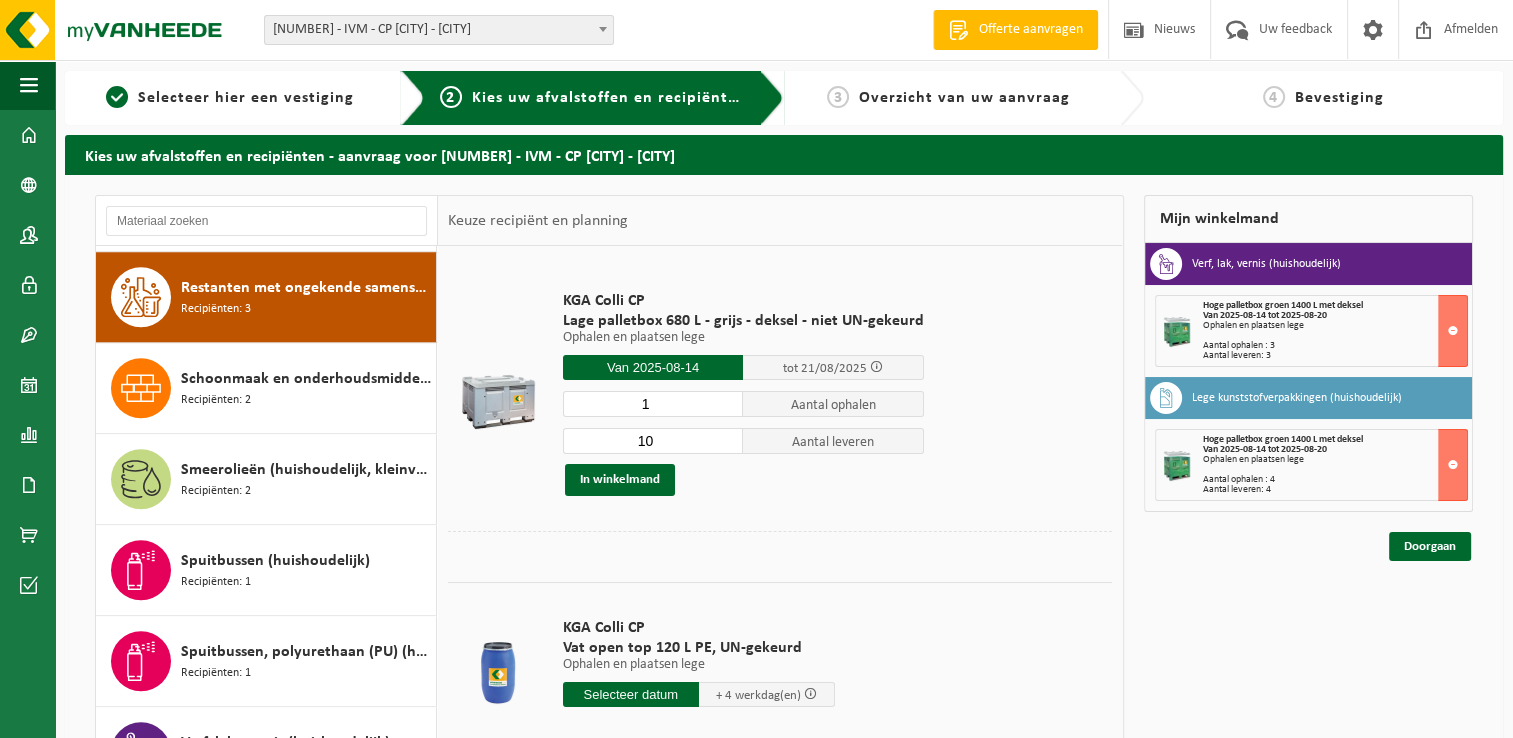 click on "10" at bounding box center (653, 441) 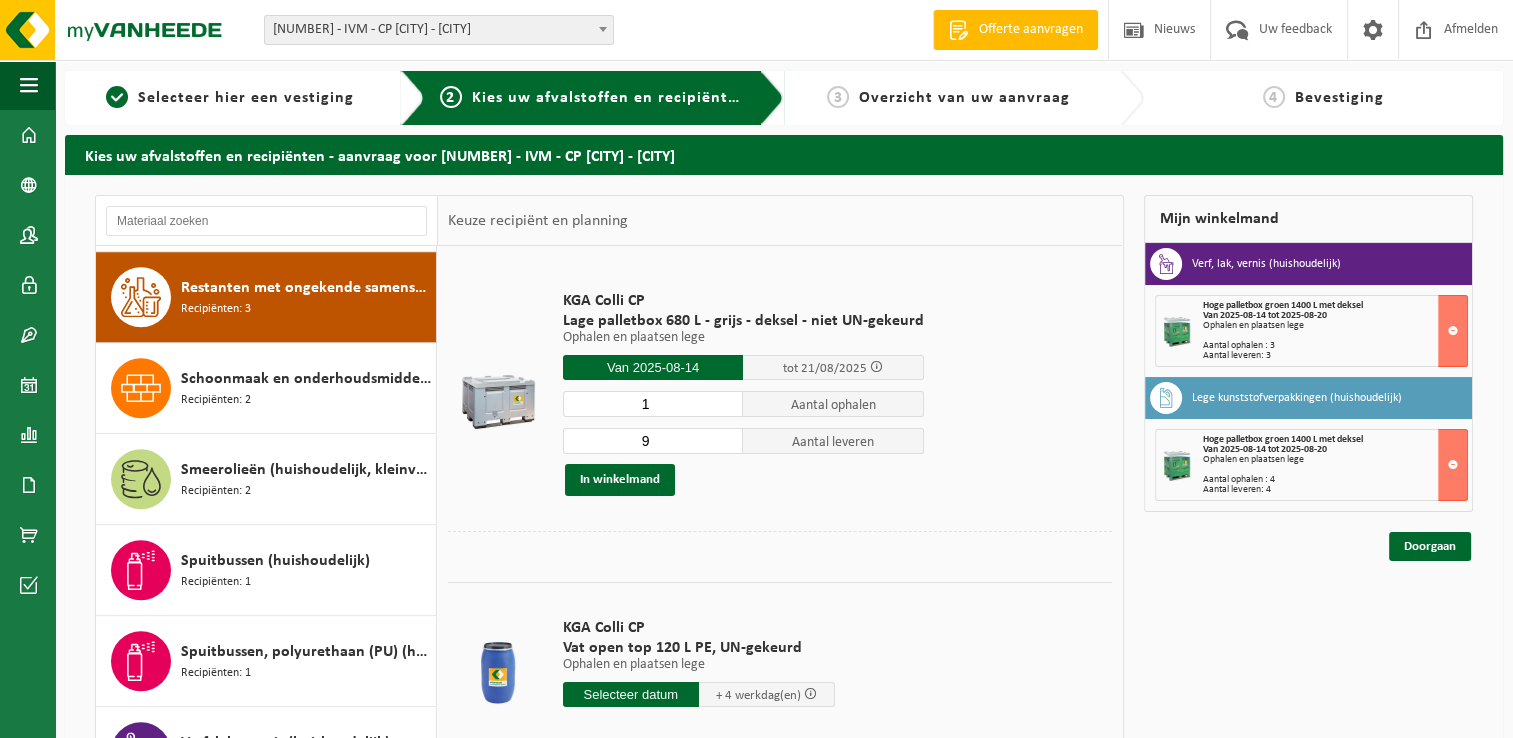 click on "9" at bounding box center (653, 441) 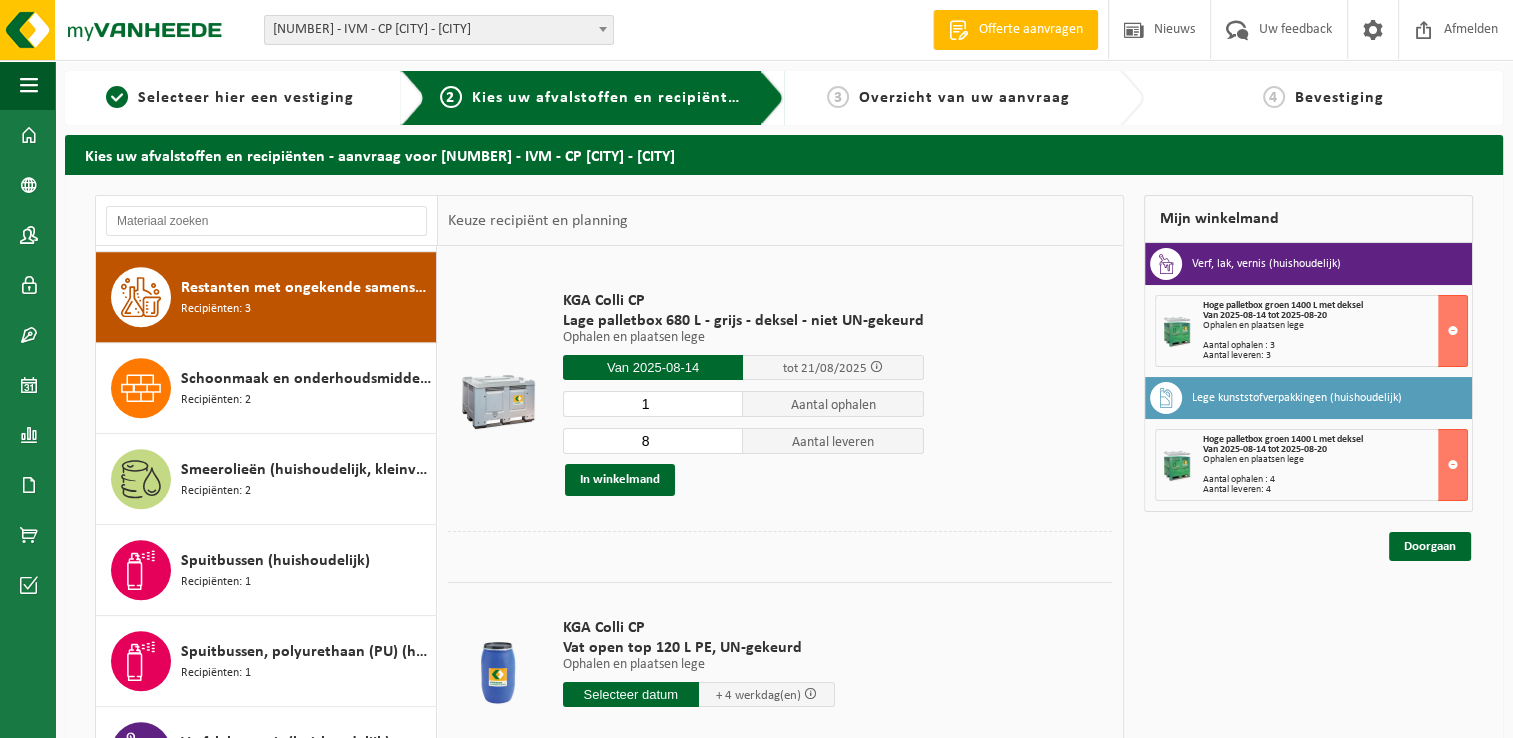 click on "8" at bounding box center [653, 441] 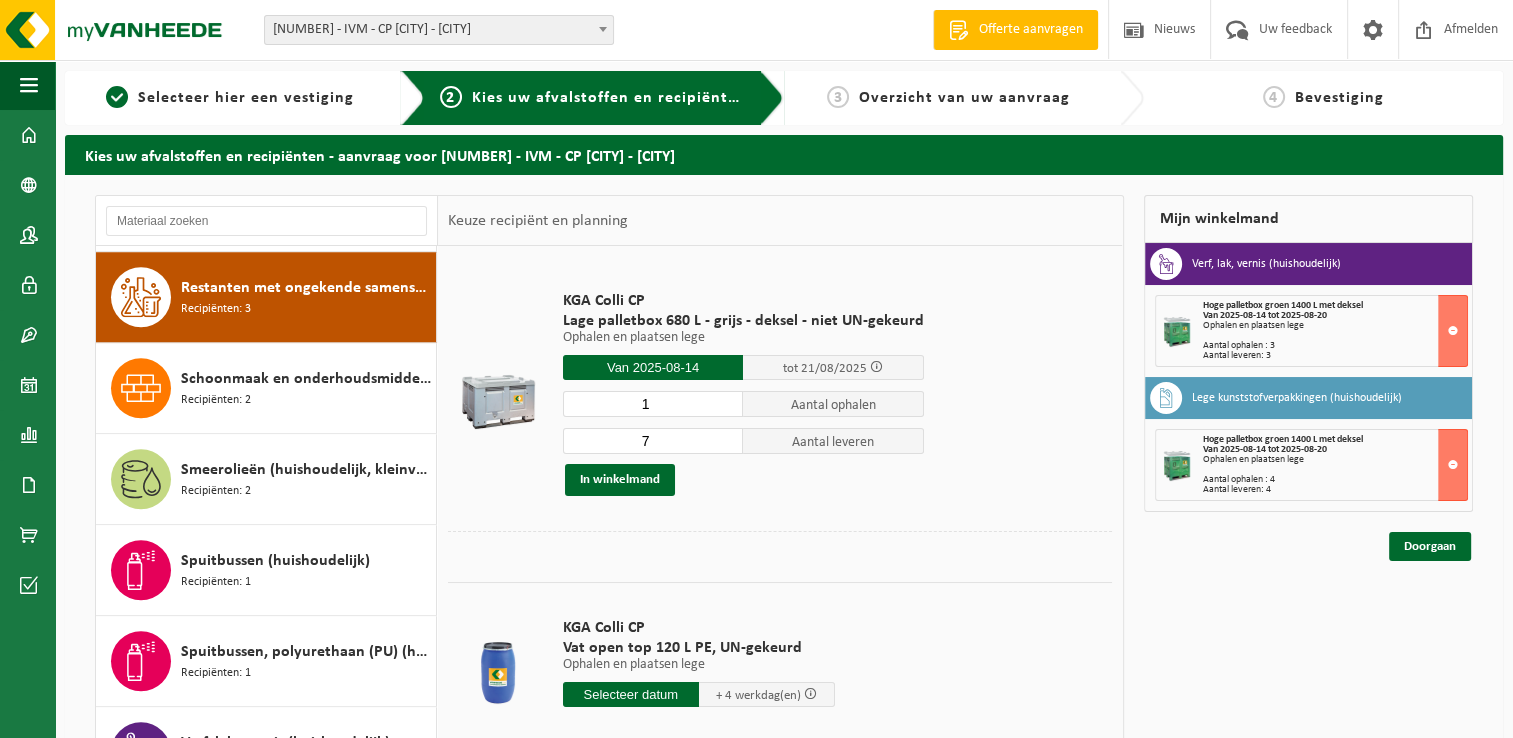 click on "7" at bounding box center [653, 441] 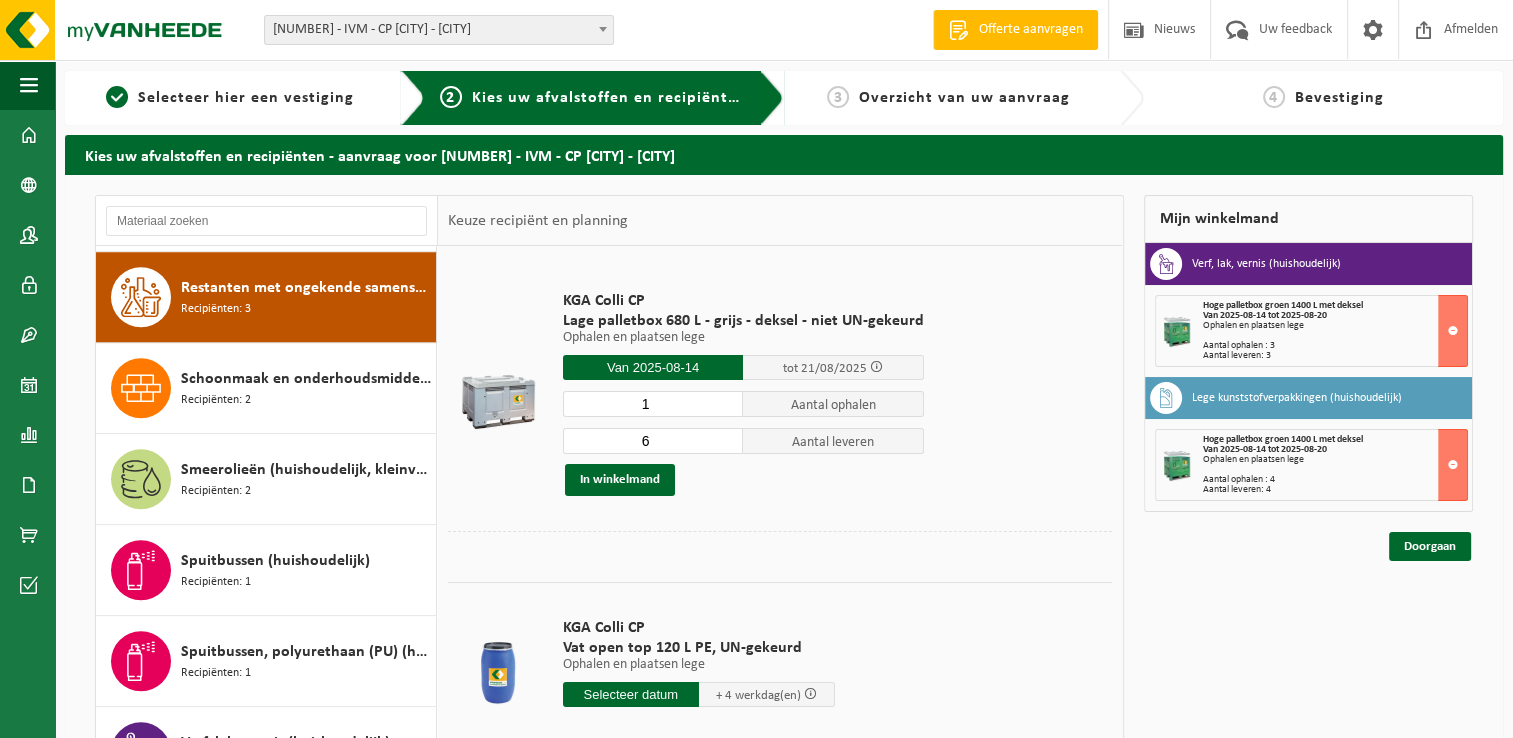click on "6" at bounding box center (653, 441) 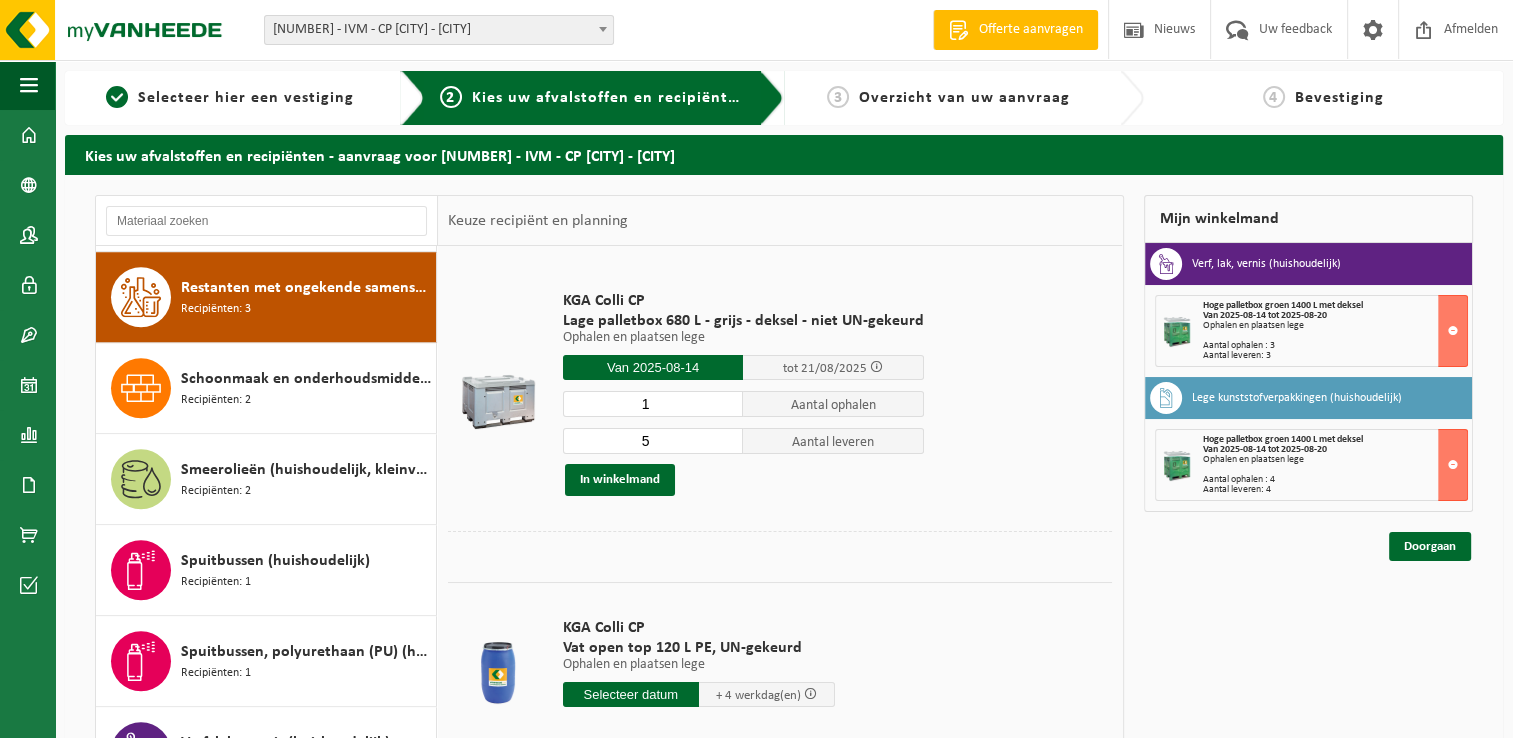 click on "5" at bounding box center [653, 441] 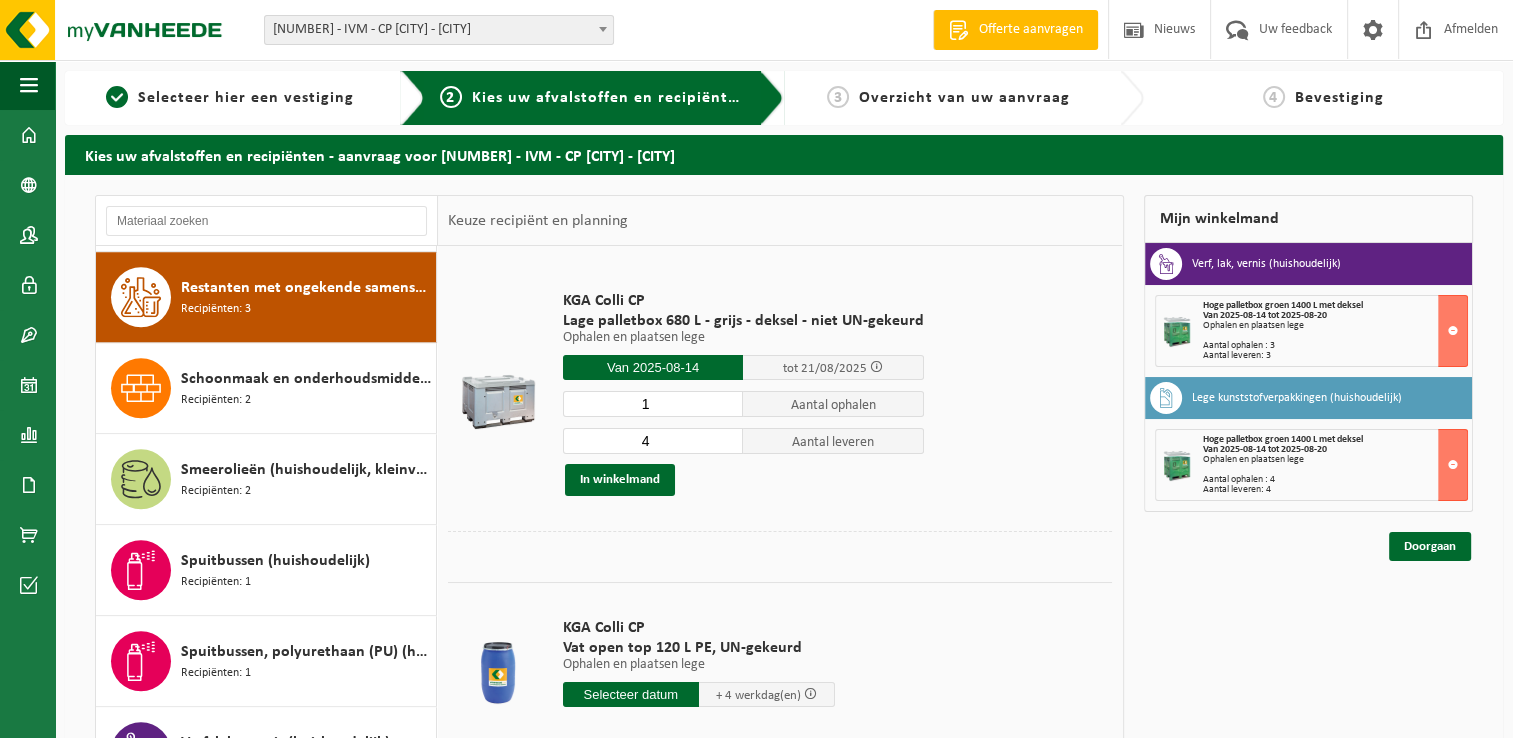 click on "4" at bounding box center (653, 441) 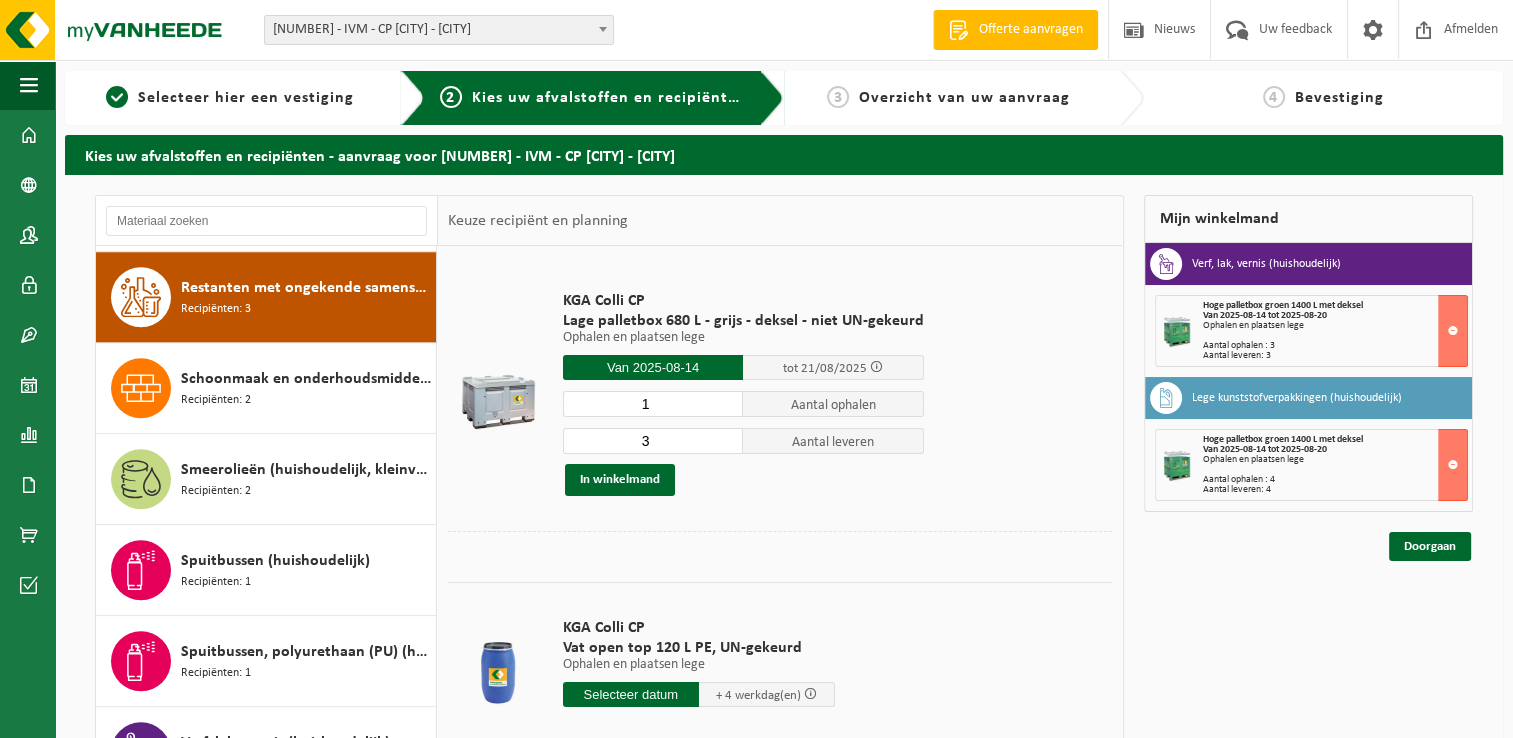 click on "3" at bounding box center [653, 441] 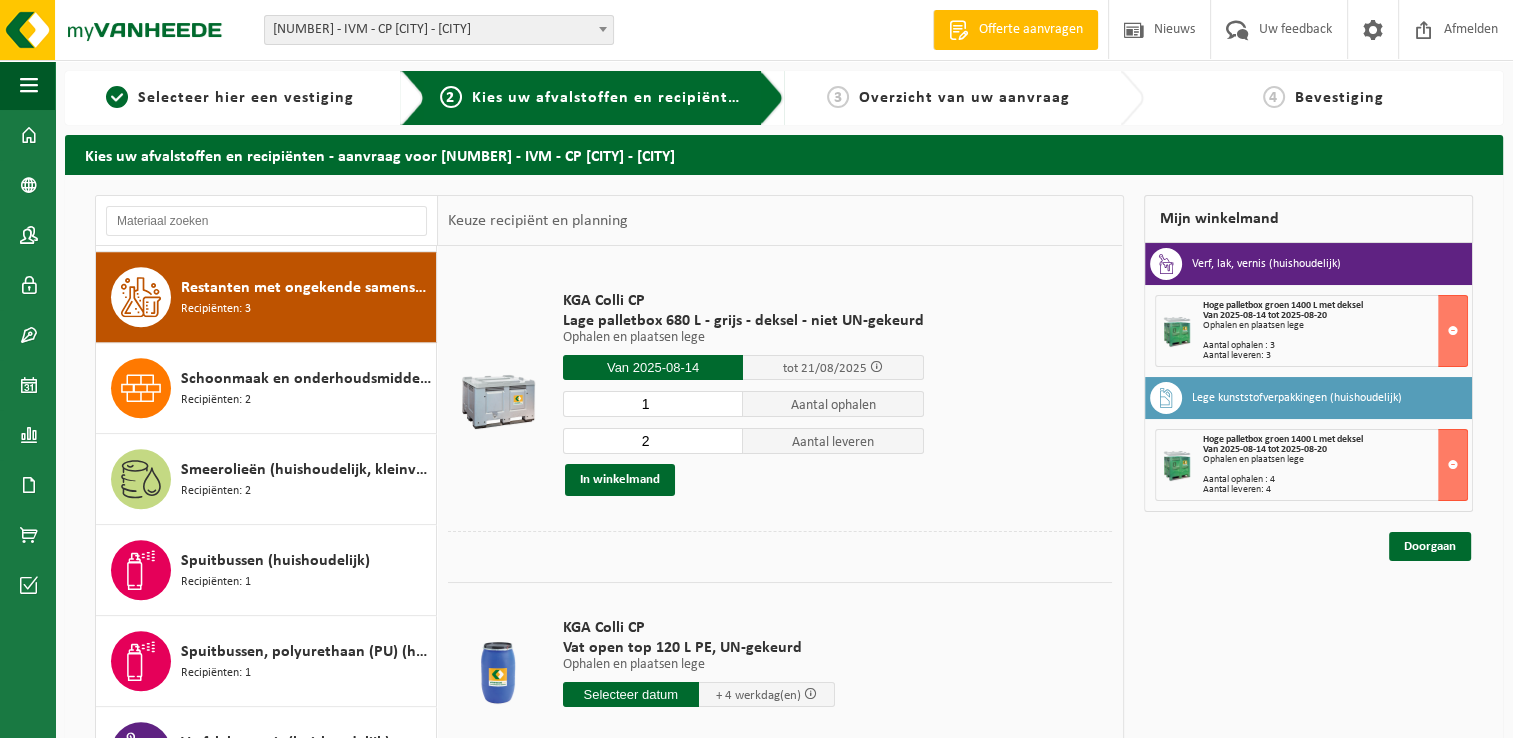 click on "2" at bounding box center [653, 441] 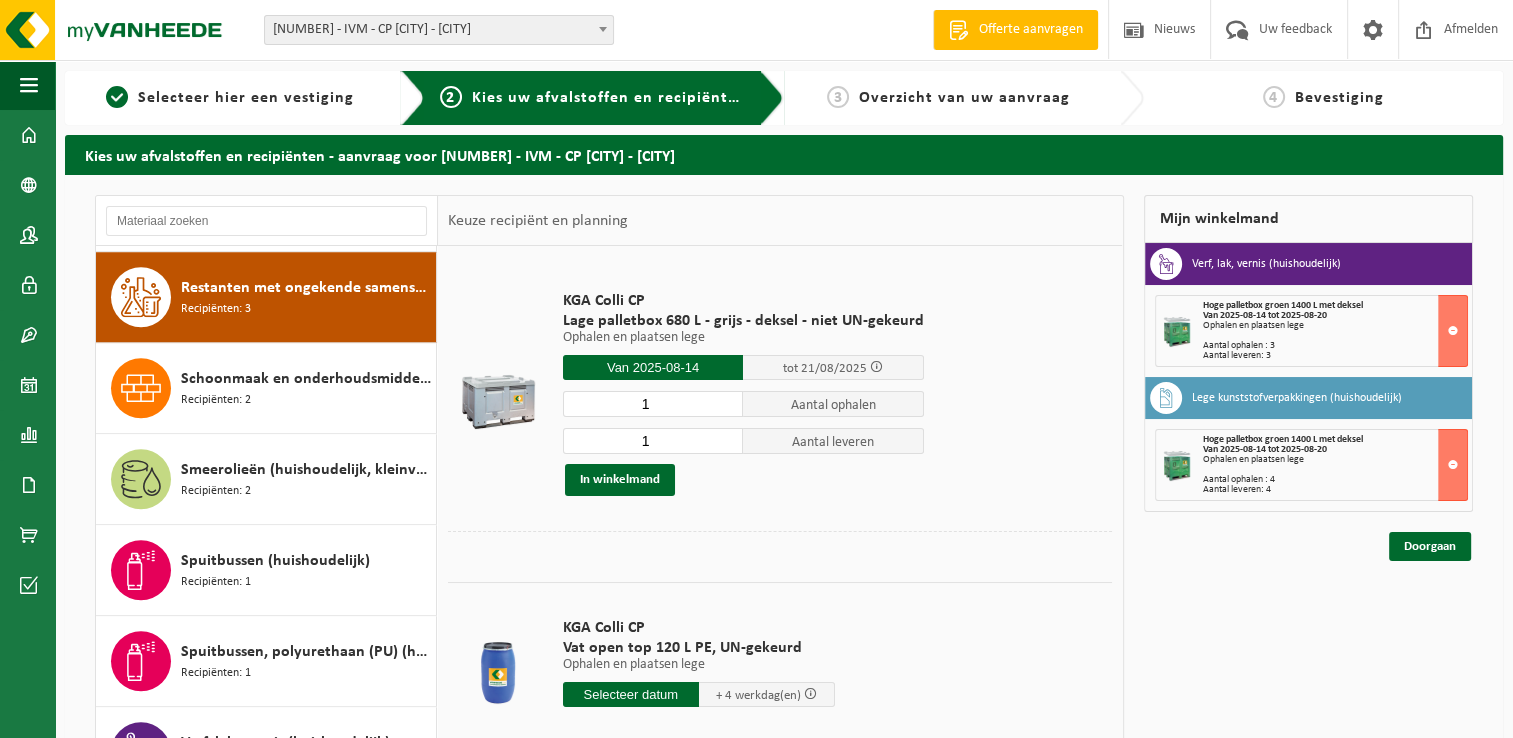 type on "1" 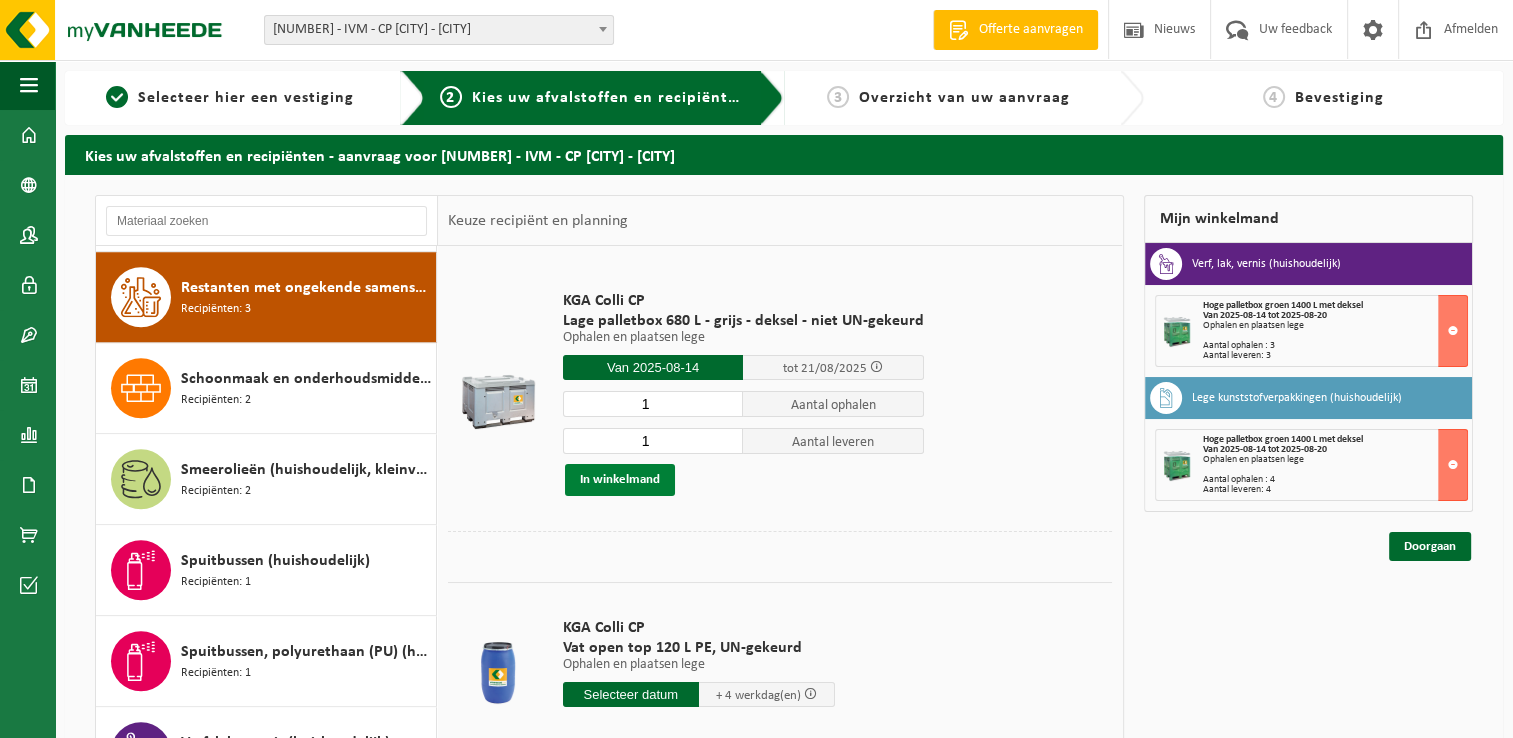 click on "In winkelmand" at bounding box center (620, 480) 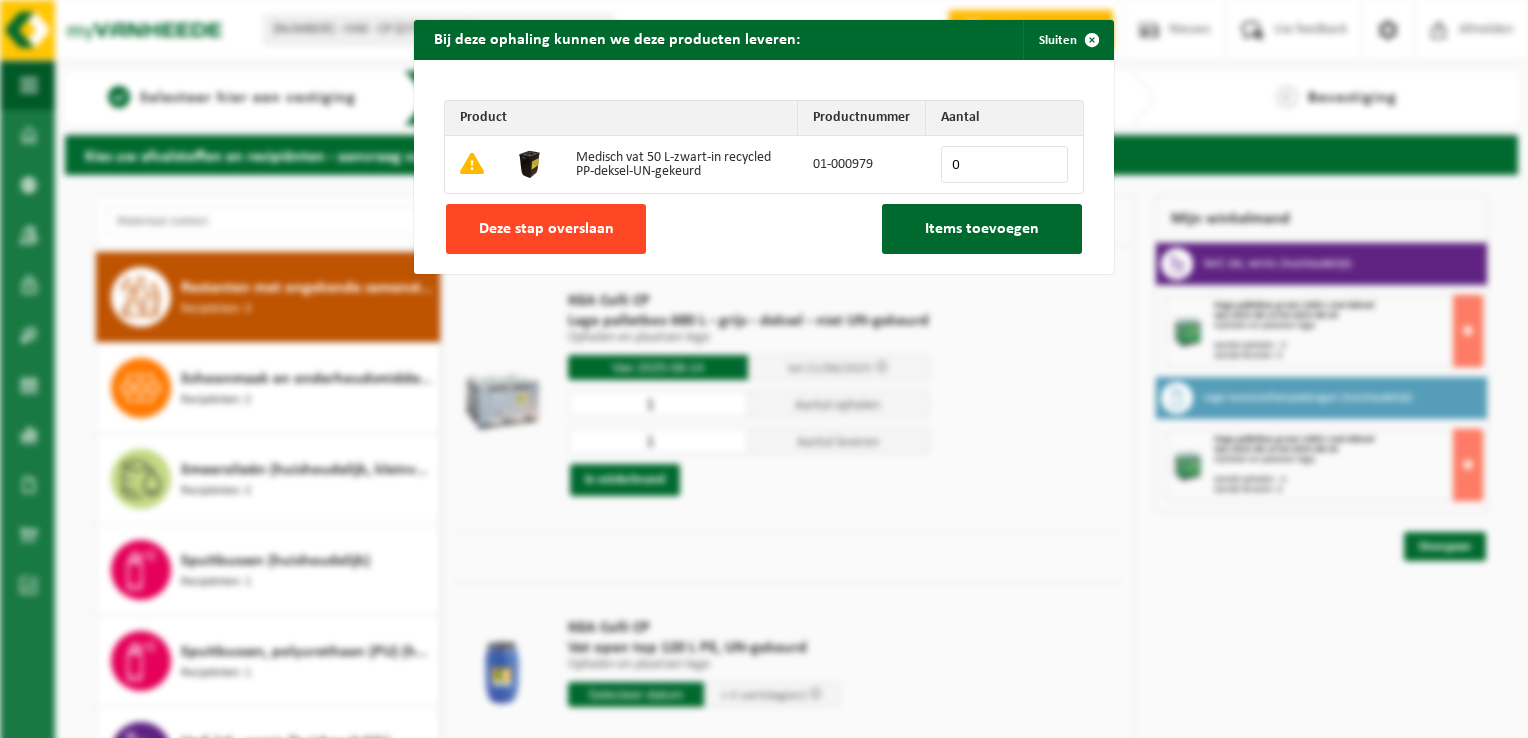 click on "Deze stap overslaan" at bounding box center [546, 229] 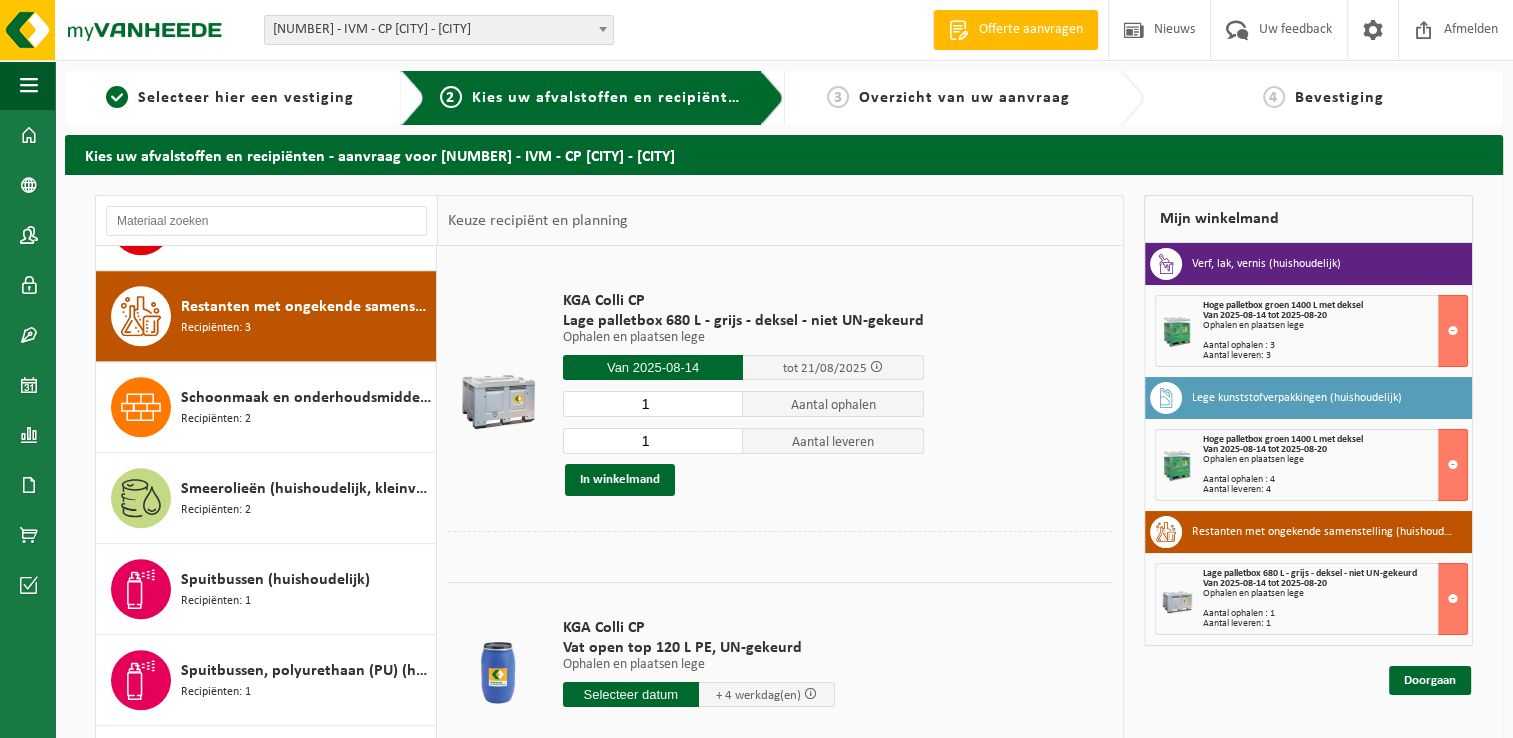 scroll, scrollTop: 1900, scrollLeft: 0, axis: vertical 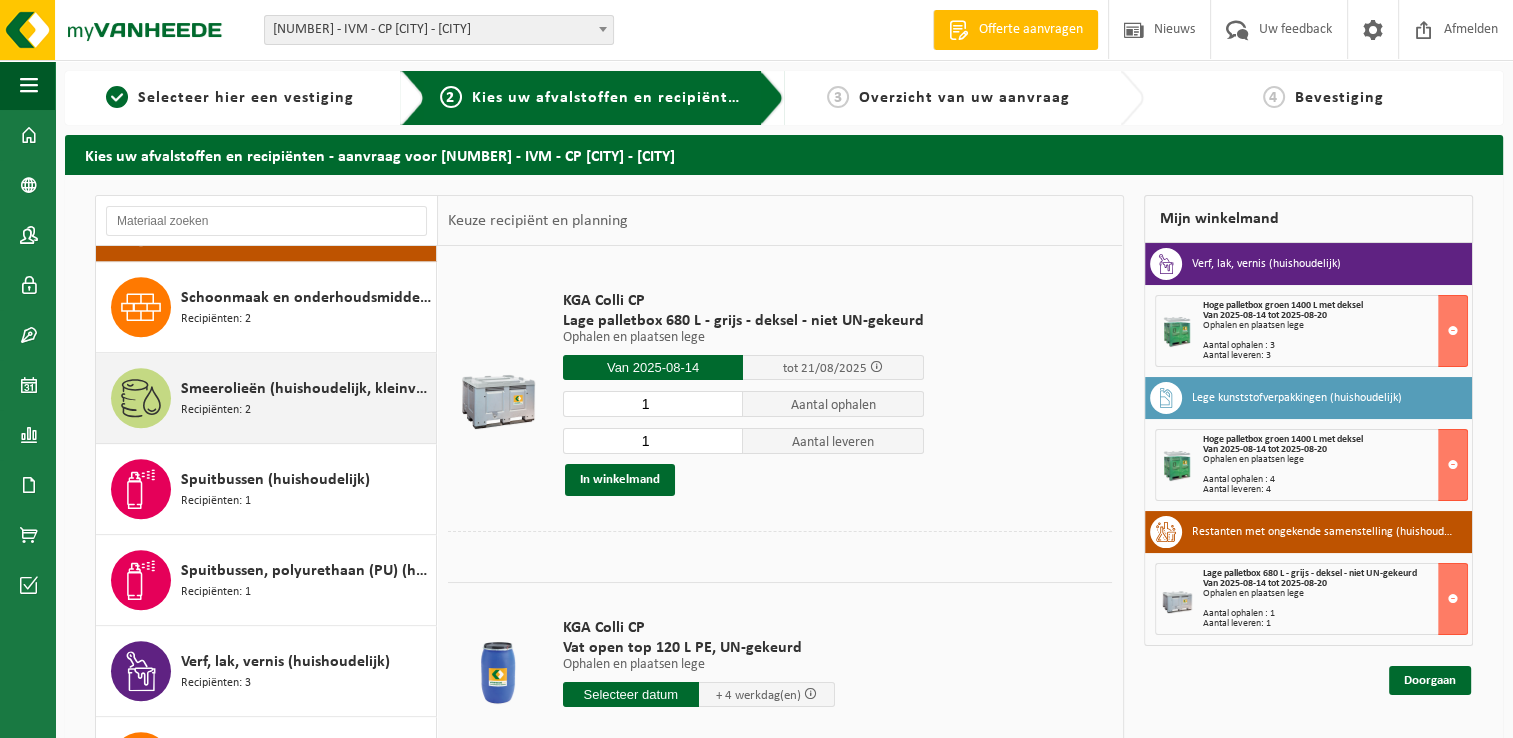 click on "Smeerolieën (huishoudelijk, kleinverpakking)" at bounding box center [306, 389] 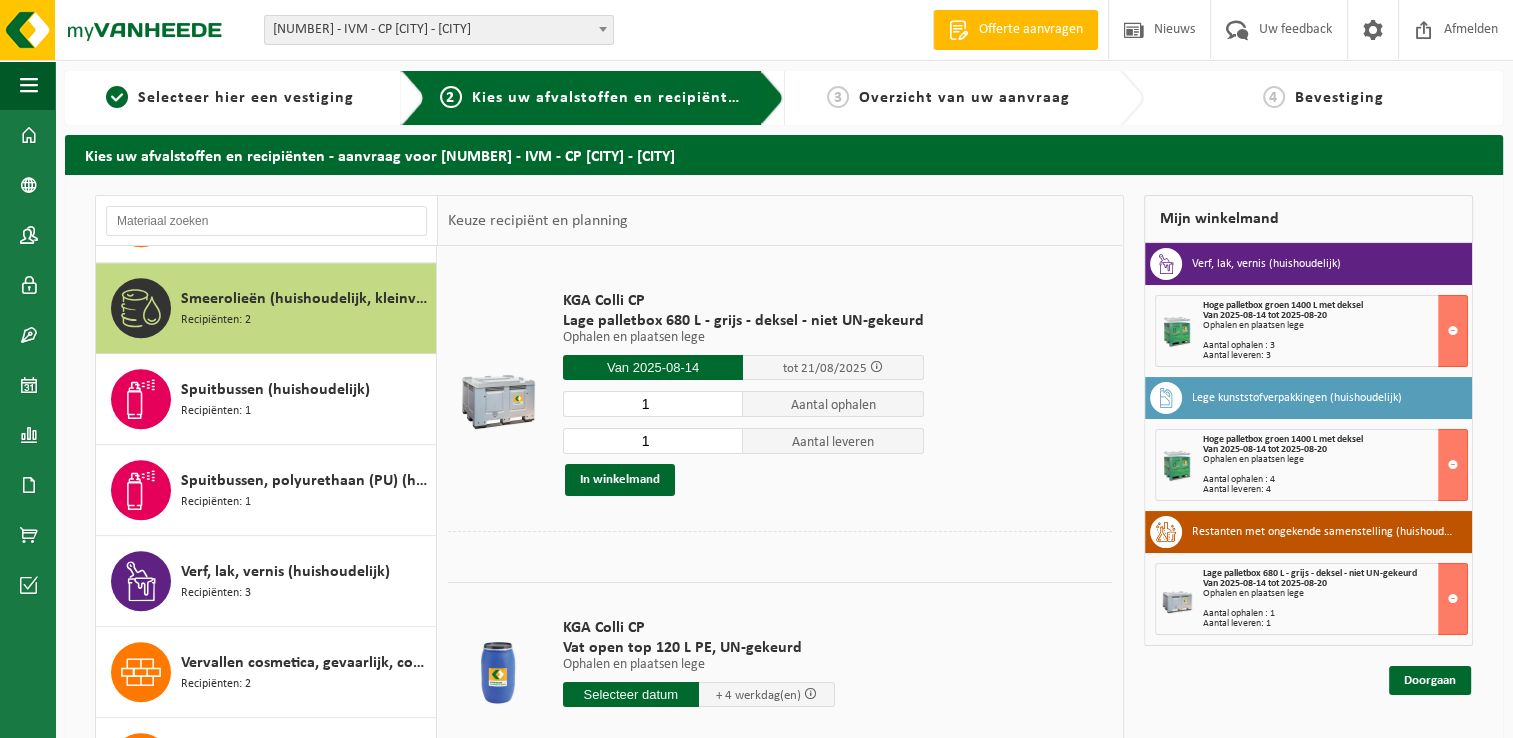scroll, scrollTop: 2000, scrollLeft: 0, axis: vertical 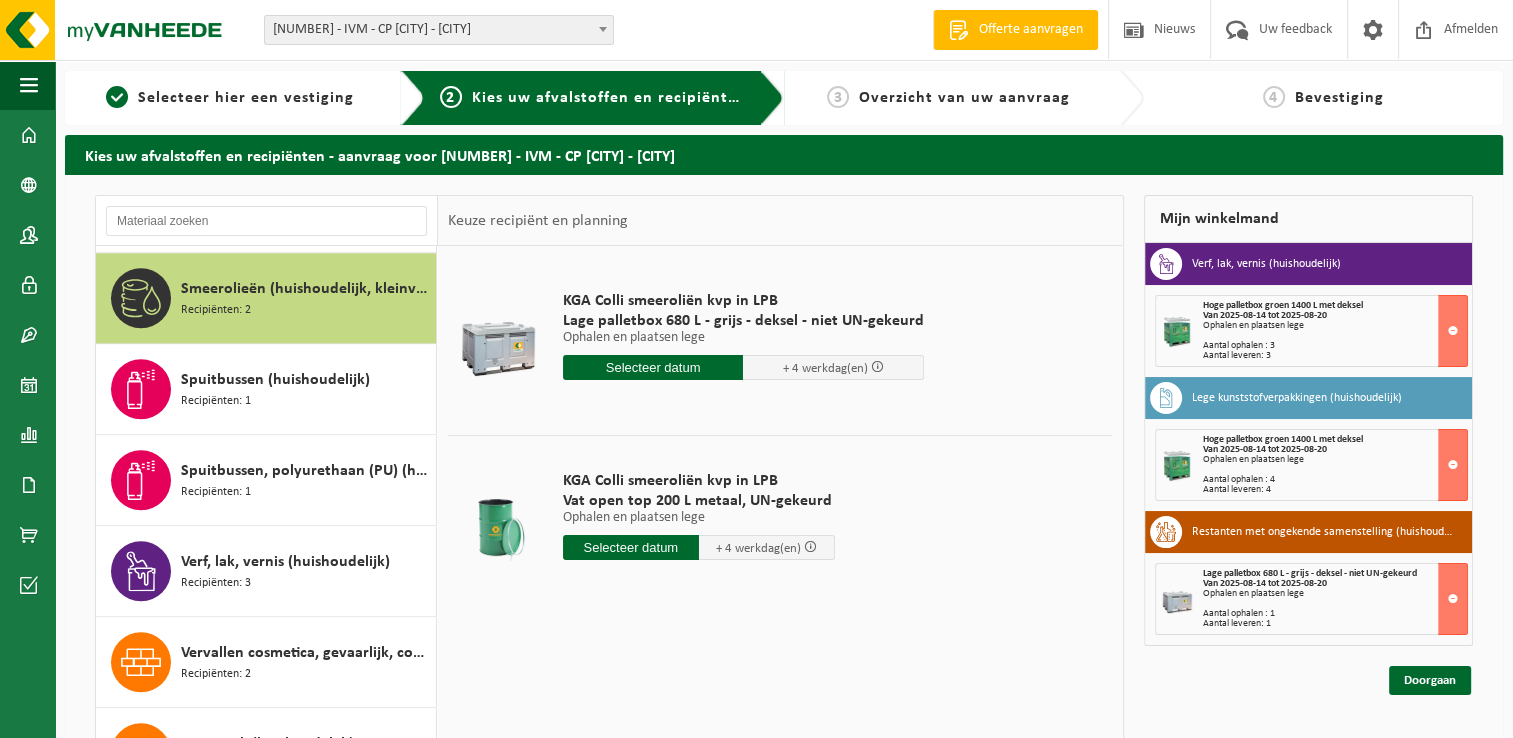 click at bounding box center (498, 341) 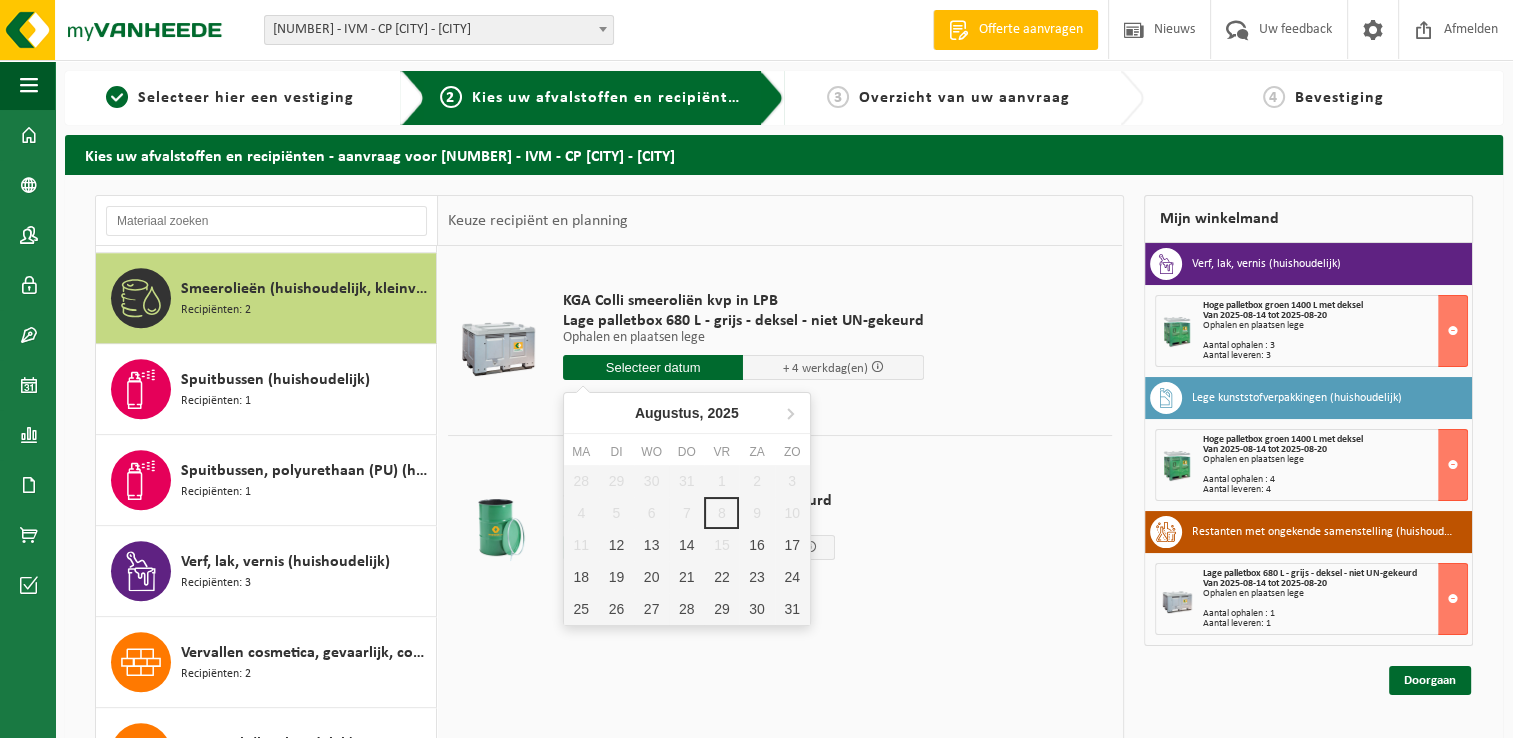 click at bounding box center [653, 367] 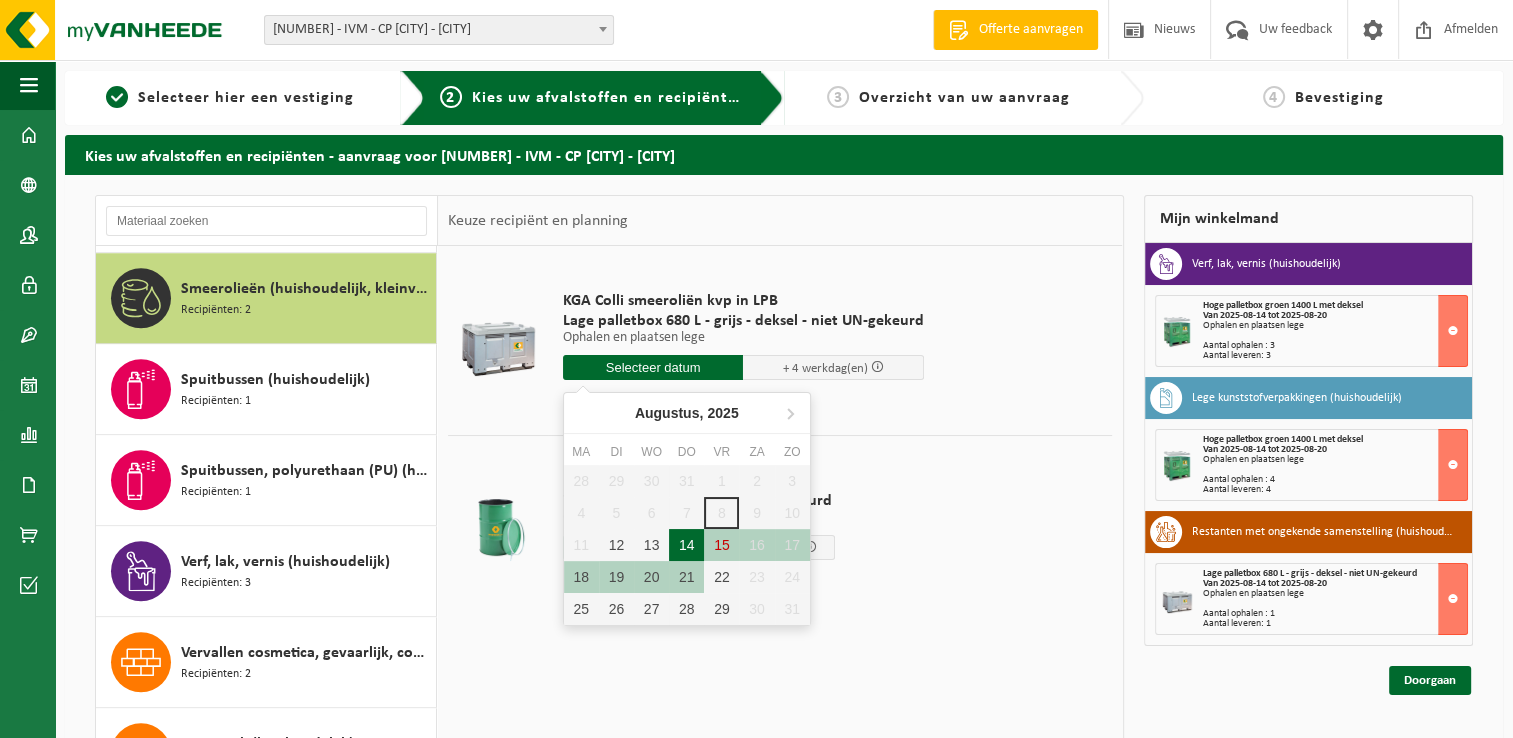 click on "14" at bounding box center [686, 545] 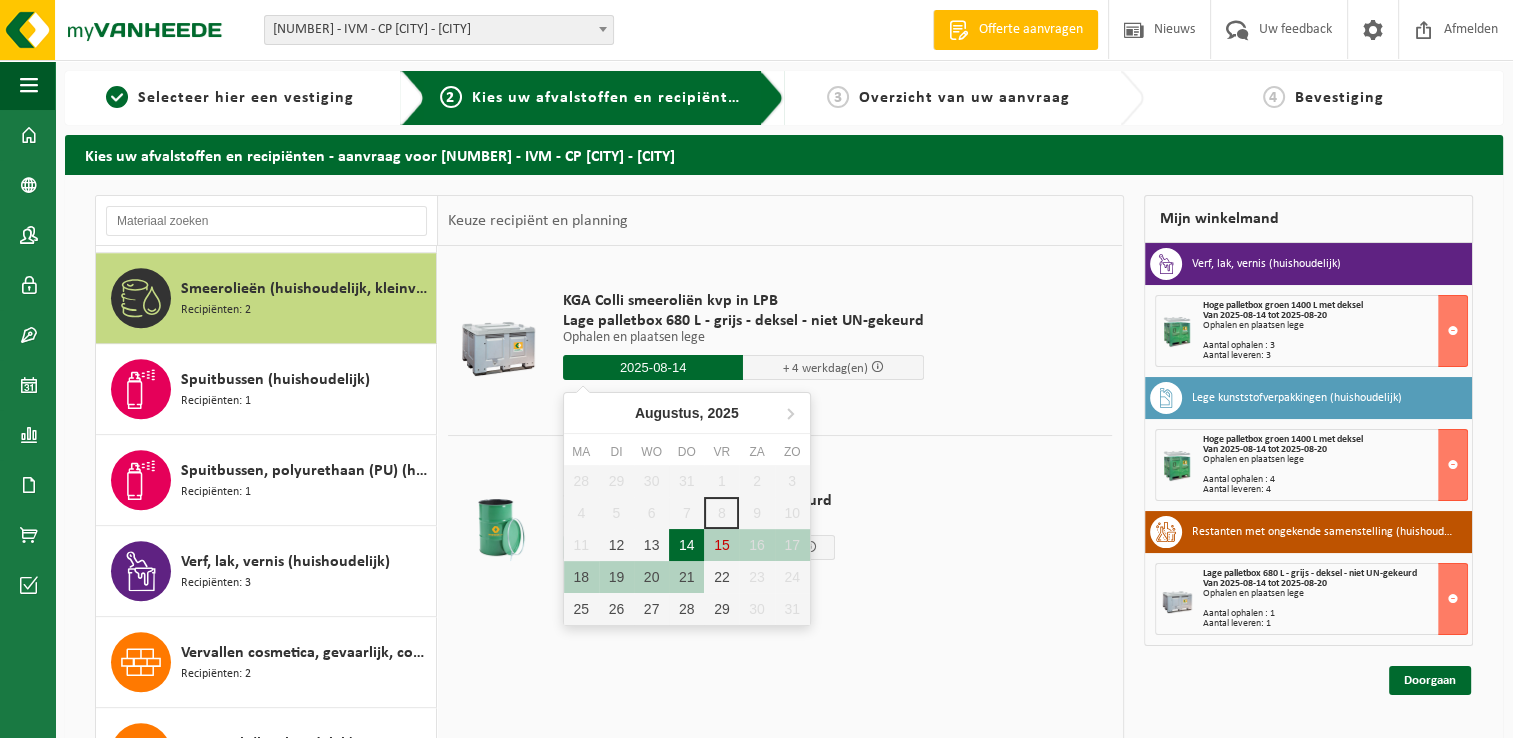 type on "Van 2025-08-14" 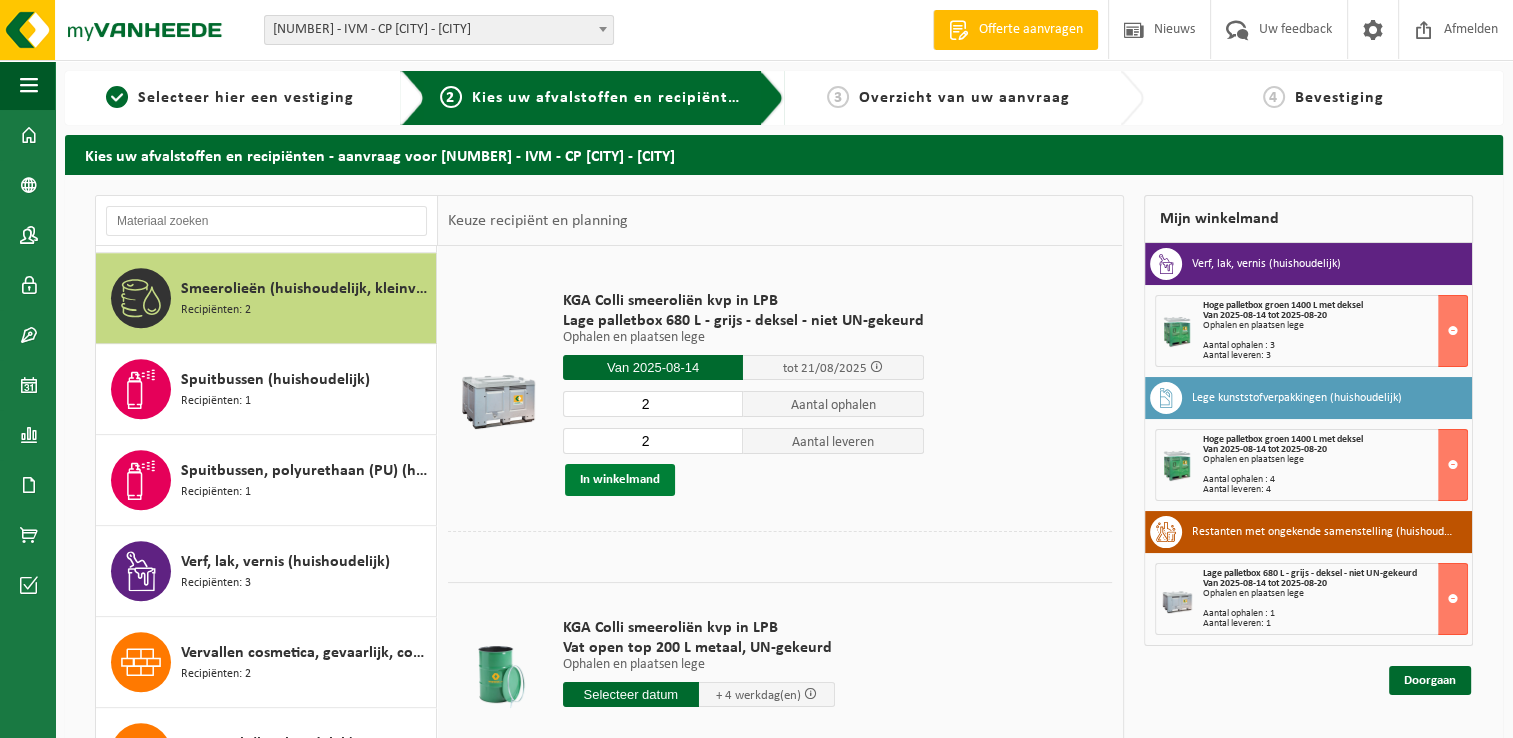 click on "In winkelmand" at bounding box center (620, 480) 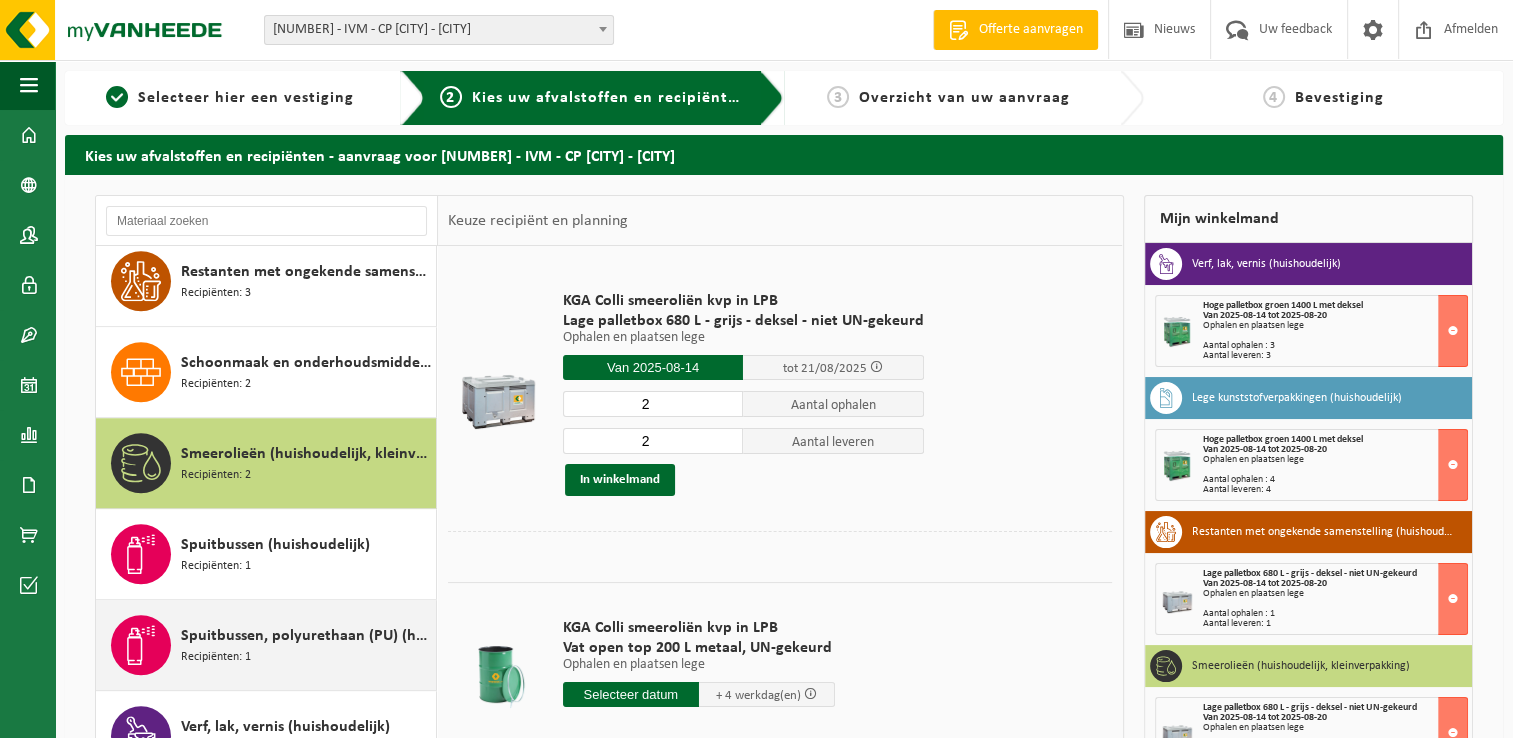 scroll, scrollTop: 1735, scrollLeft: 0, axis: vertical 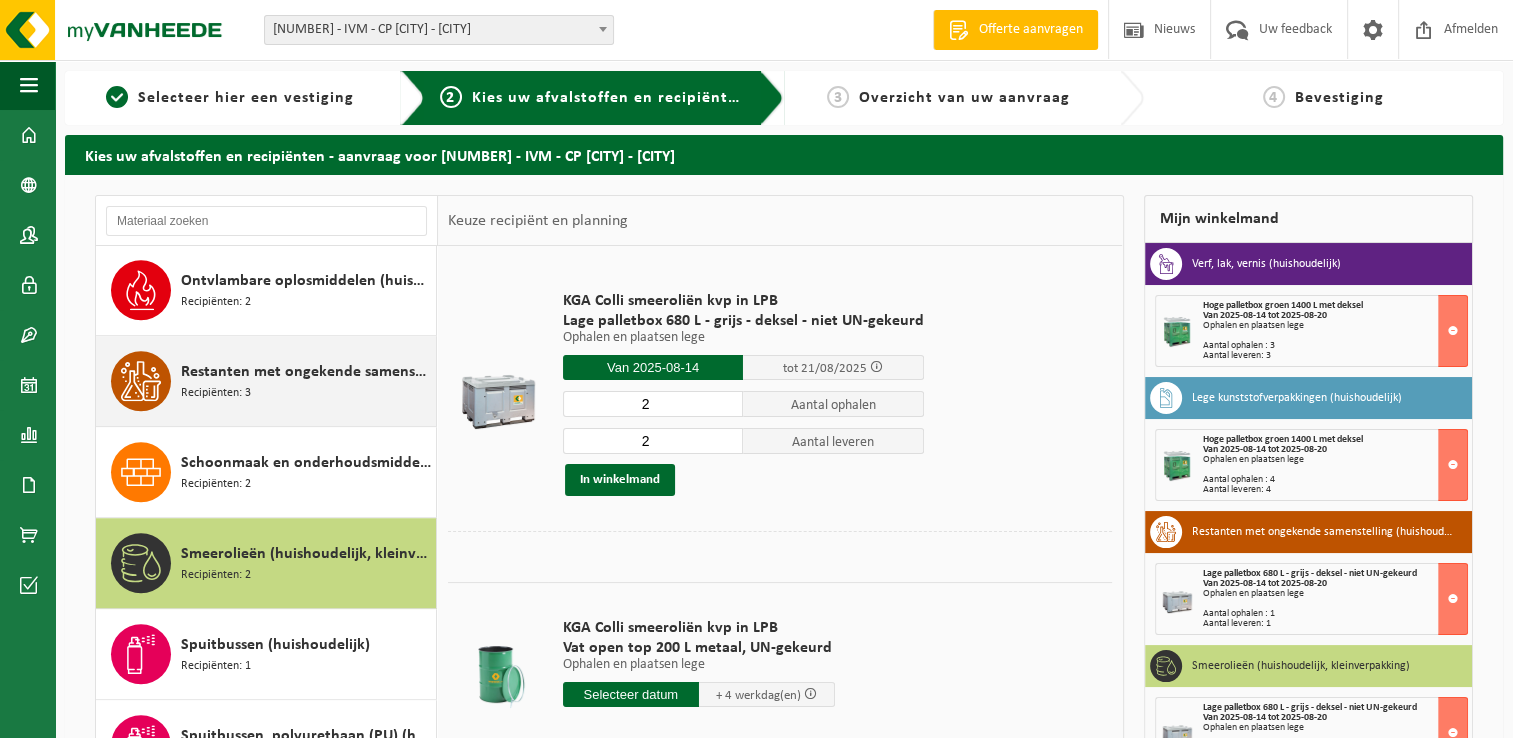 click on "Restanten met ongekende samenstelling (huishoudelijk)" at bounding box center [306, 372] 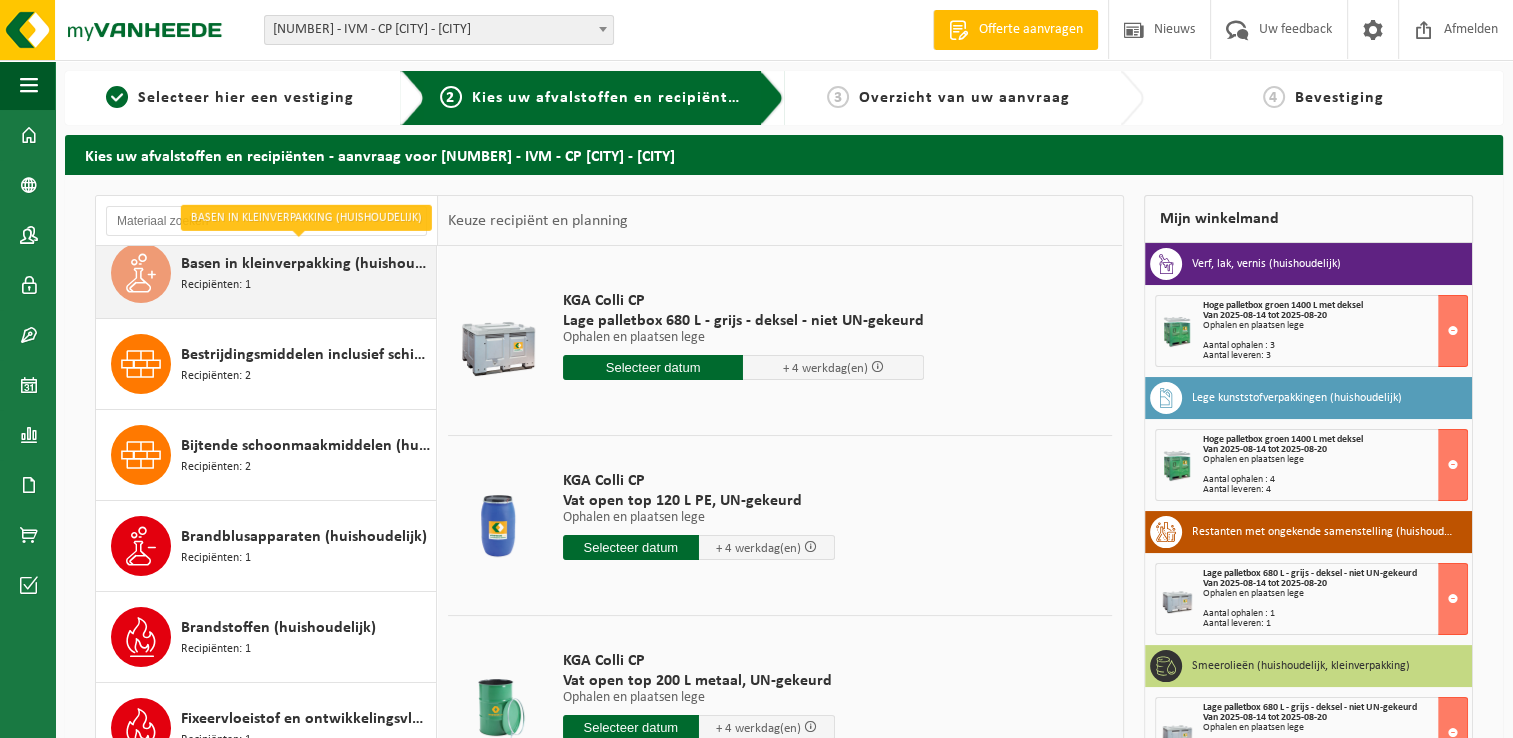 scroll, scrollTop: 300, scrollLeft: 0, axis: vertical 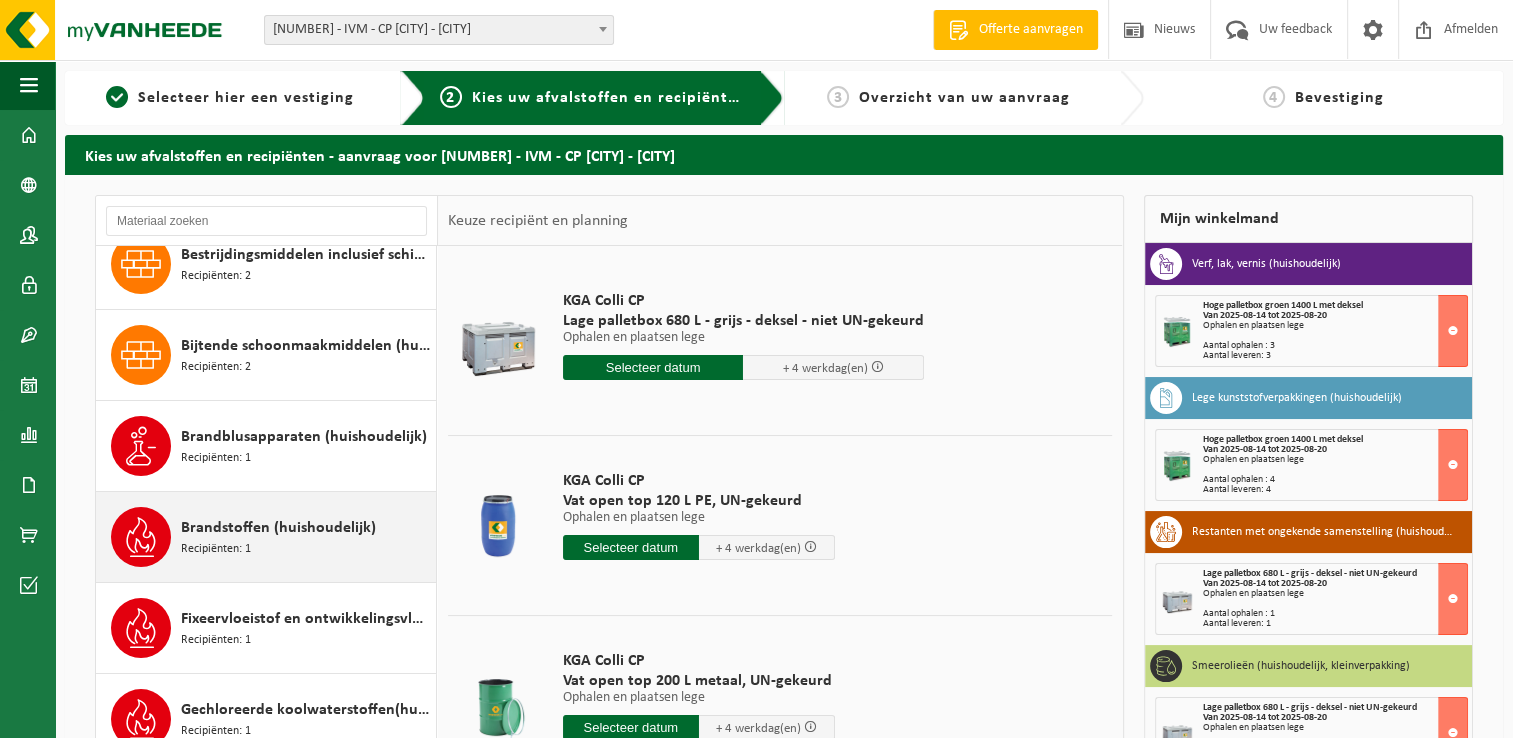 click on "Brandstoffen (huishoudelijk)" at bounding box center [278, 528] 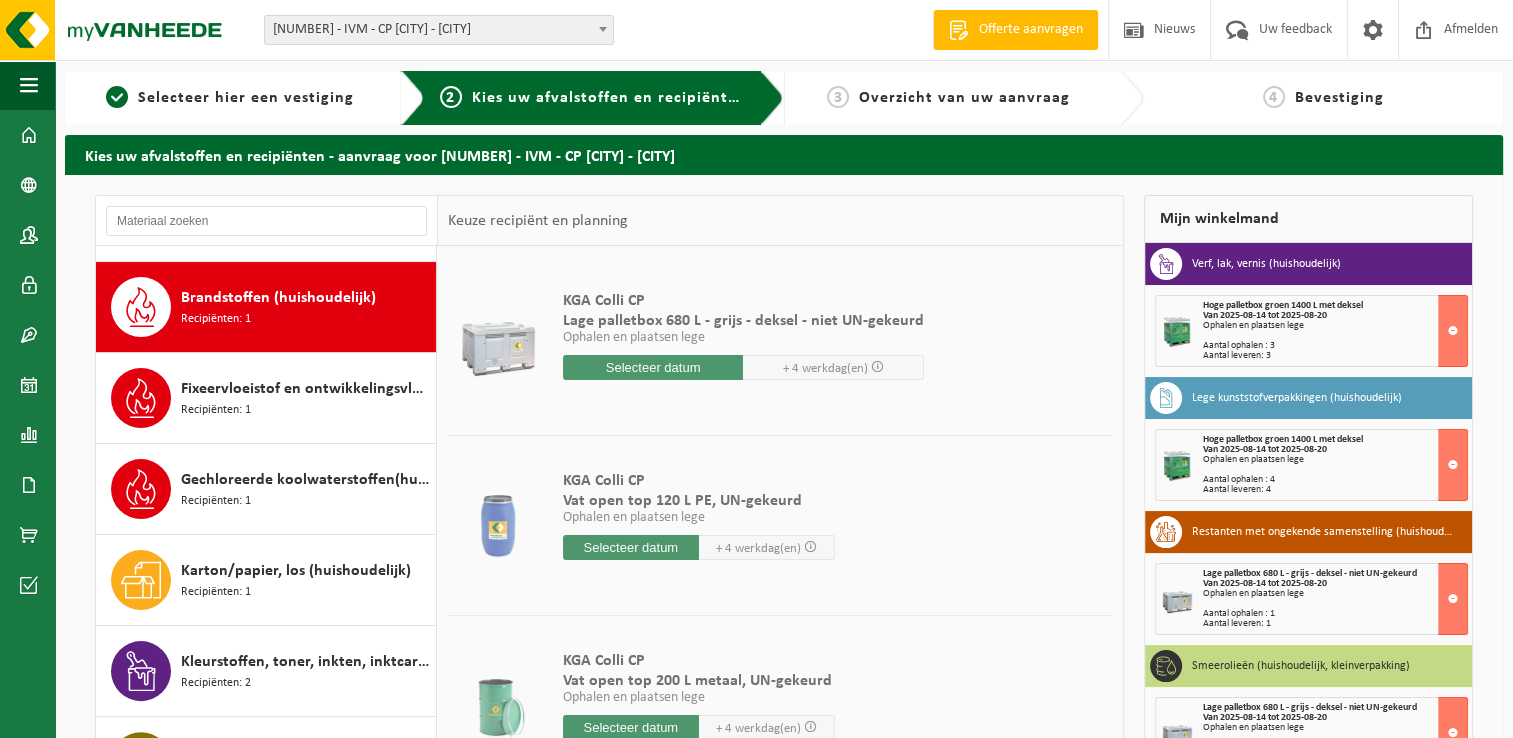 scroll, scrollTop: 544, scrollLeft: 0, axis: vertical 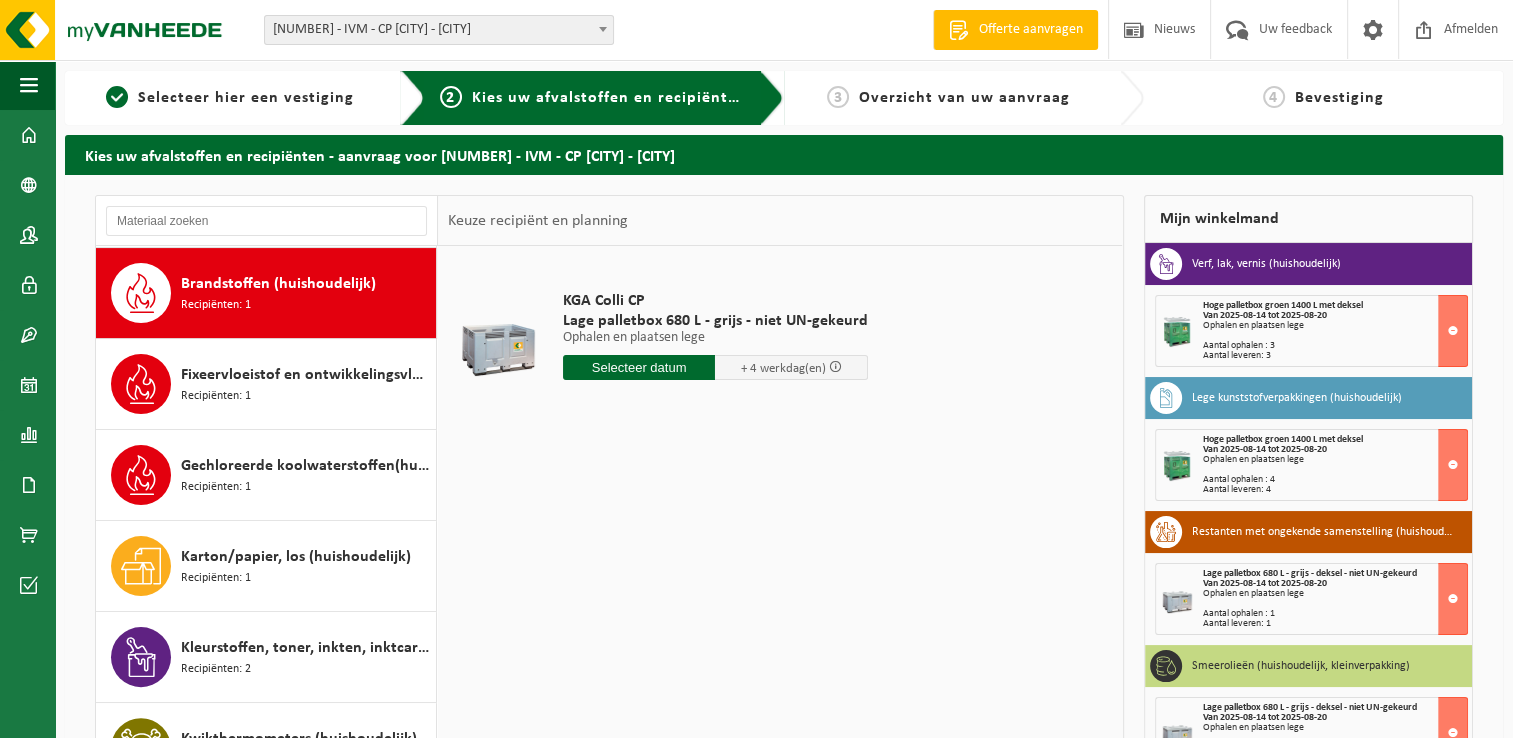 click at bounding box center [498, 341] 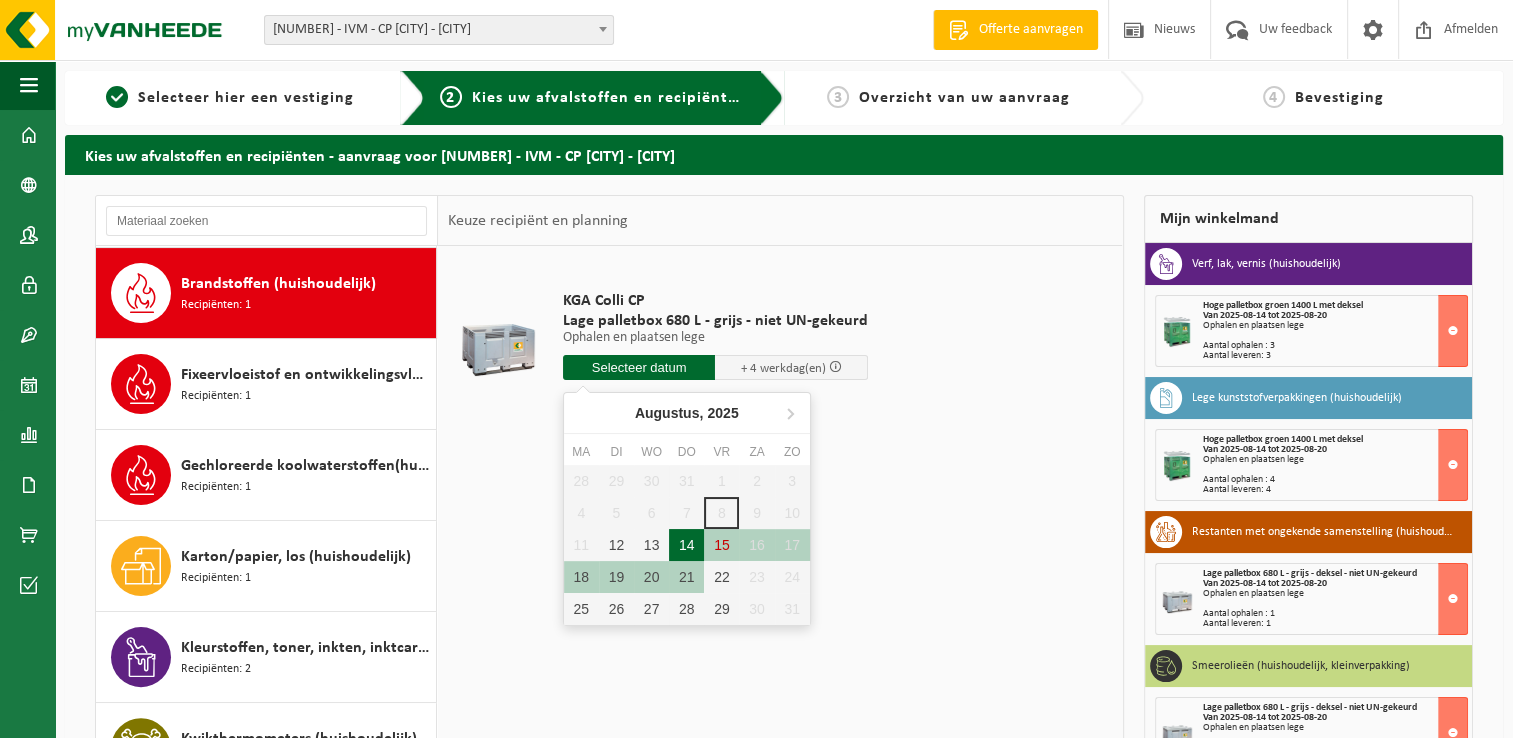 click on "14" at bounding box center (686, 545) 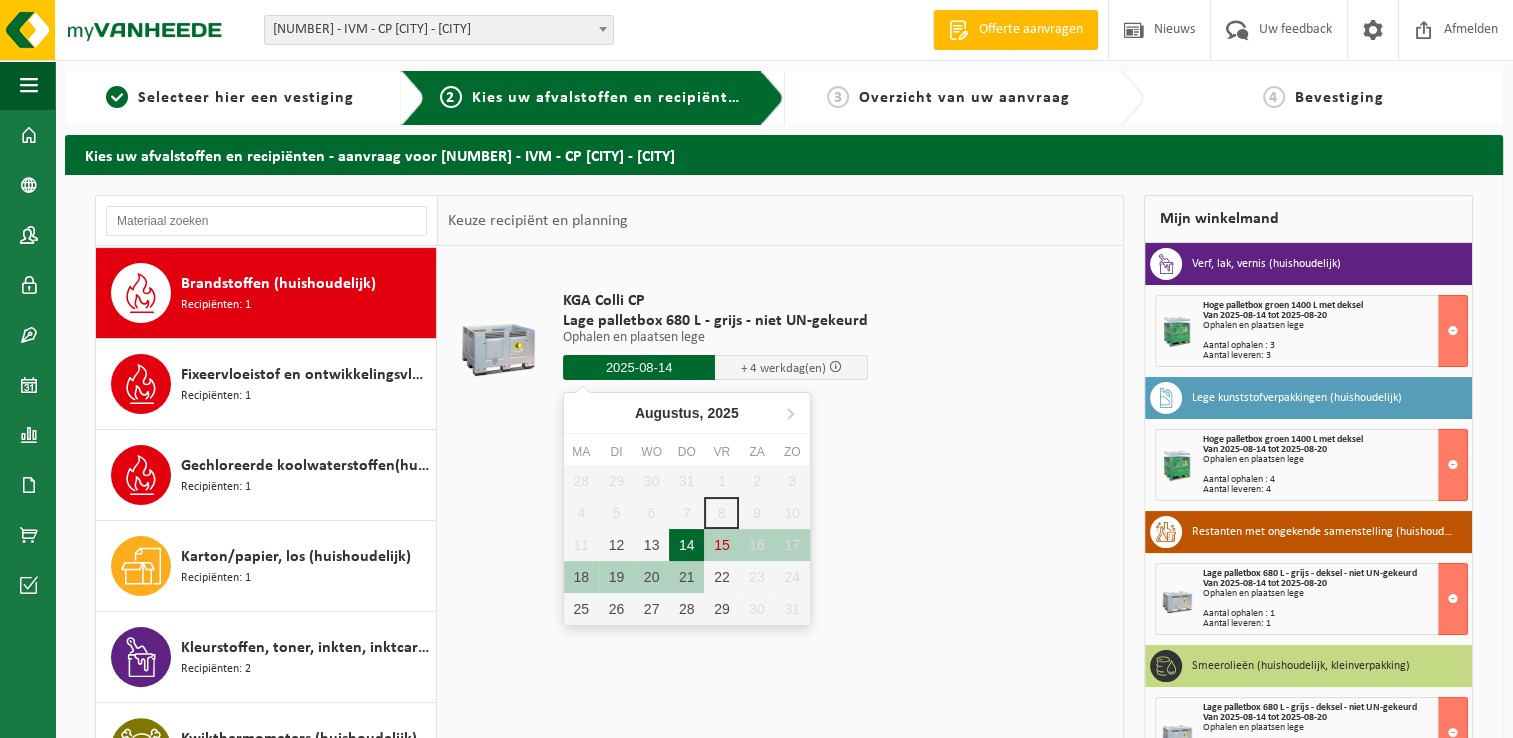type on "Van 2025-08-14" 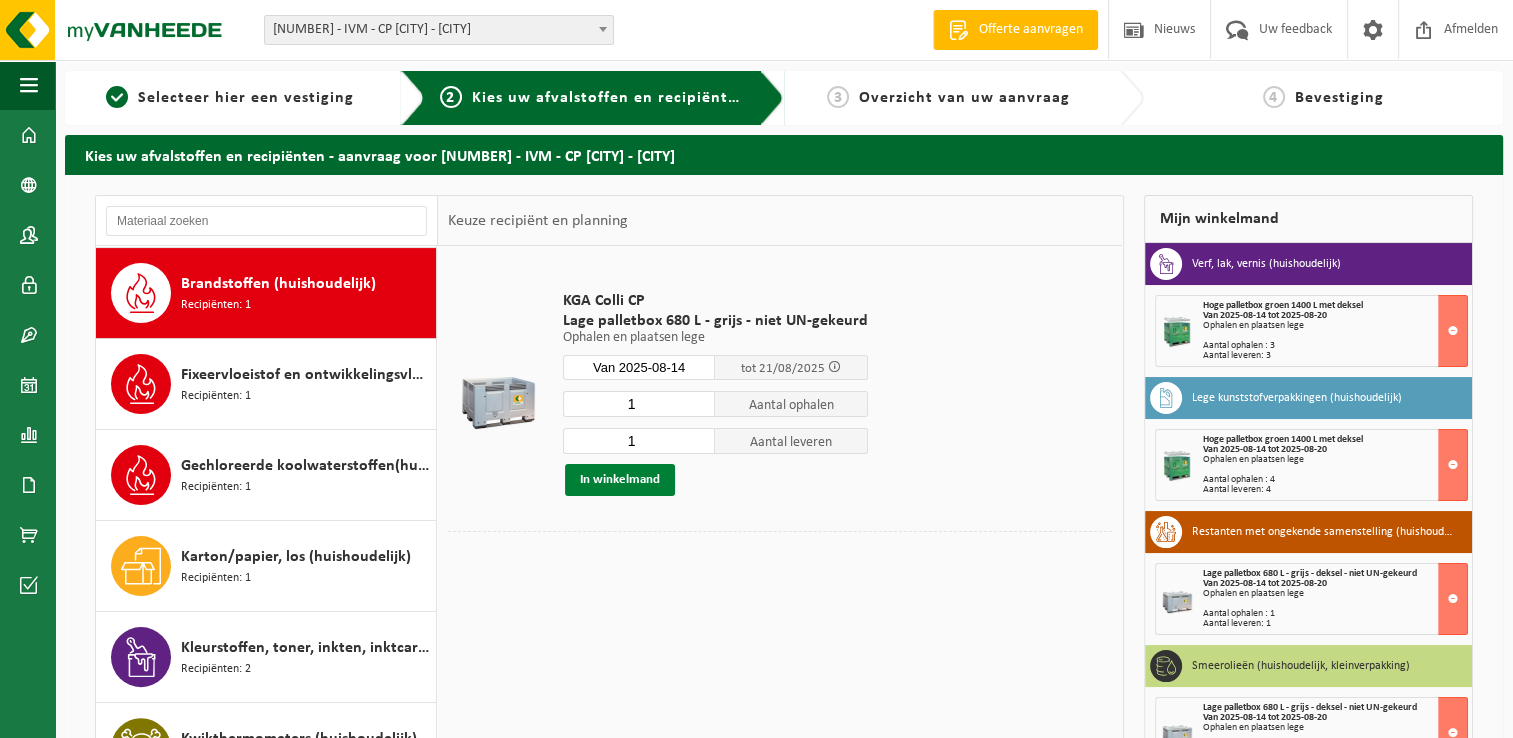 click on "In winkelmand" at bounding box center [620, 480] 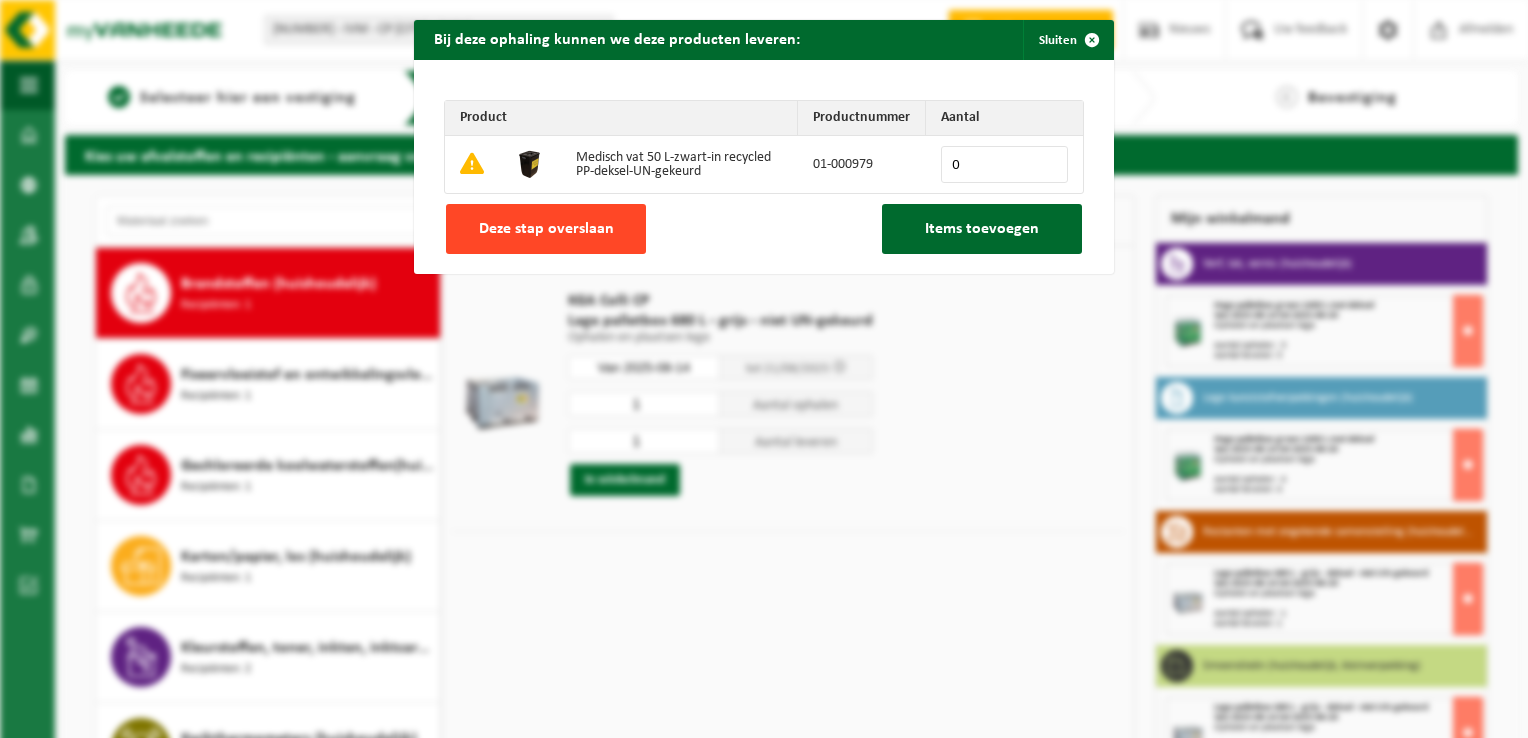 click on "Deze stap overslaan" at bounding box center [546, 229] 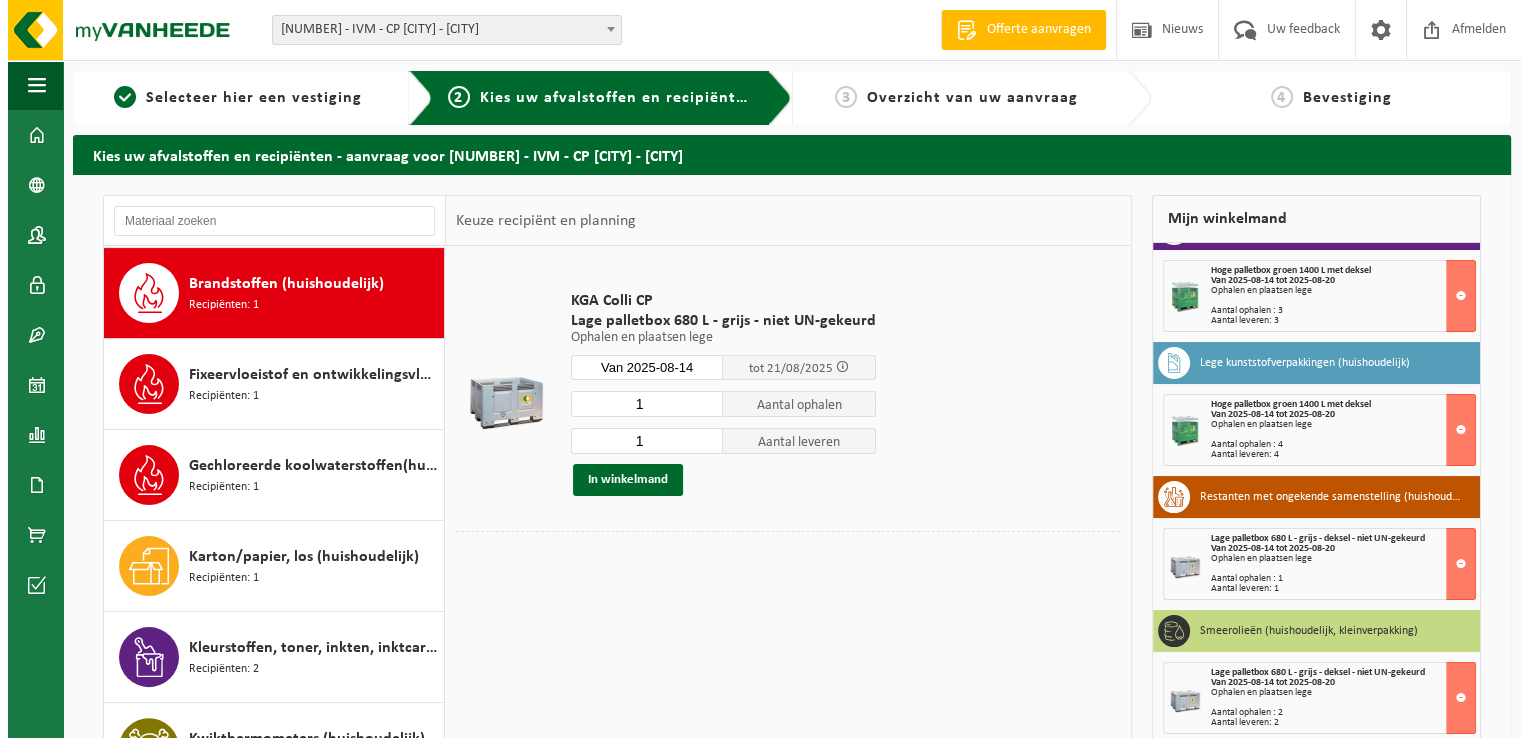scroll, scrollTop: 64, scrollLeft: 0, axis: vertical 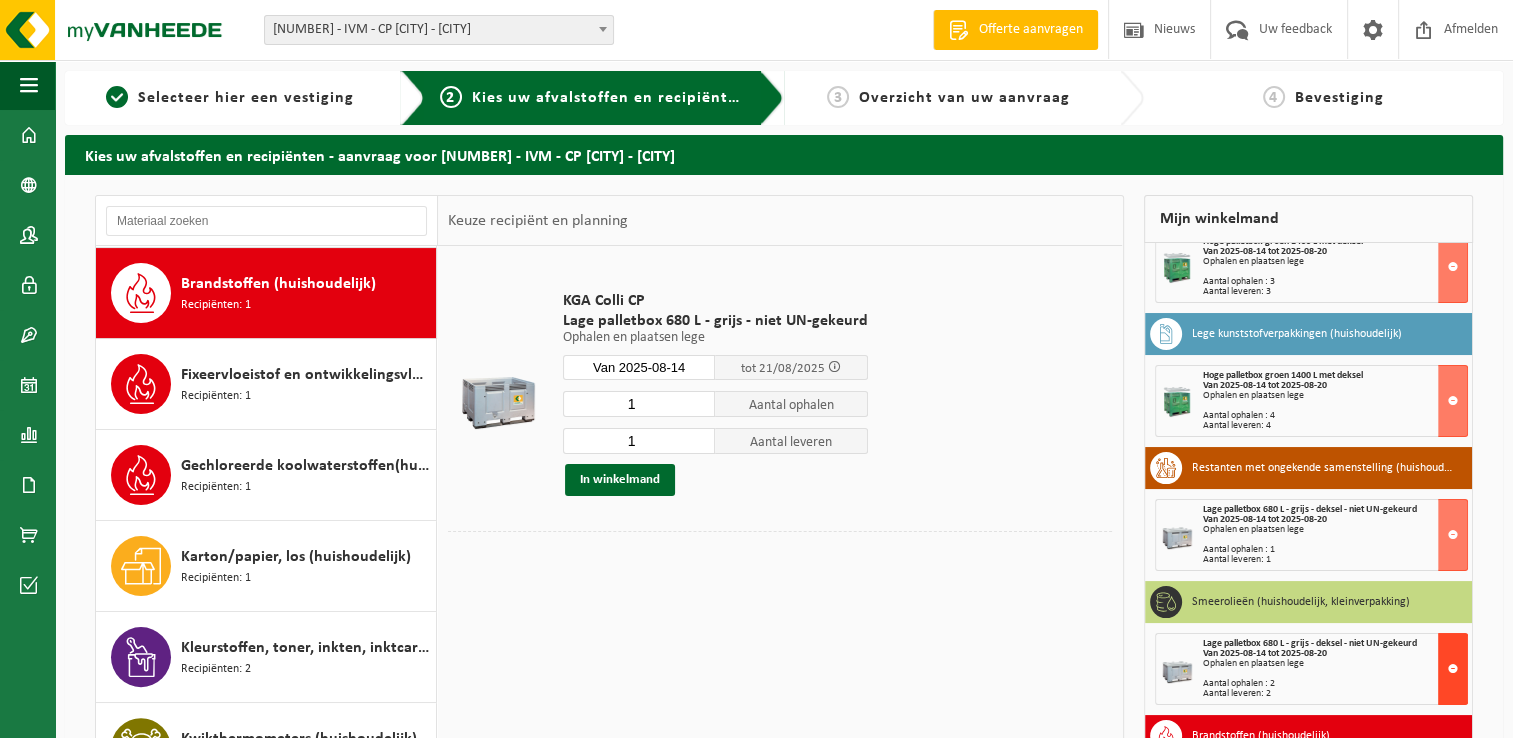 click at bounding box center [1453, 669] 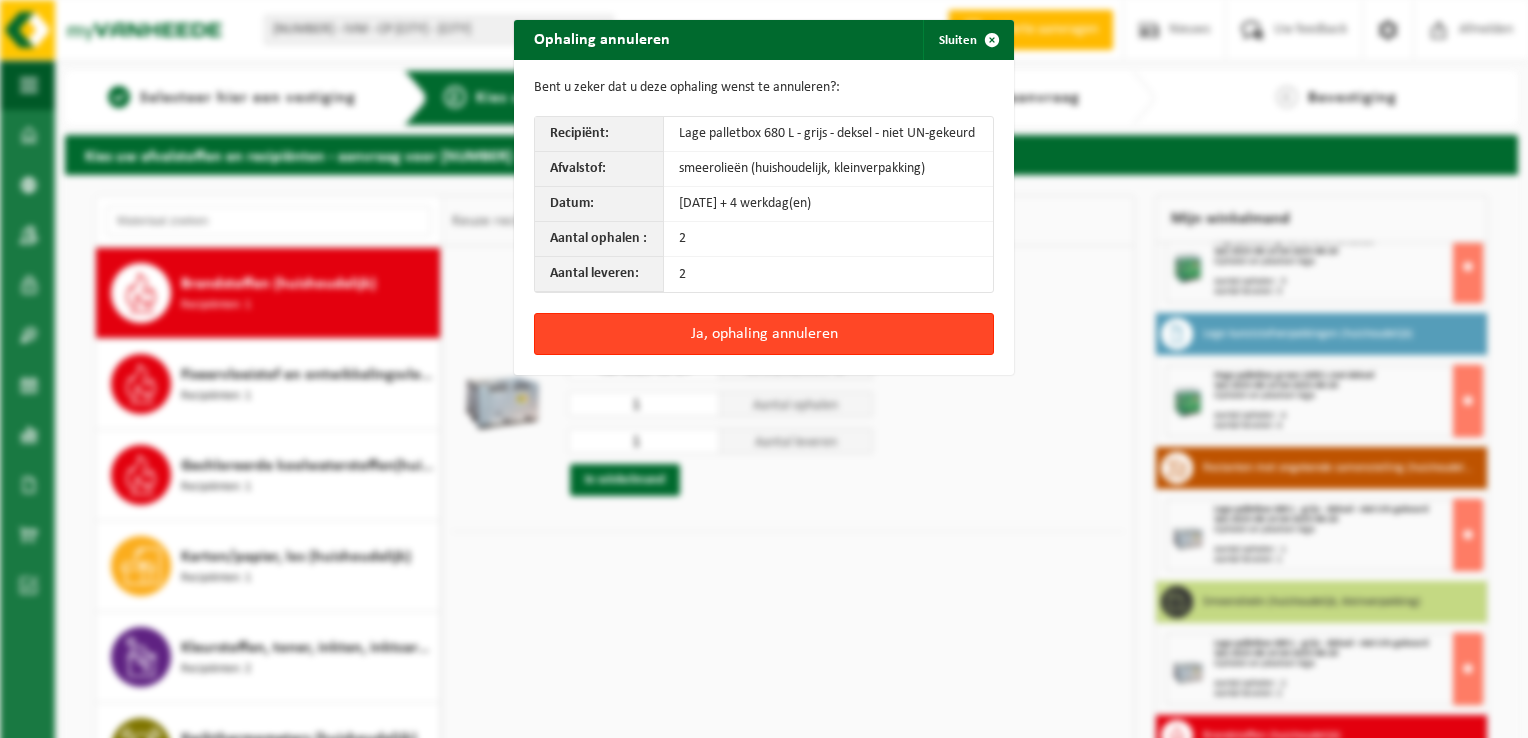 click on "Ja, ophaling annuleren" at bounding box center (764, 334) 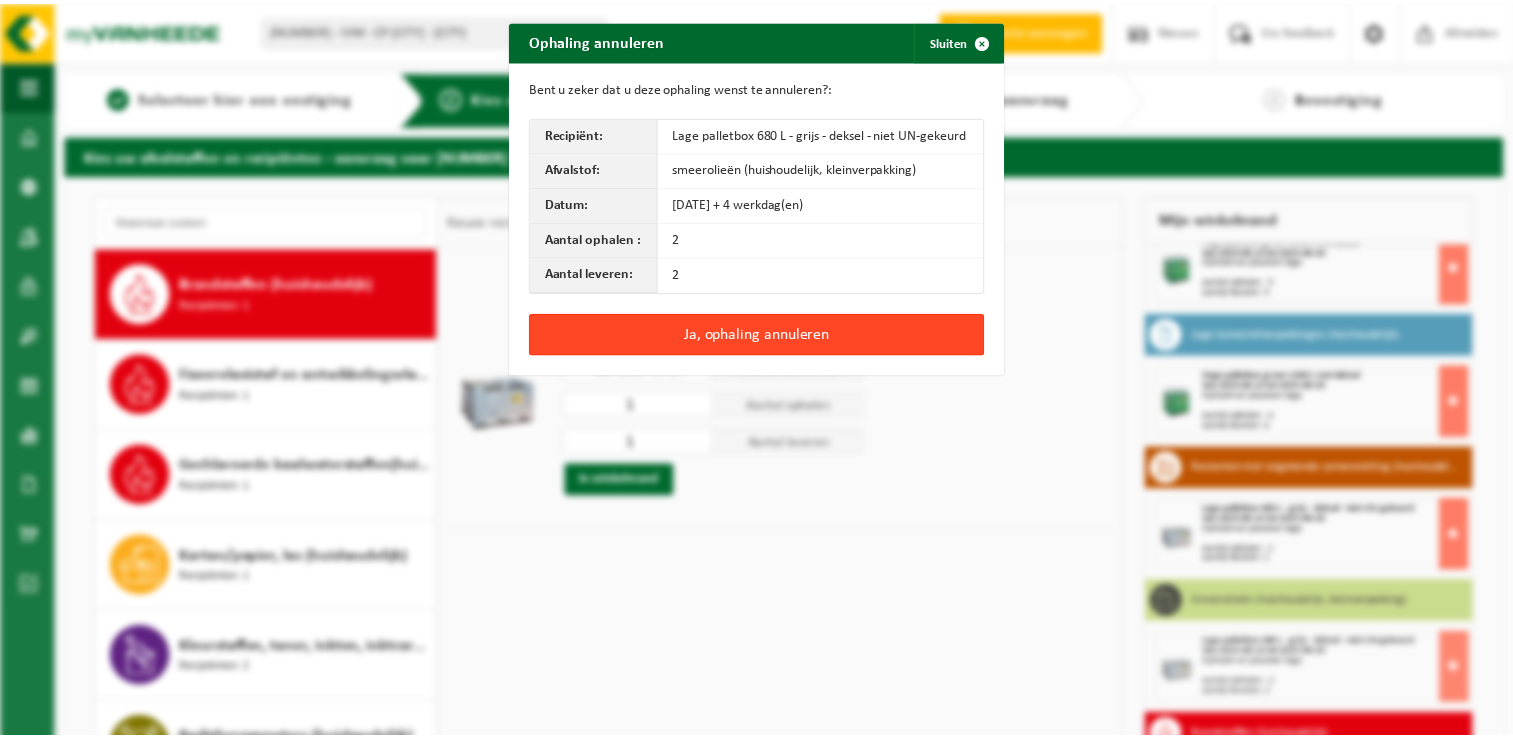 scroll, scrollTop: 0, scrollLeft: 0, axis: both 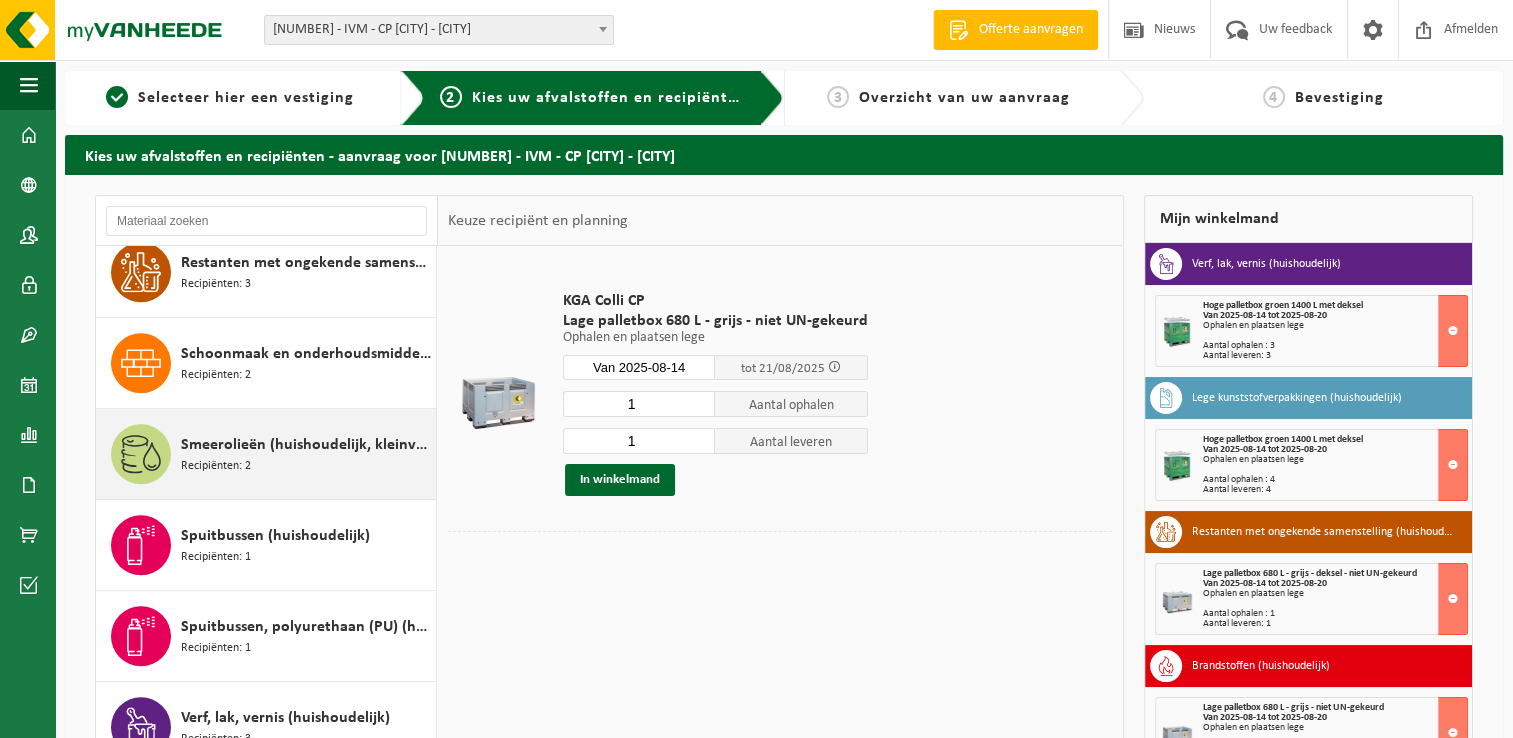 click on "Smeerolieën (huishoudelijk, kleinverpakking)" at bounding box center (306, 445) 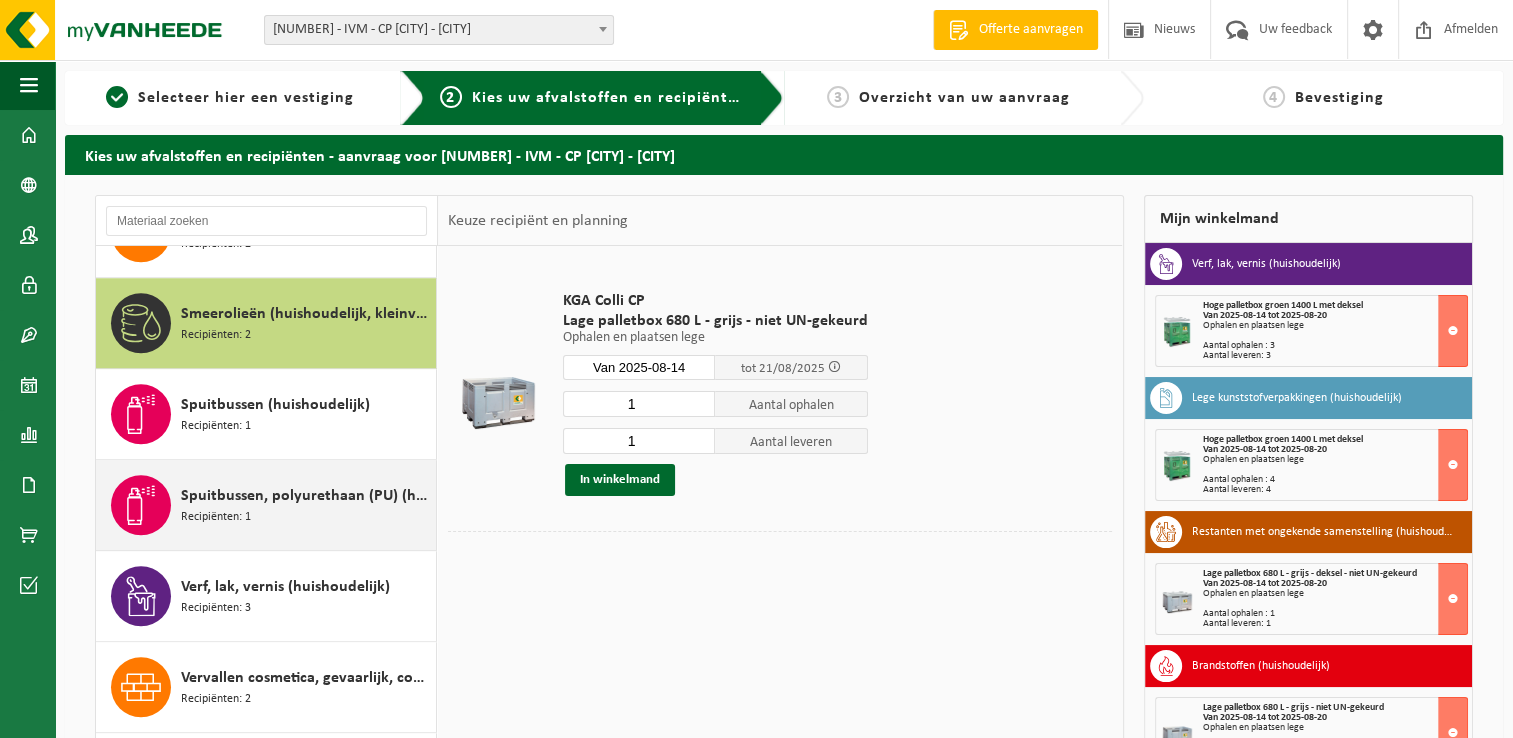 scroll, scrollTop: 2000, scrollLeft: 0, axis: vertical 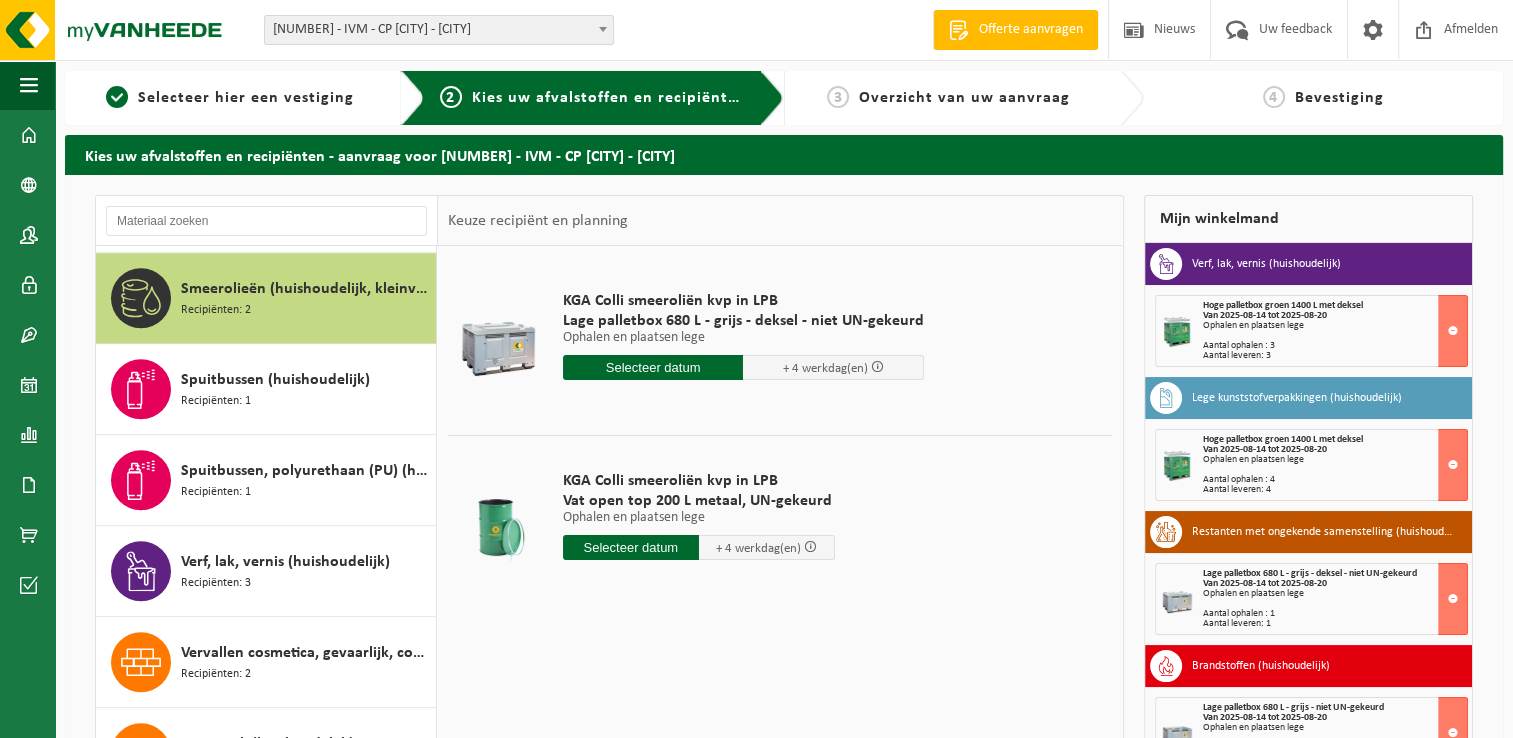 click at bounding box center (653, 367) 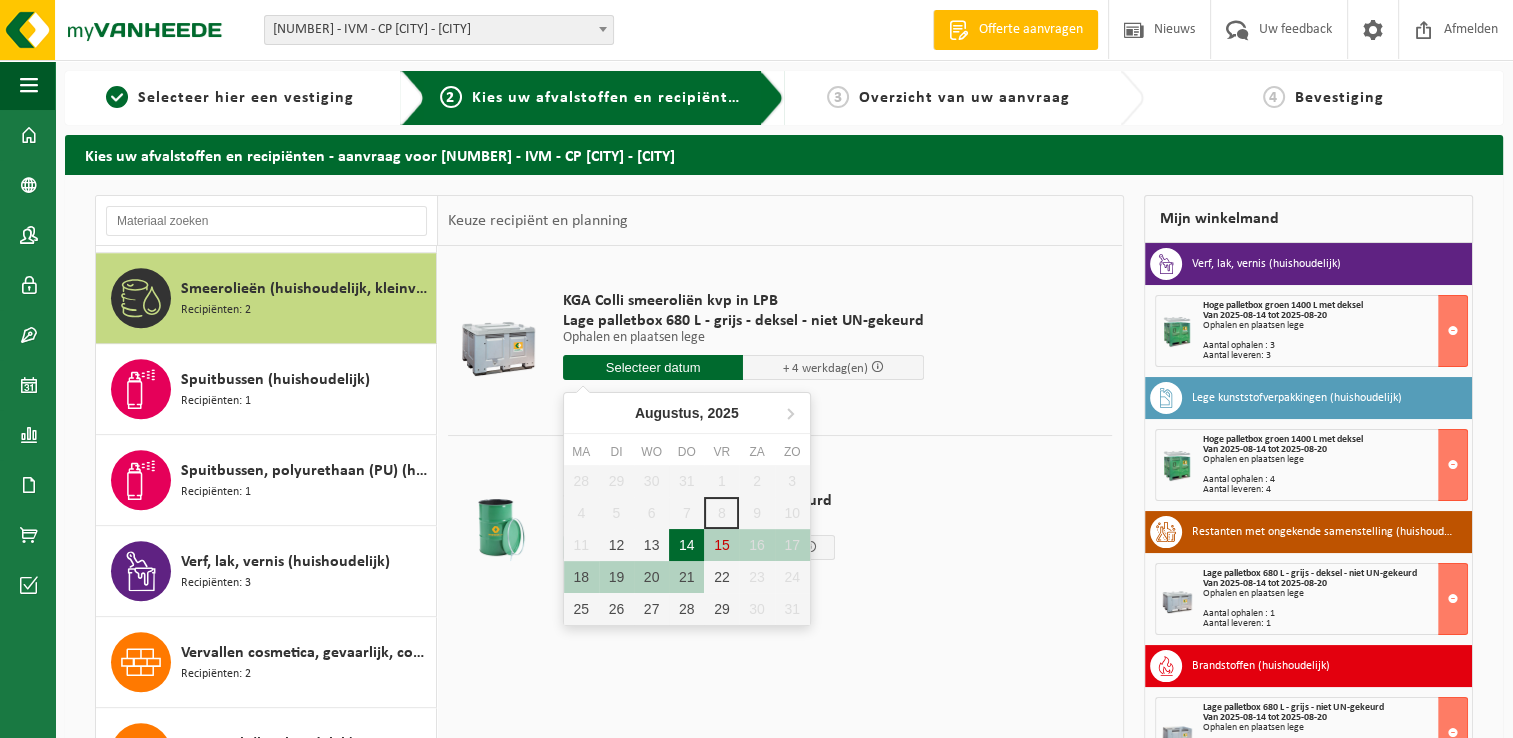 click on "14" at bounding box center (686, 545) 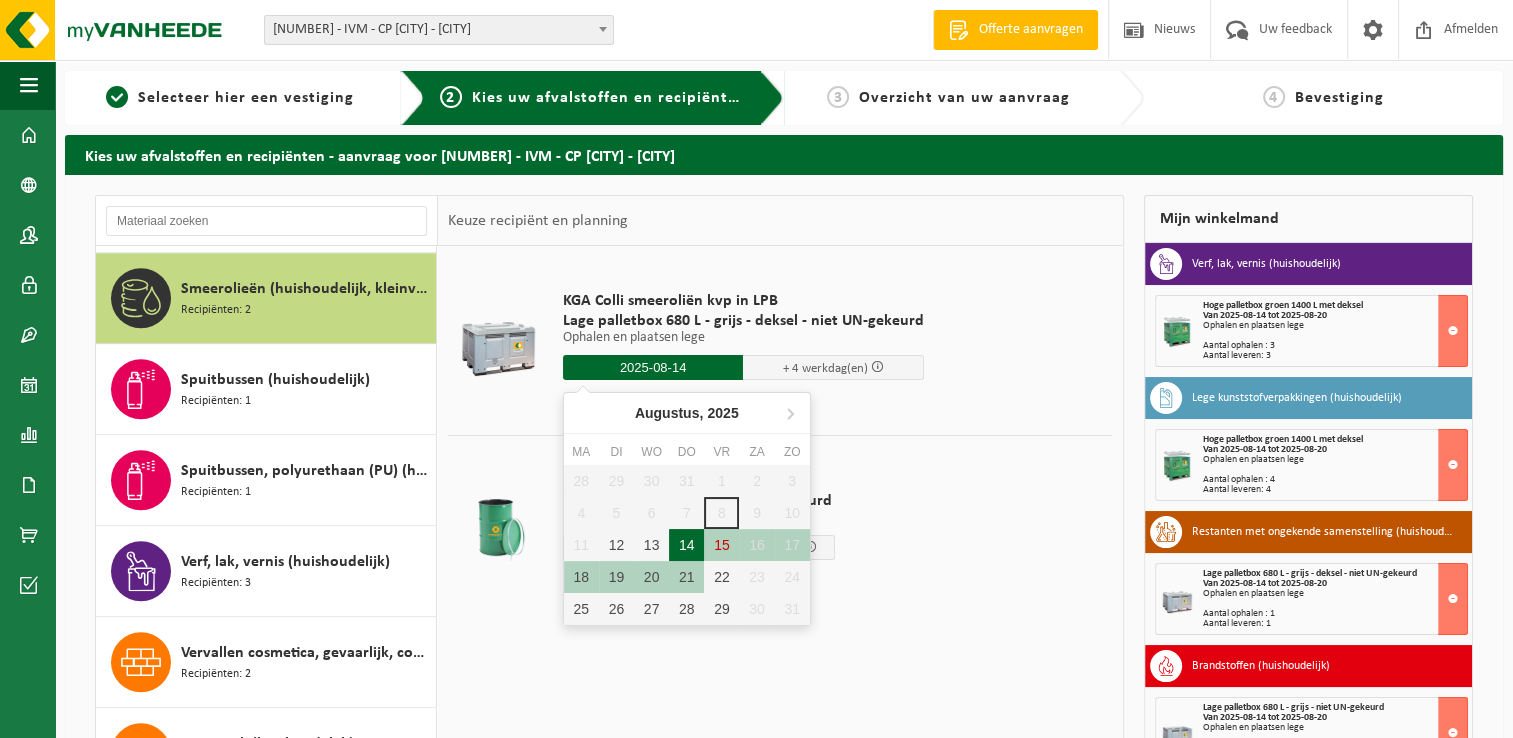 type on "Van 2025-08-14" 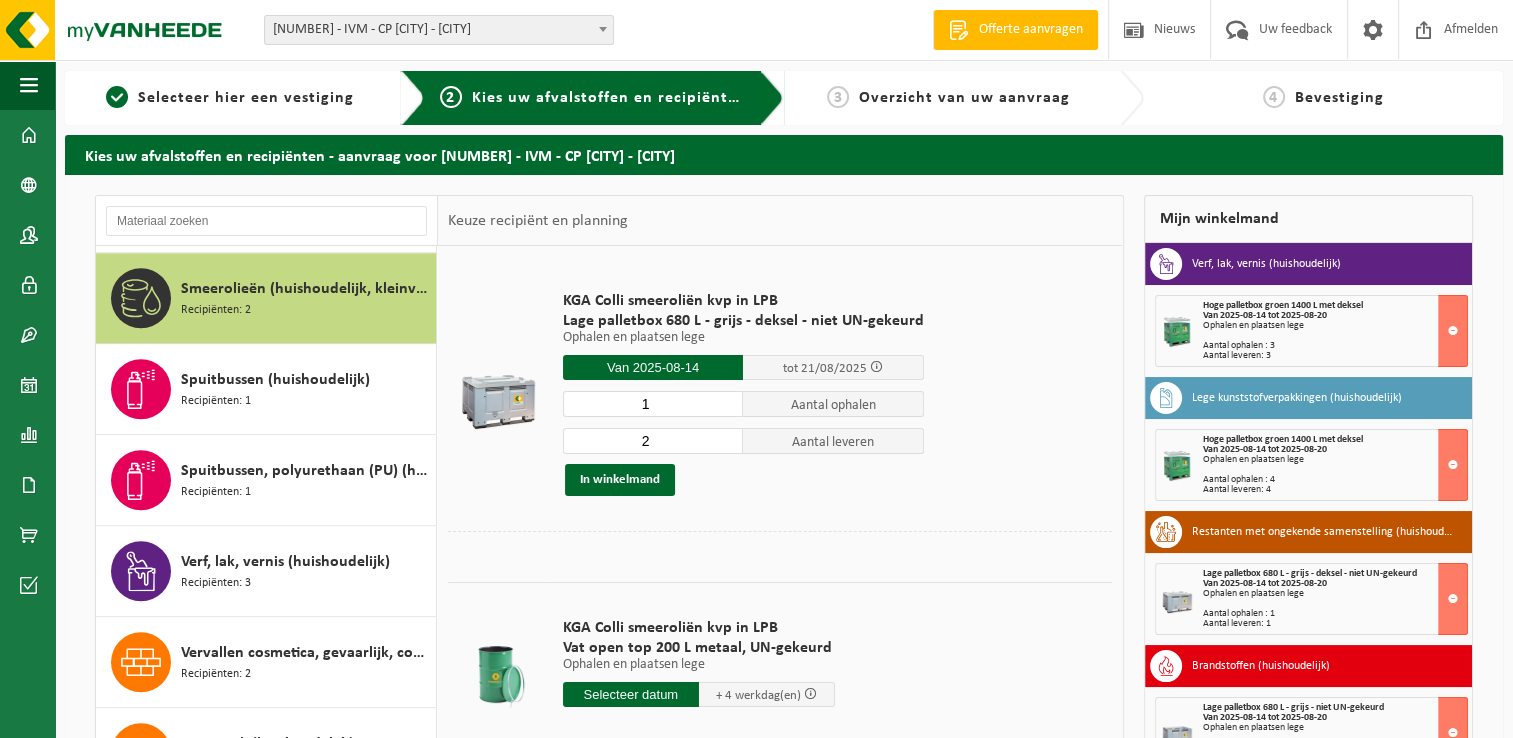 click on "1" at bounding box center [653, 404] 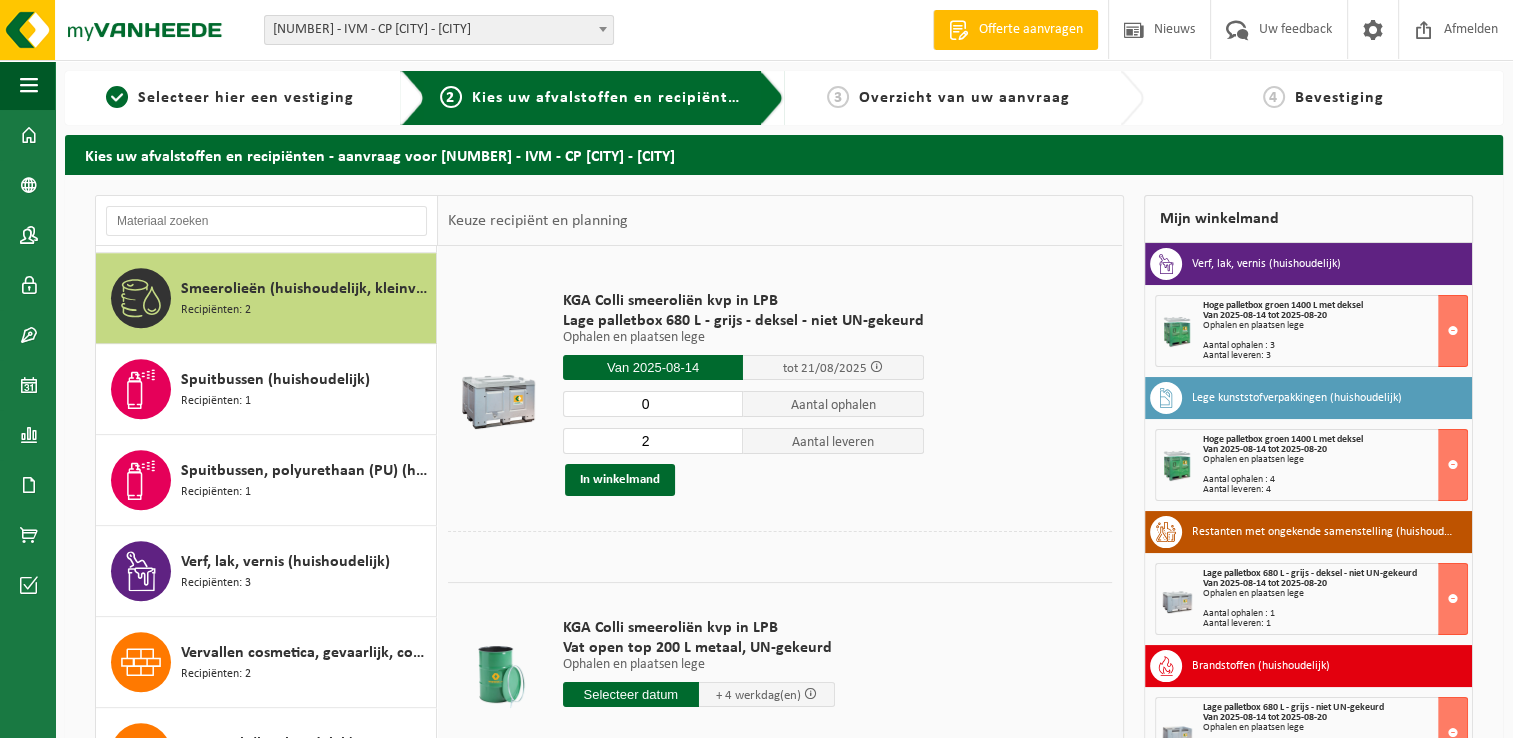 click on "0" at bounding box center (653, 404) 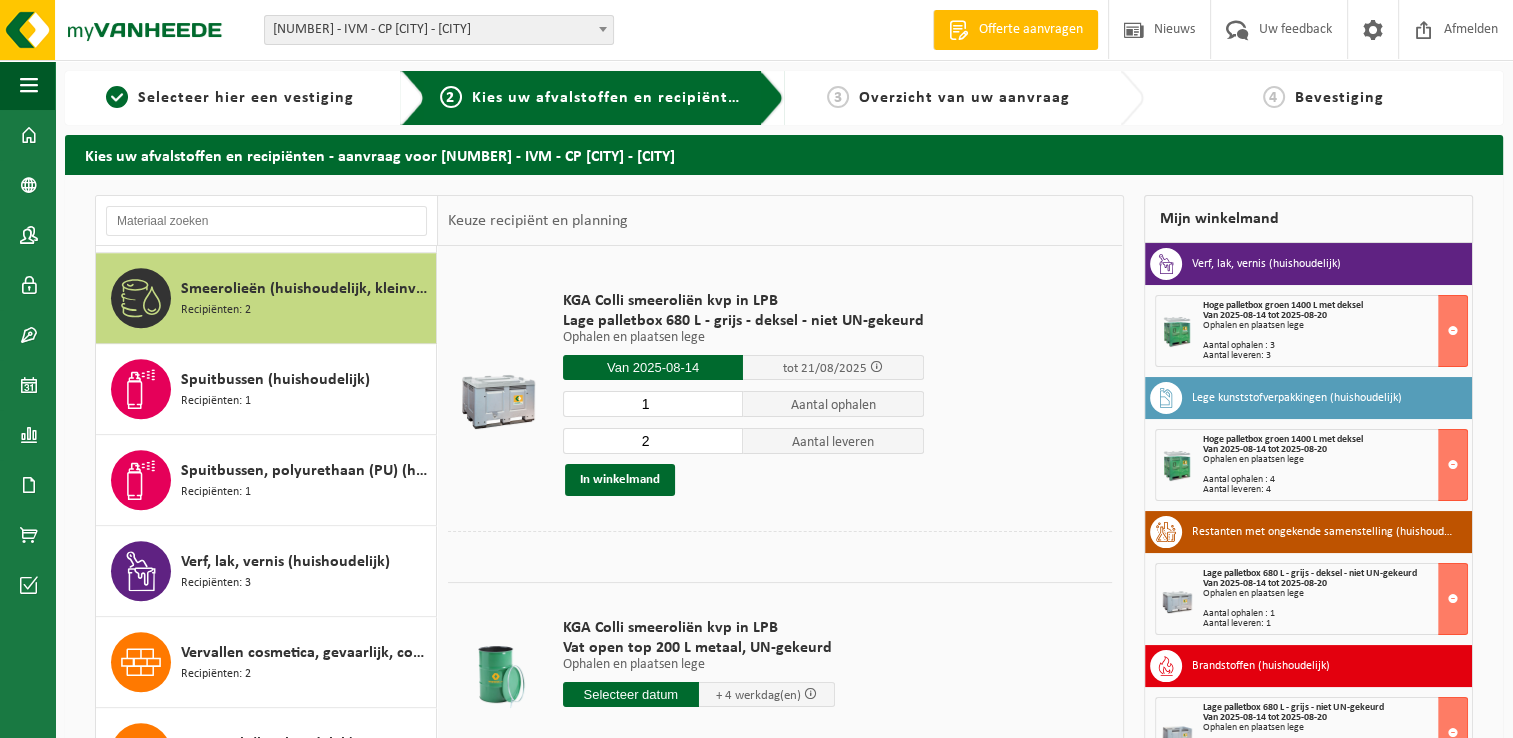 type on "1" 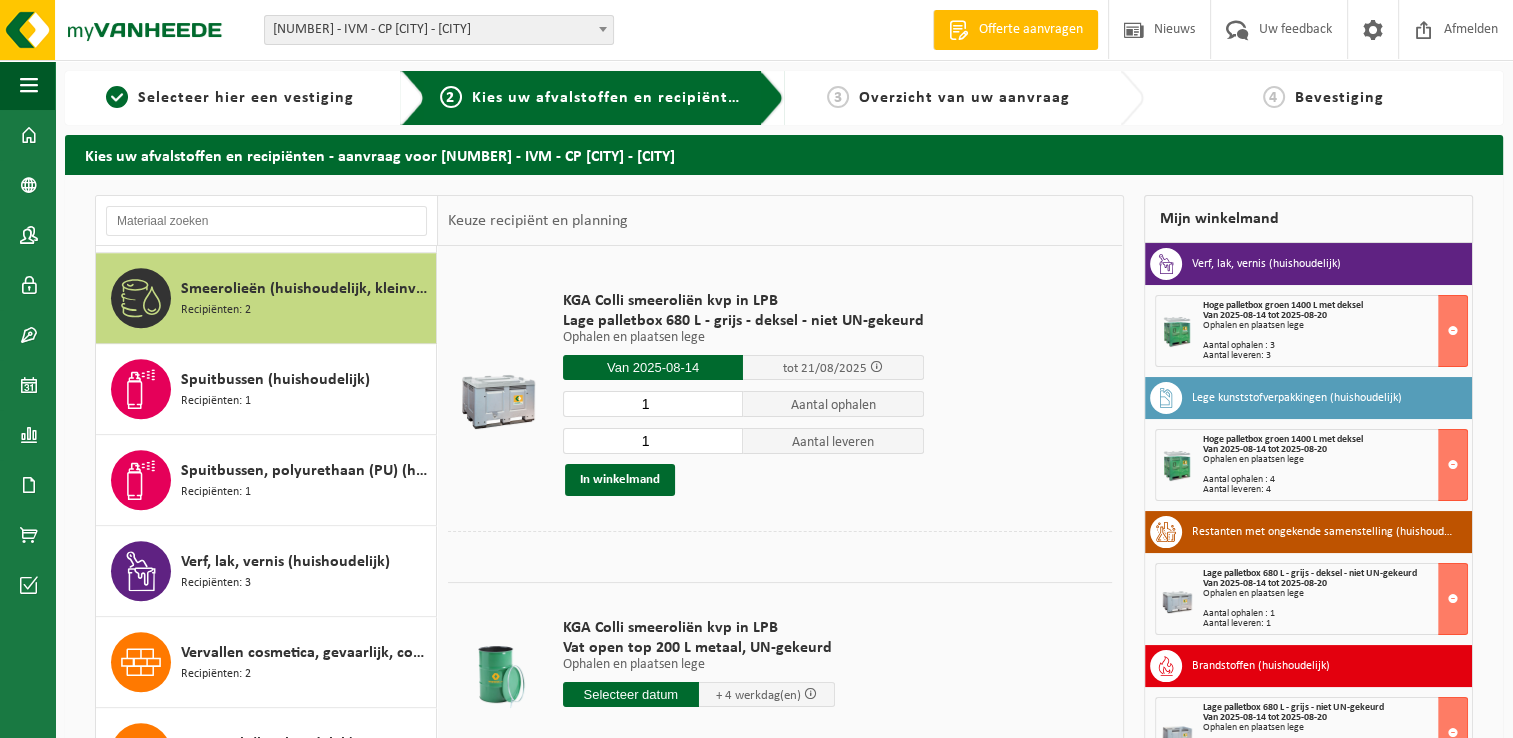 type on "1" 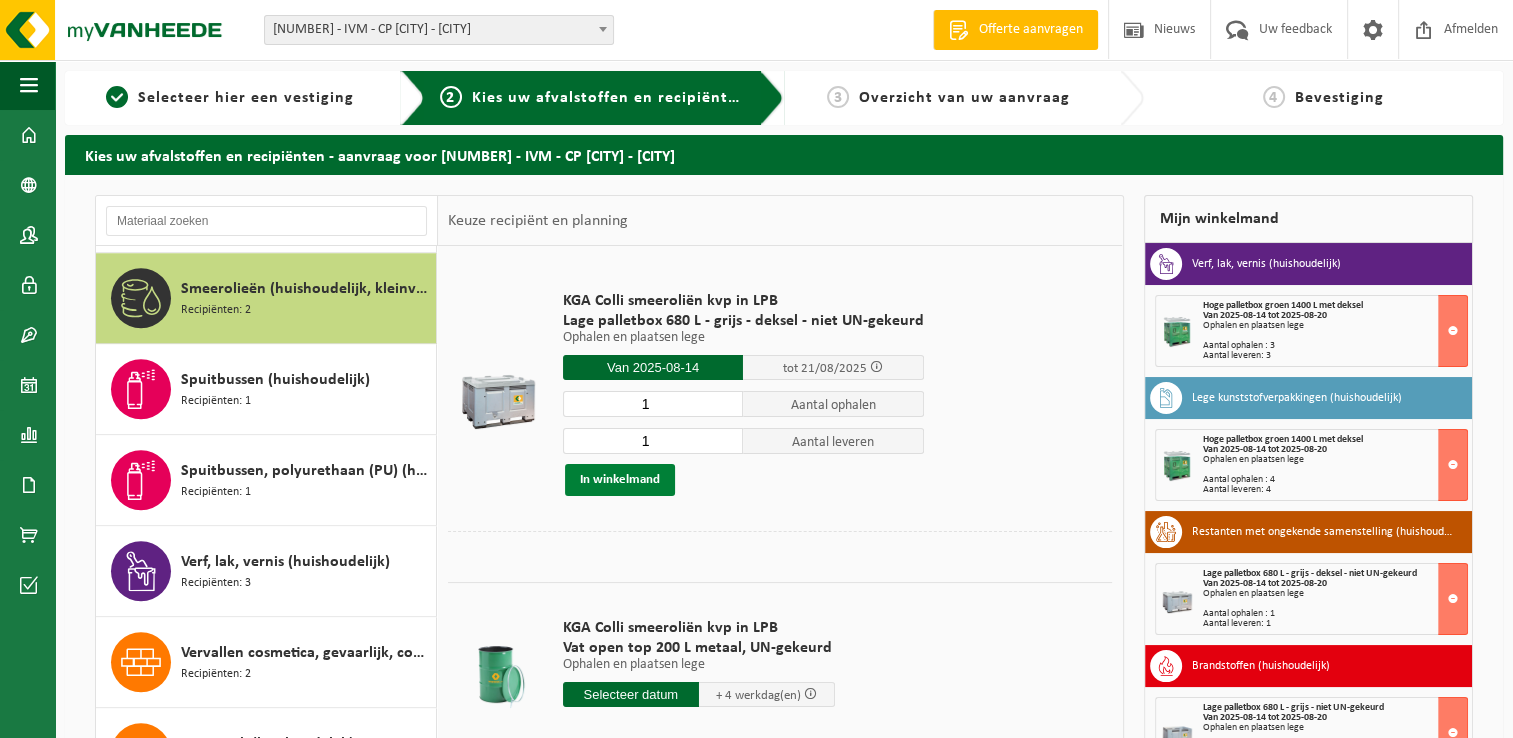 click on "In winkelmand" at bounding box center [620, 480] 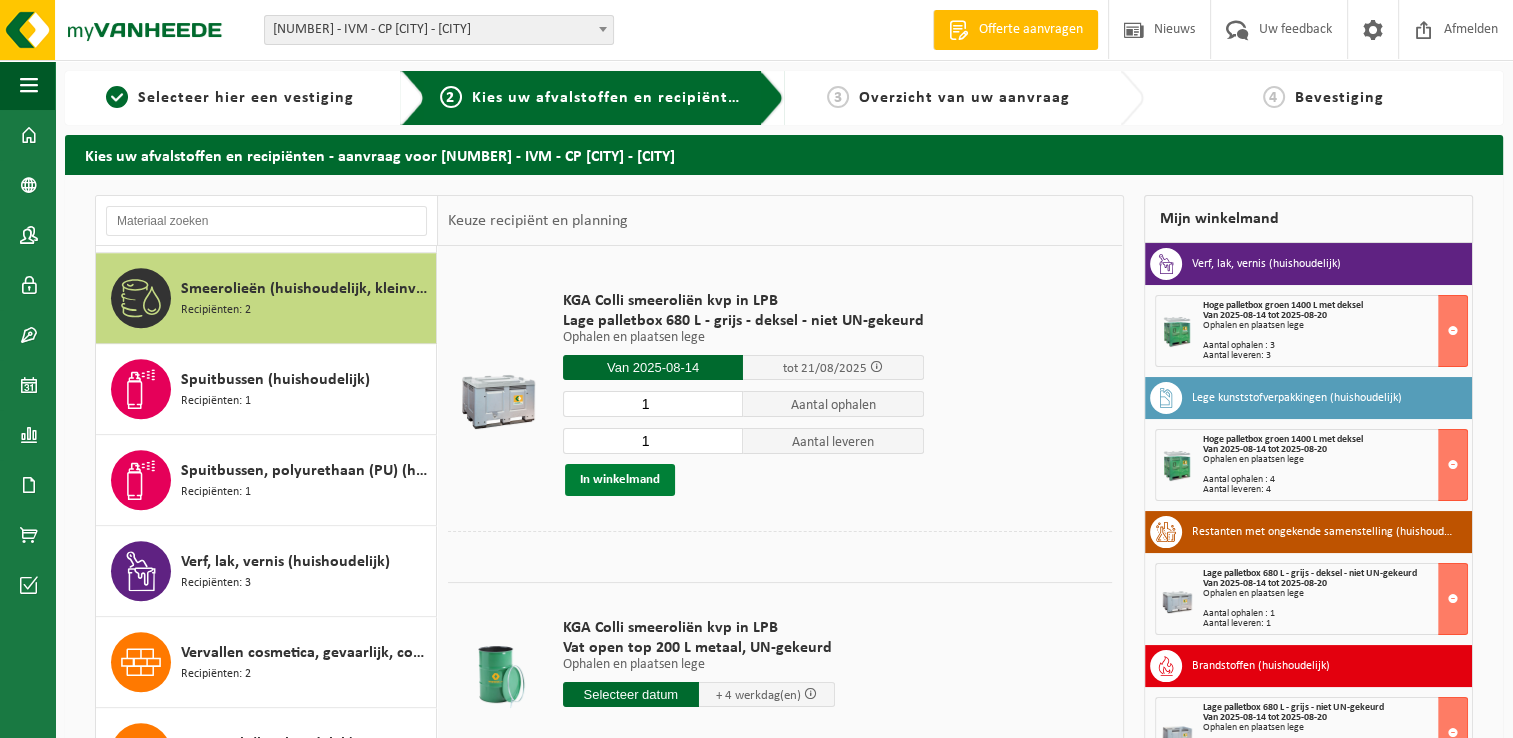 click on "In winkelmand" at bounding box center (620, 480) 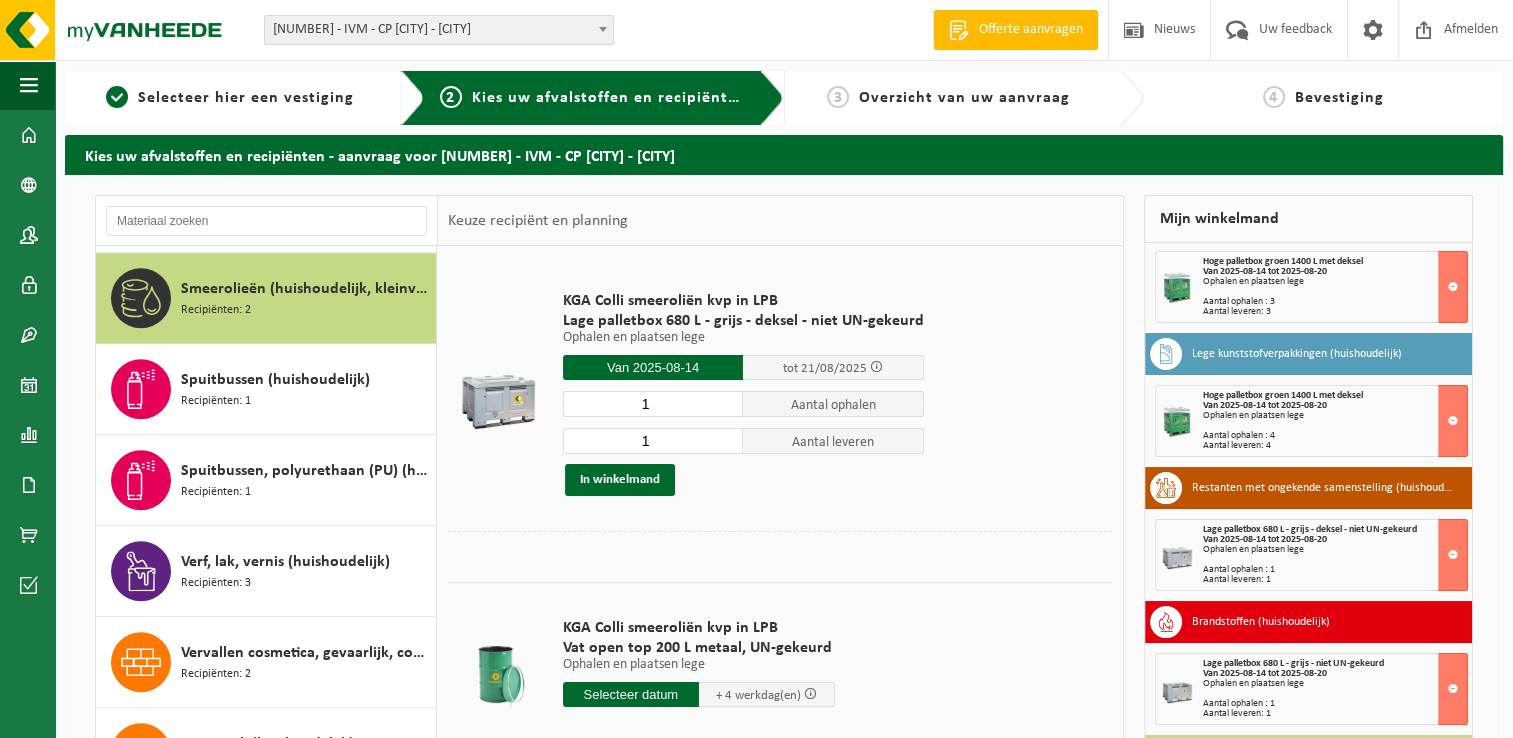 scroll, scrollTop: 64, scrollLeft: 0, axis: vertical 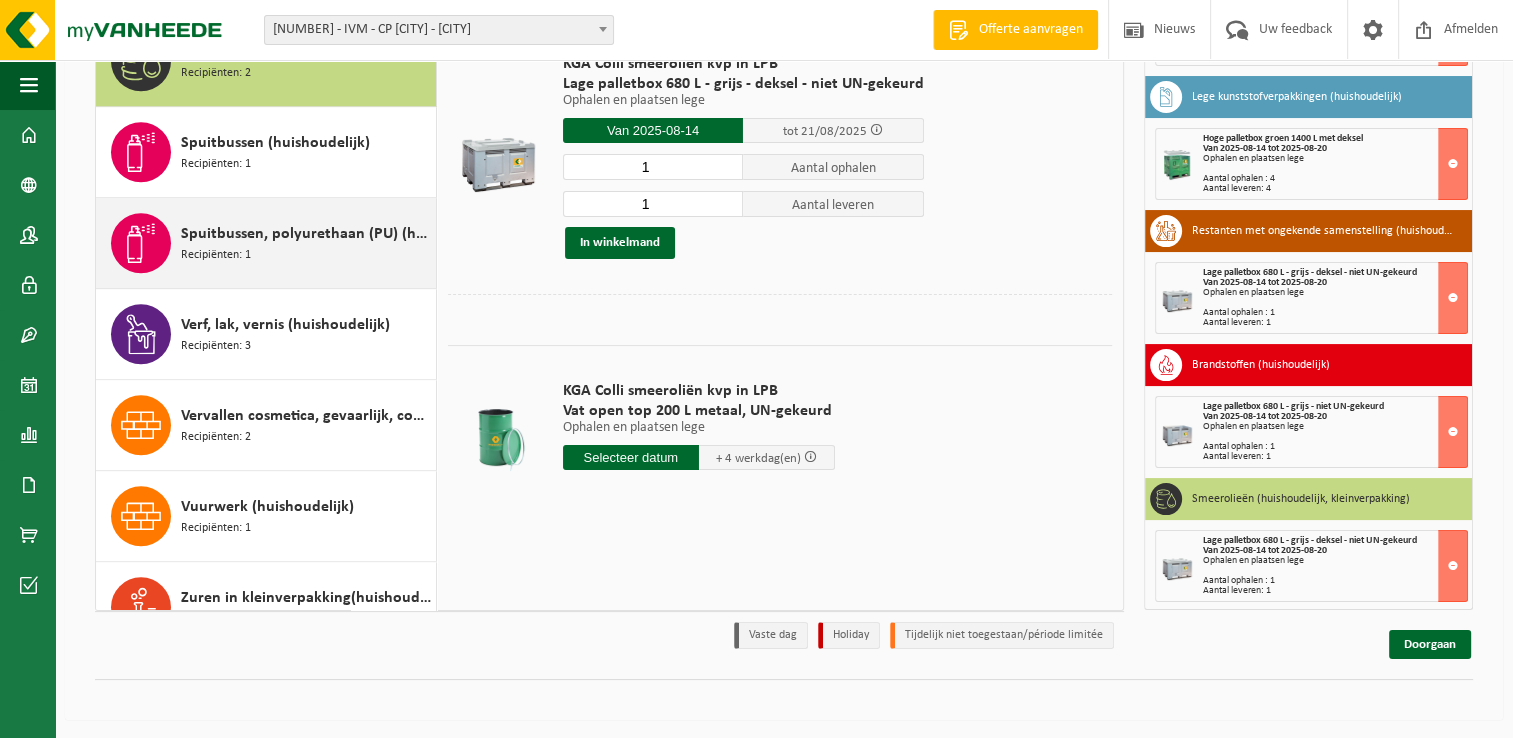 click on "Spuitbussen, polyurethaan (PU) (huishoudelijk)" at bounding box center [306, 234] 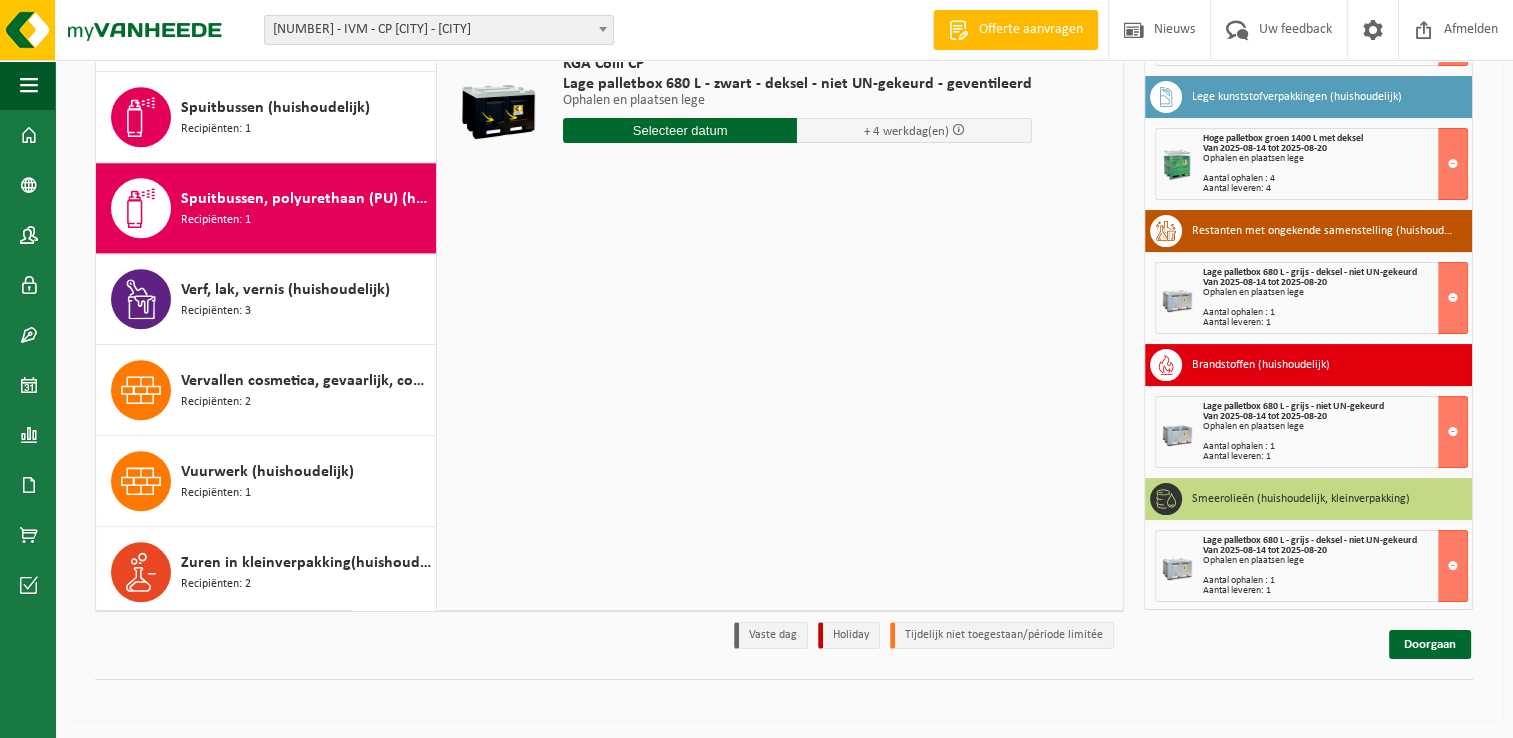 click at bounding box center (680, 130) 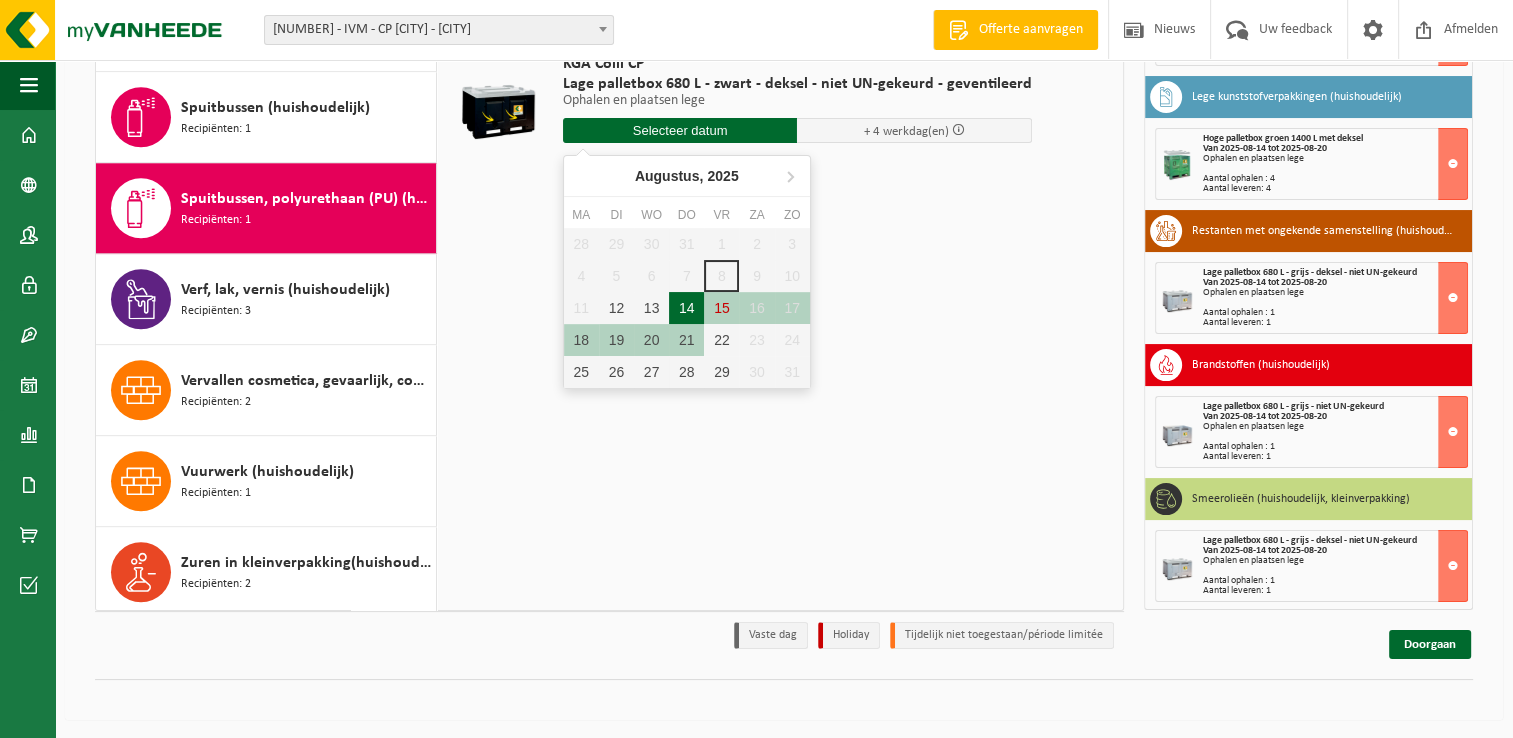click on "14" at bounding box center [686, 308] 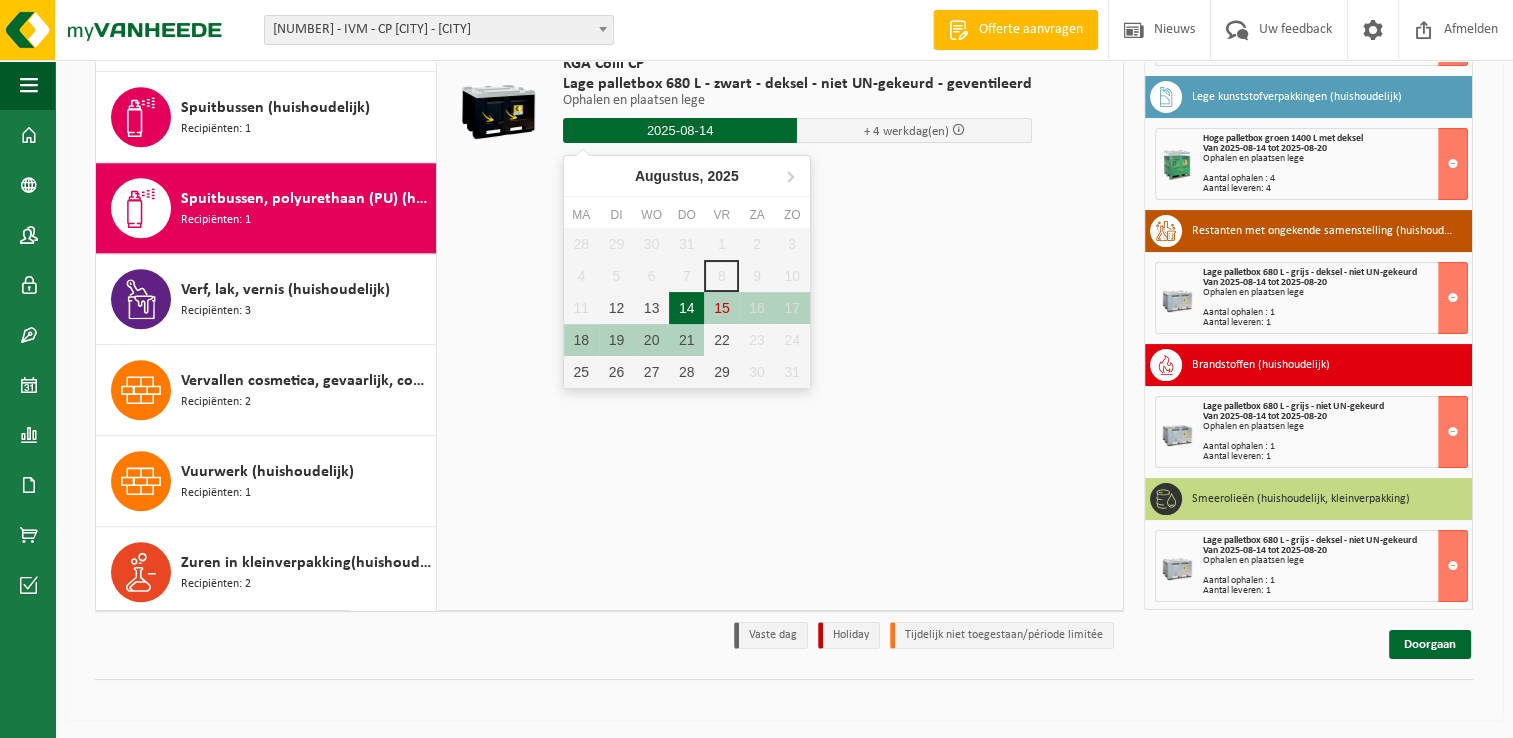 type on "Van 2025-08-14" 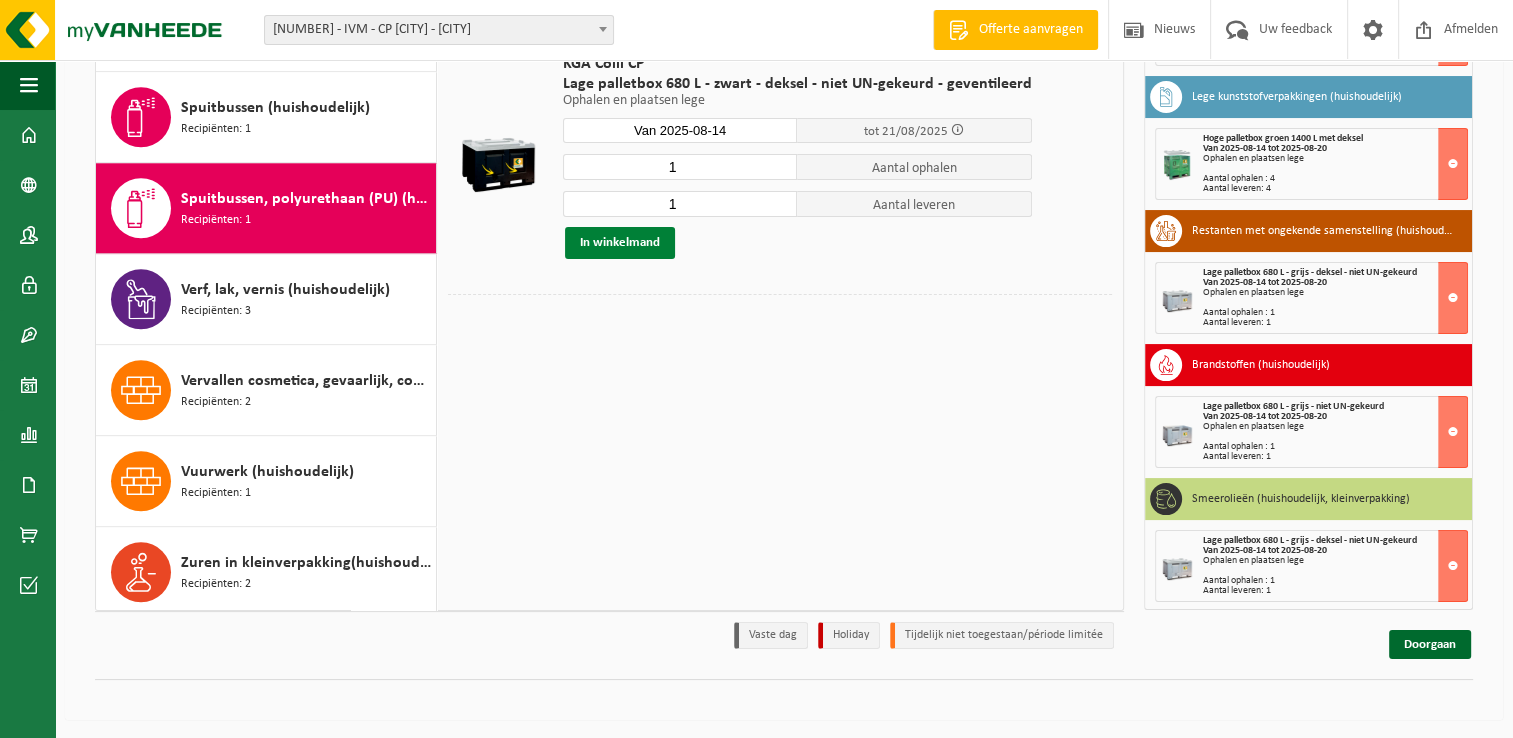 click on "In winkelmand" at bounding box center [620, 243] 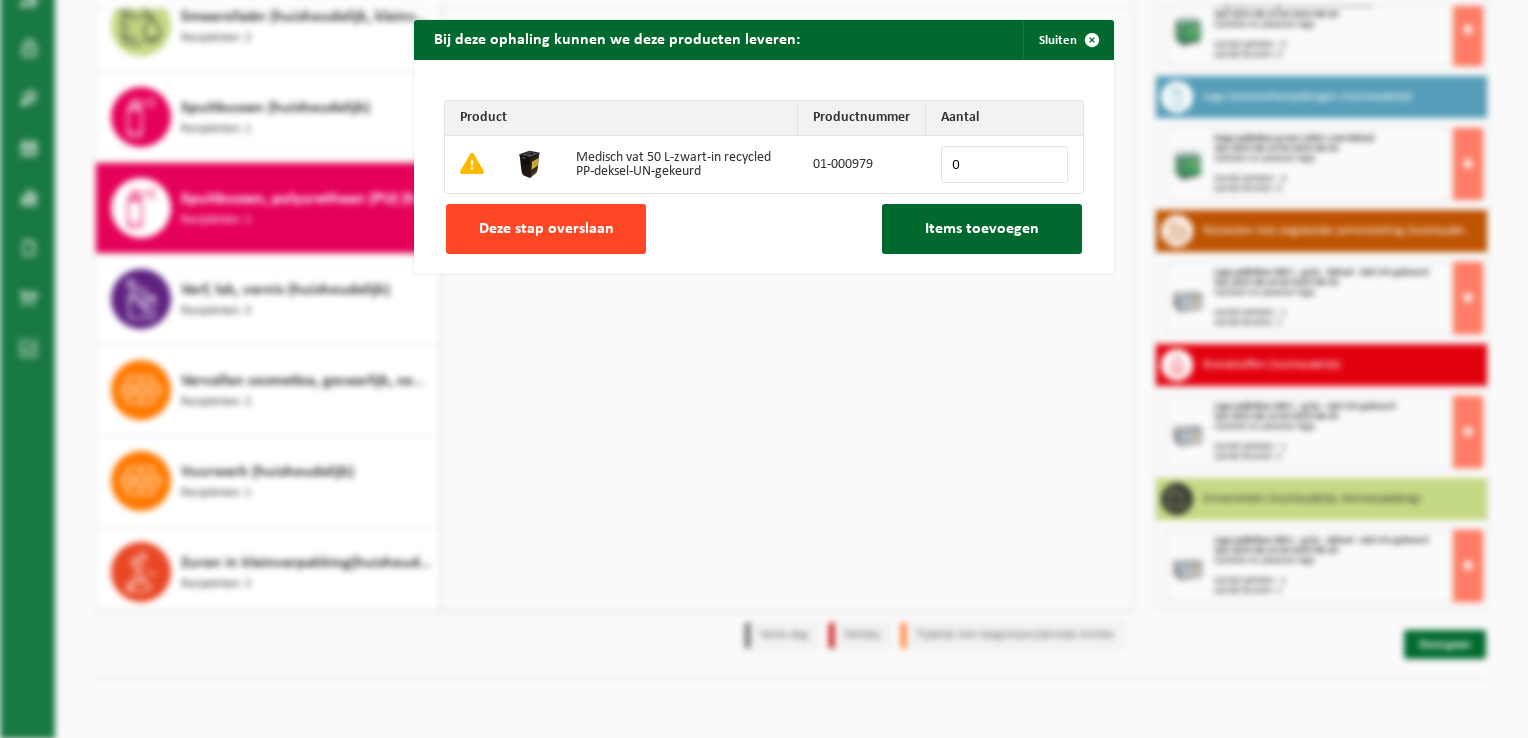 click on "Deze stap overslaan" at bounding box center [546, 229] 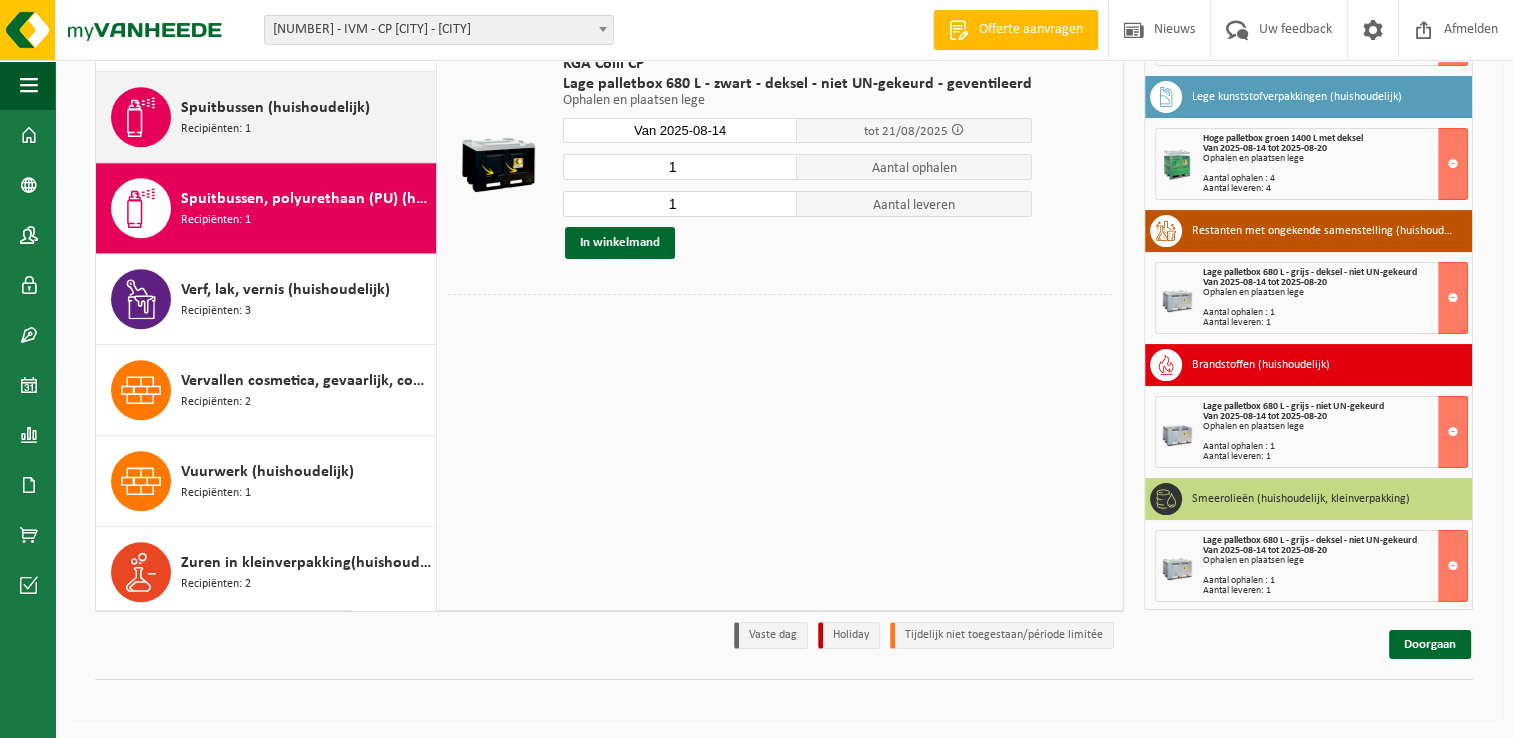 click on "Spuitbussen (huishoudelijk)" at bounding box center (275, 108) 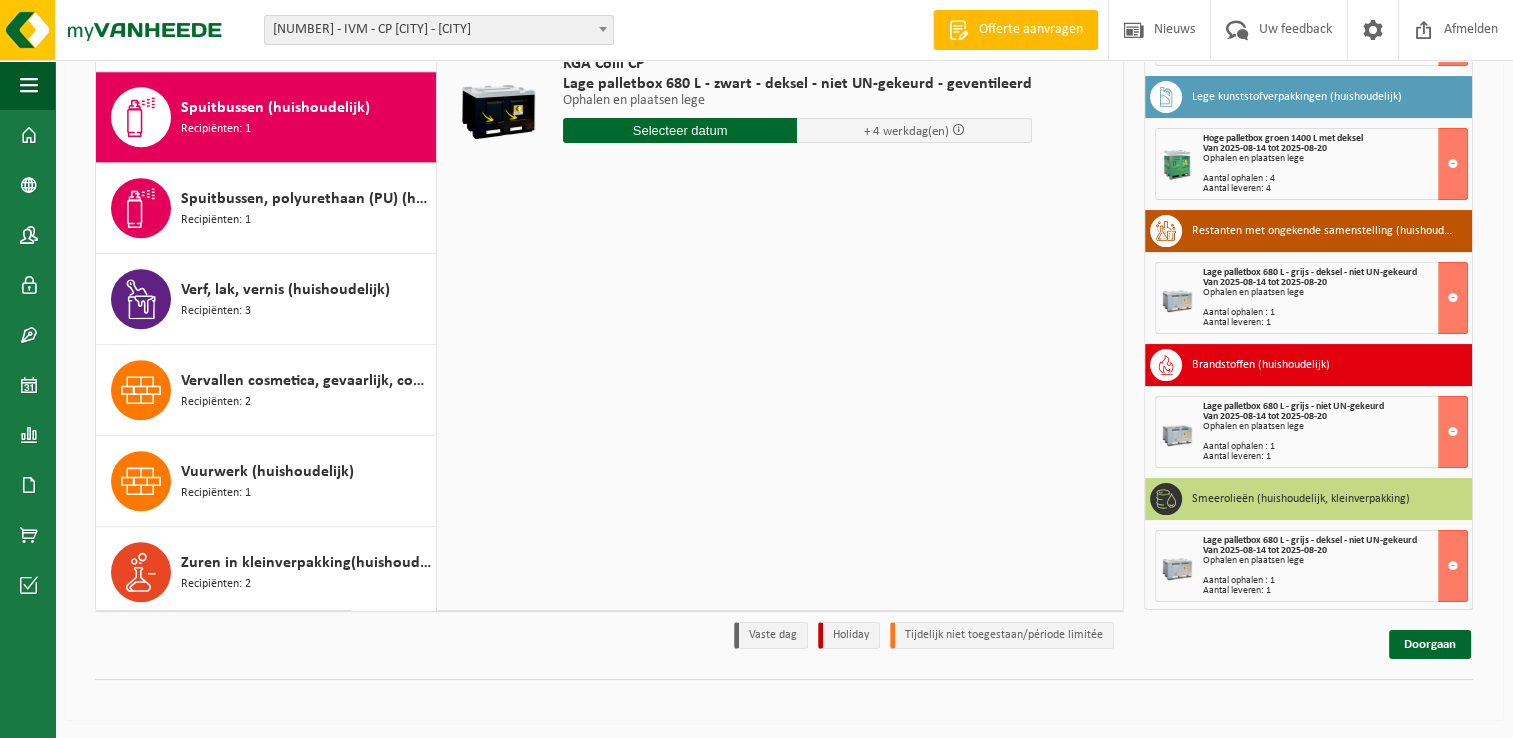 click at bounding box center [680, 130] 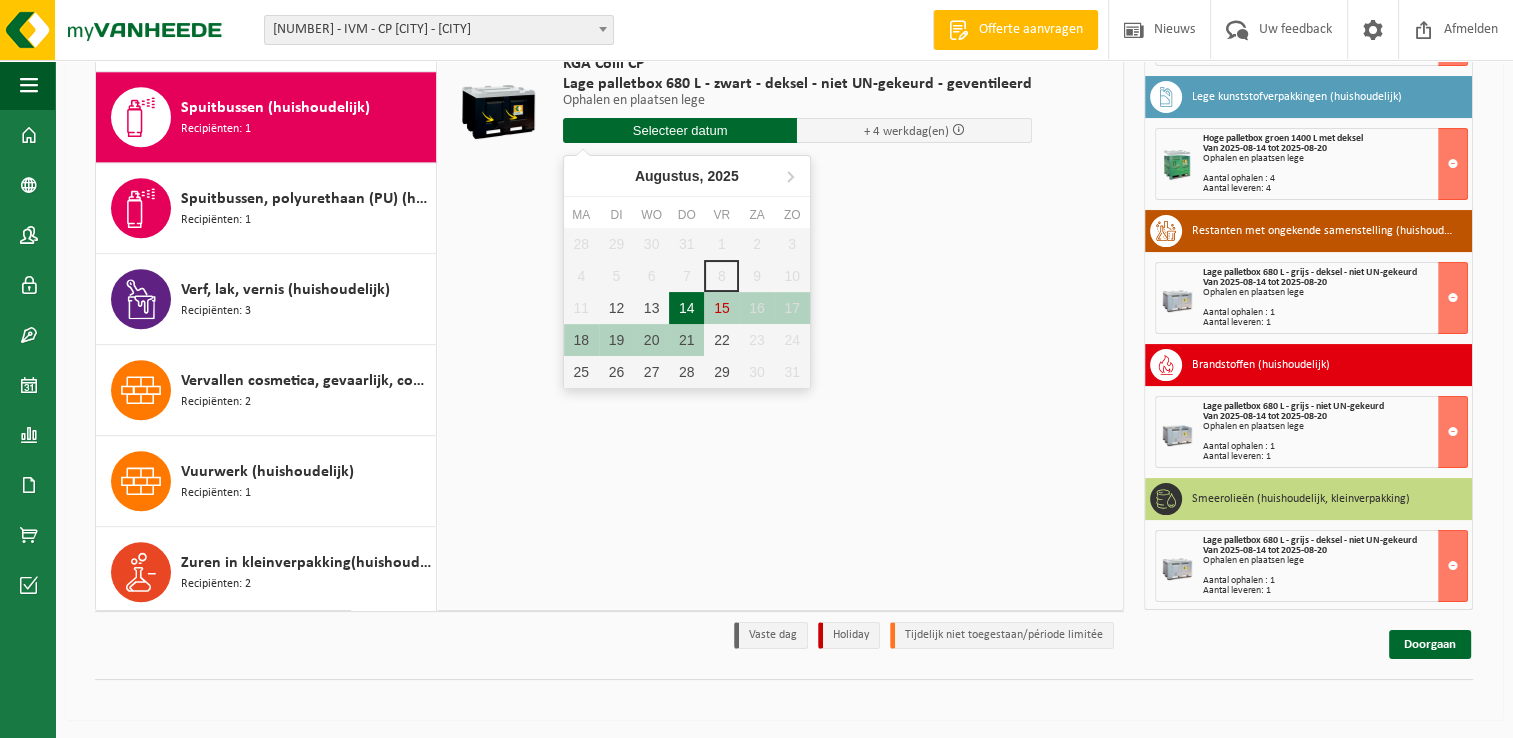 click on "14" at bounding box center (686, 308) 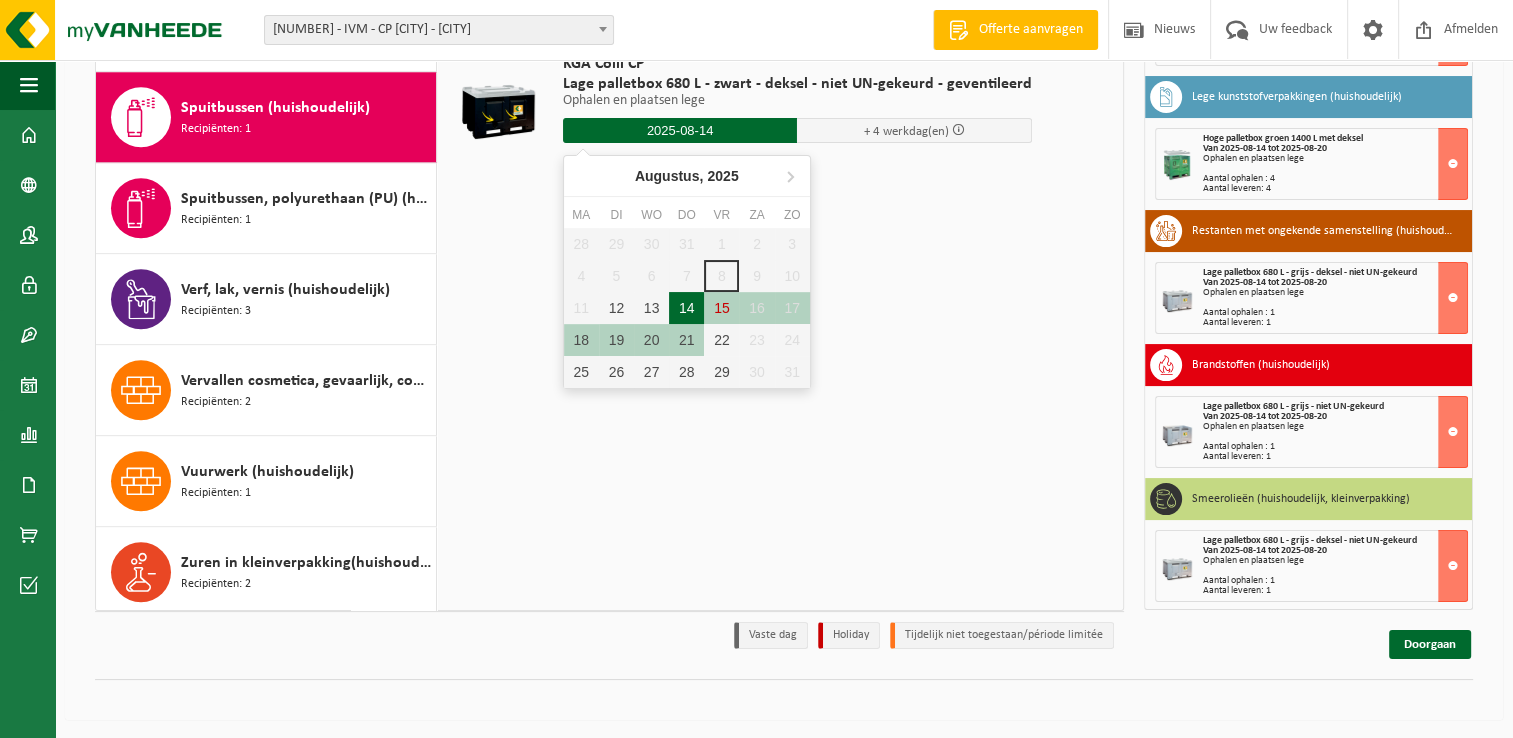 type on "Van 2025-08-14" 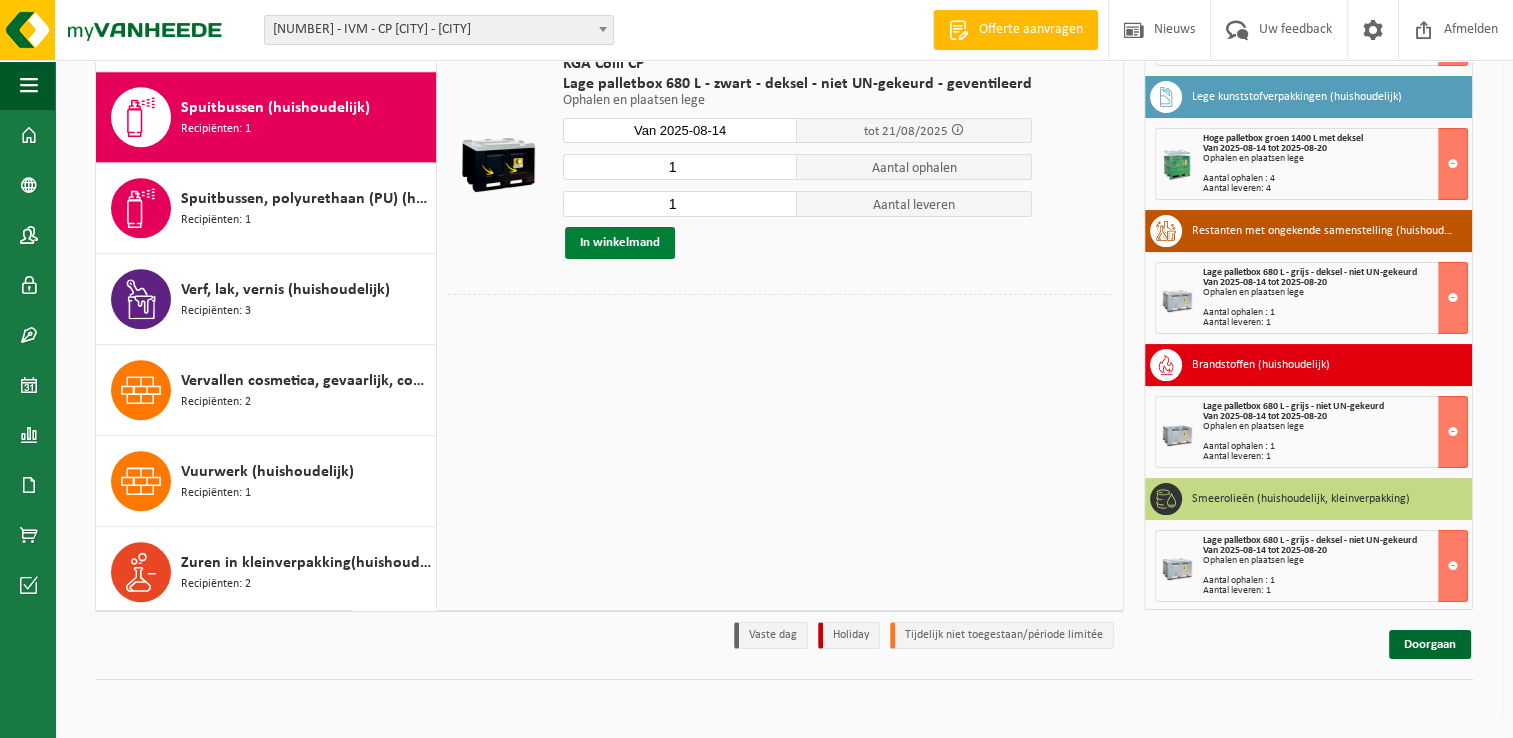 click on "In winkelmand" at bounding box center (620, 243) 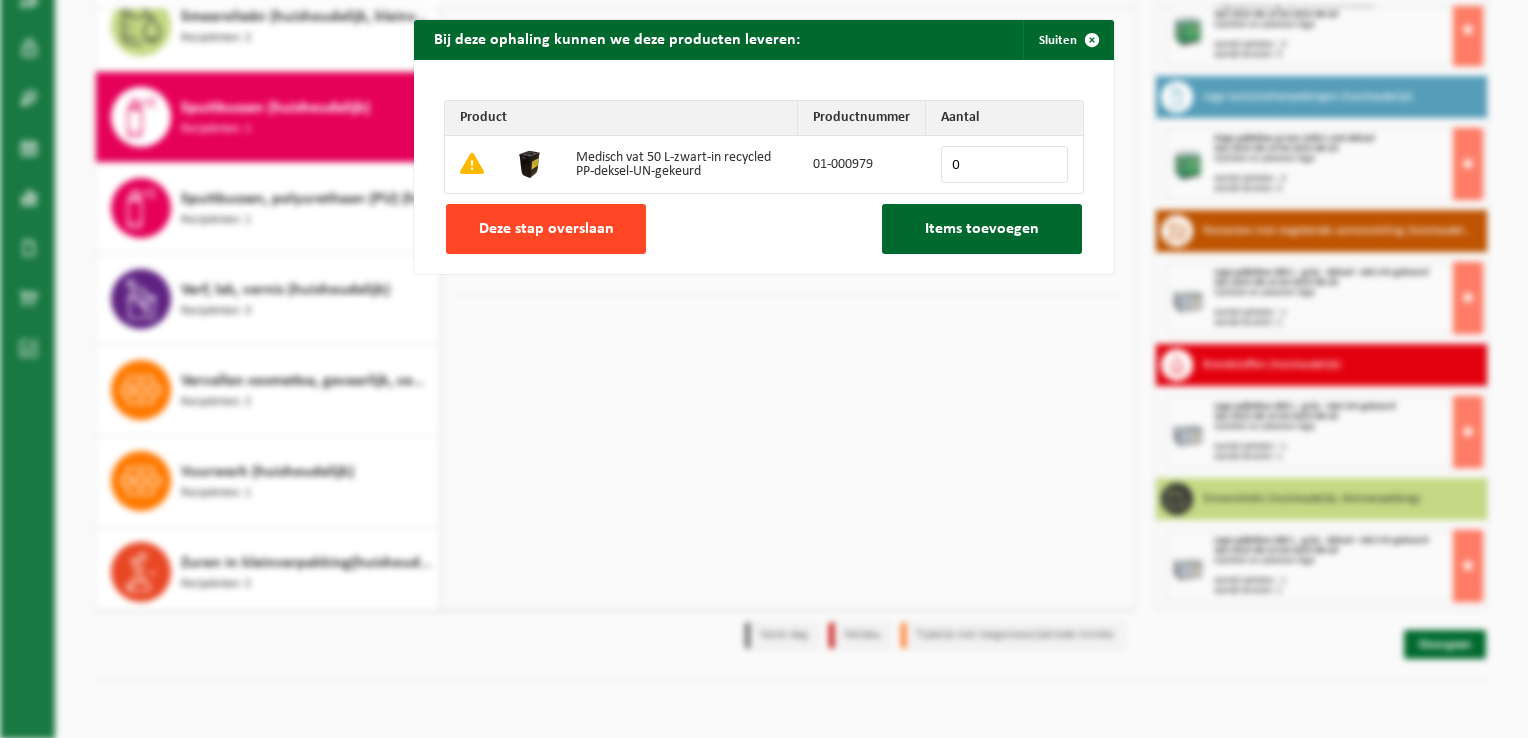 click on "Deze stap overslaan" at bounding box center (546, 229) 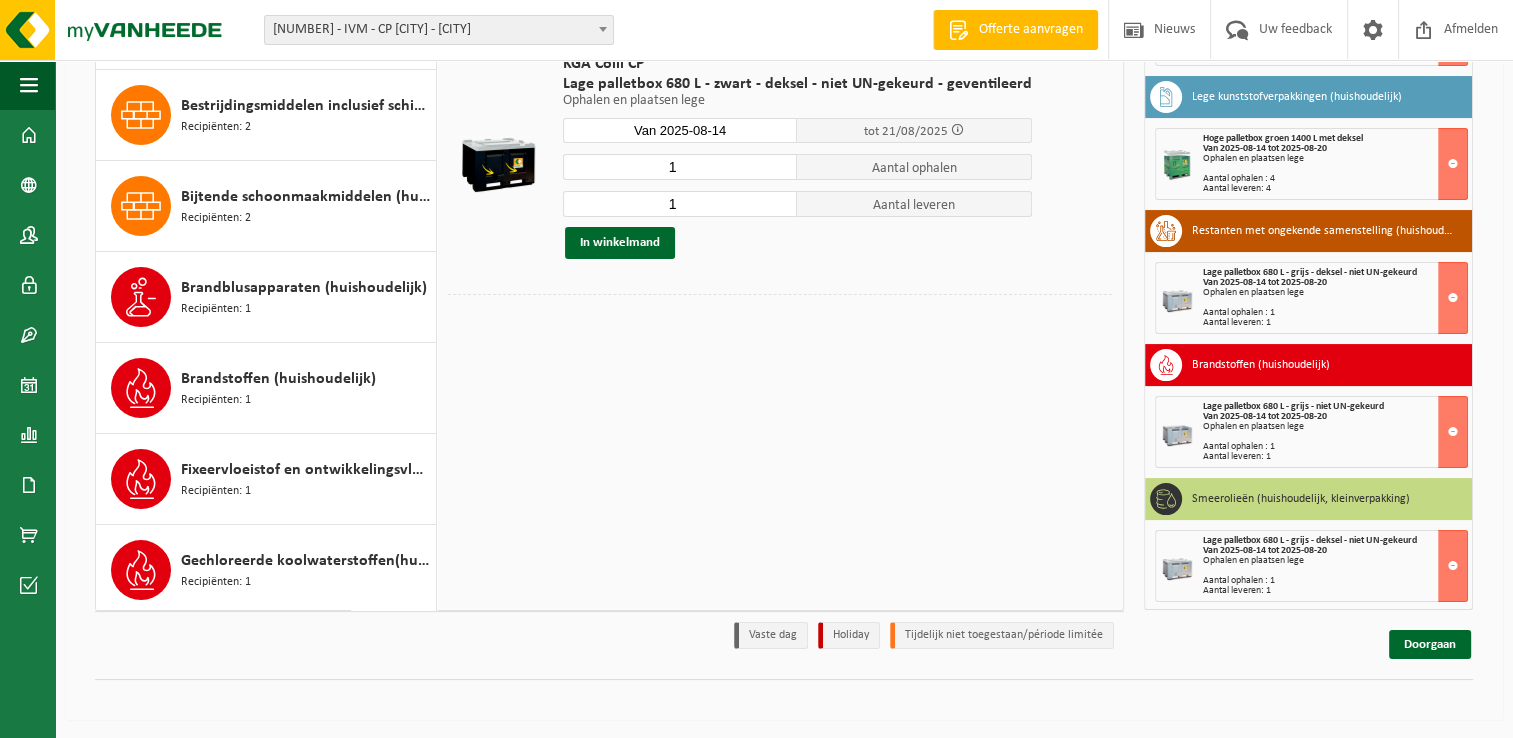 scroll, scrollTop: 0, scrollLeft: 0, axis: both 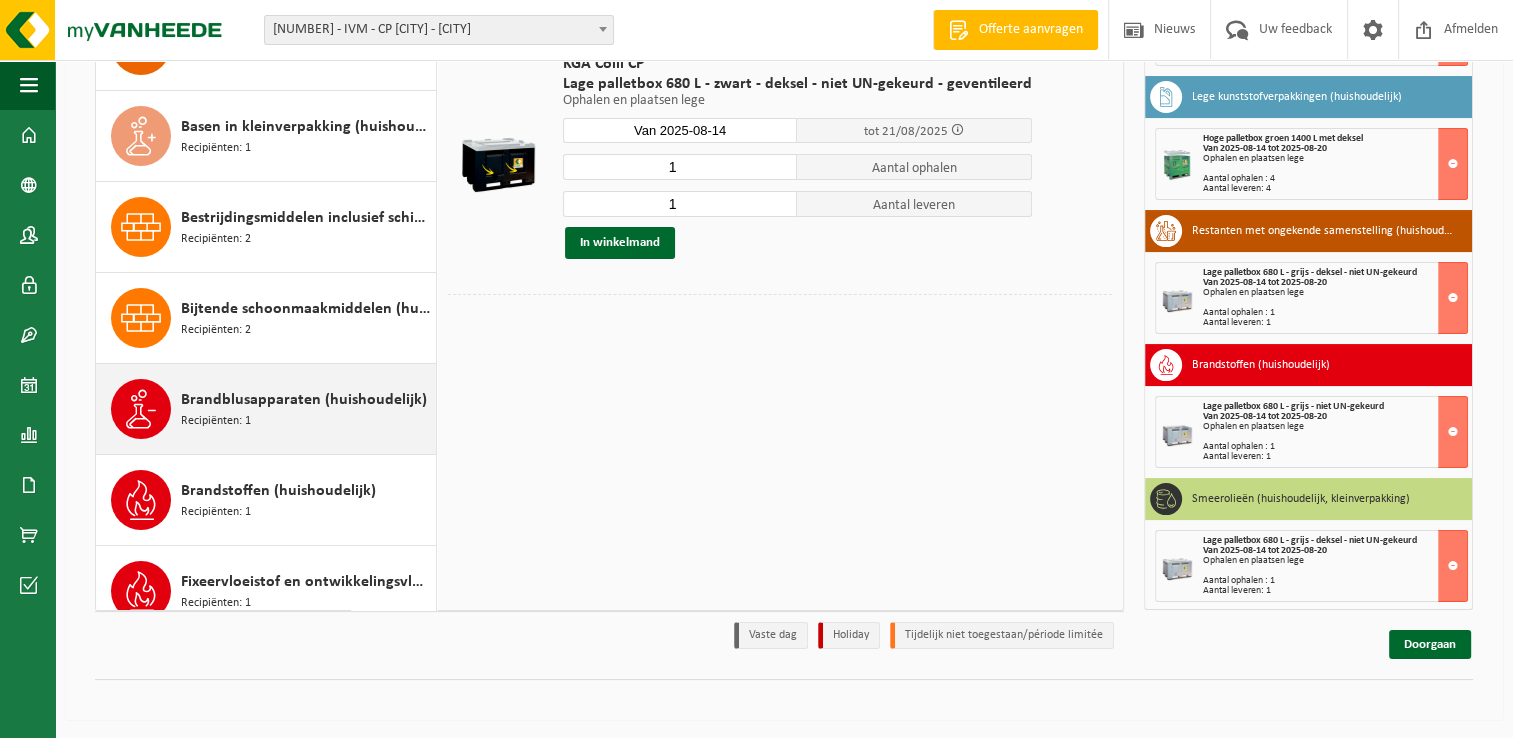 click on "Brandblusapparaten (huishoudelijk)" at bounding box center [304, 400] 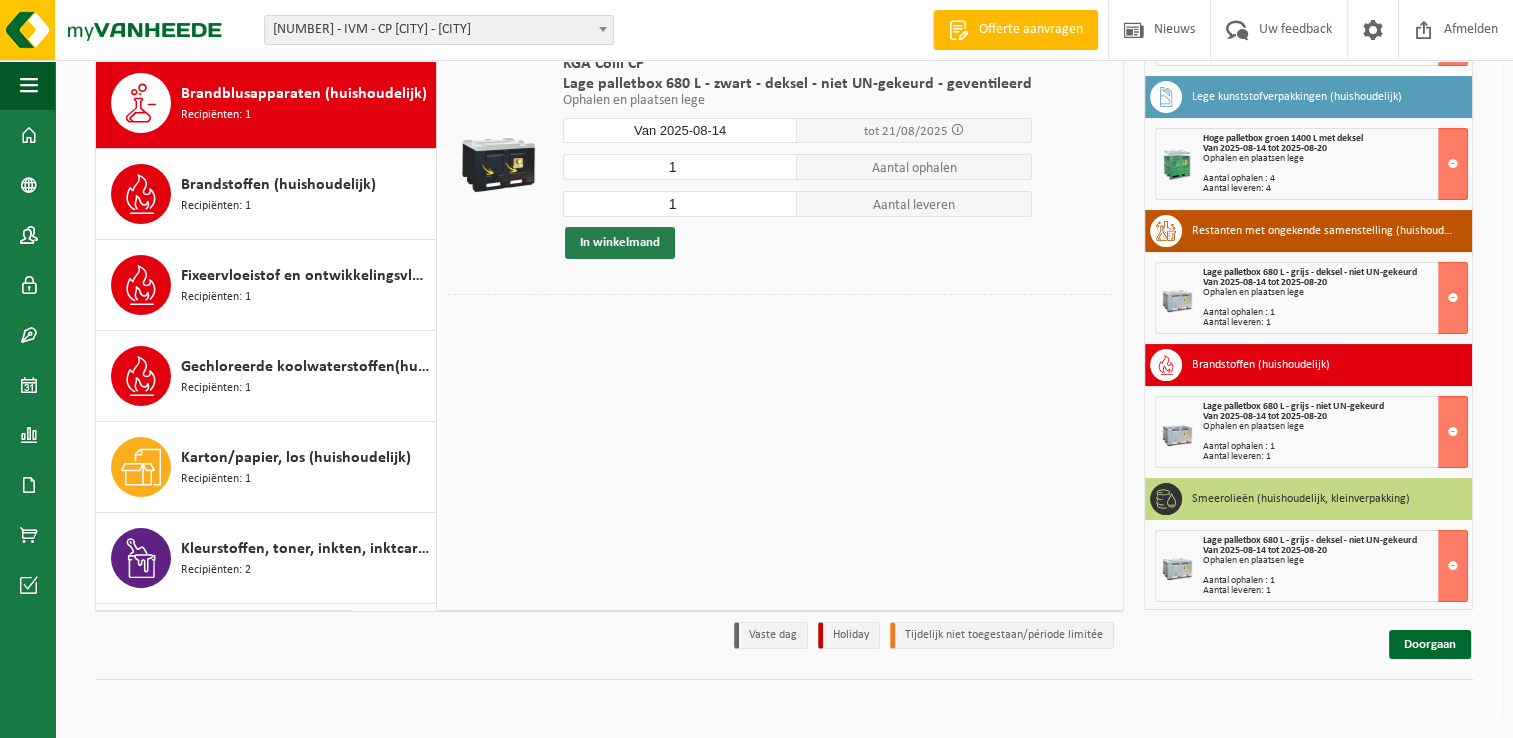 scroll, scrollTop: 454, scrollLeft: 0, axis: vertical 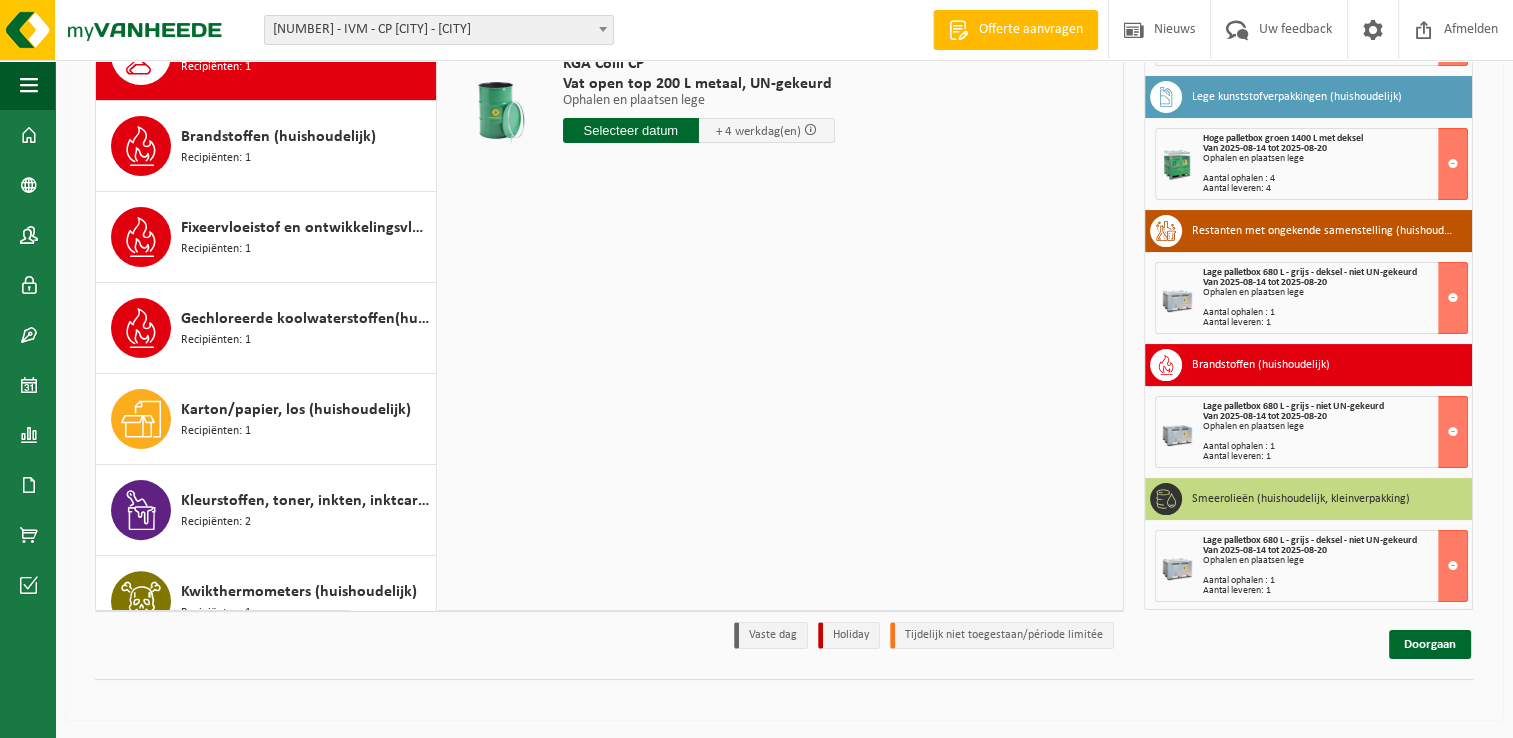 click at bounding box center [631, 130] 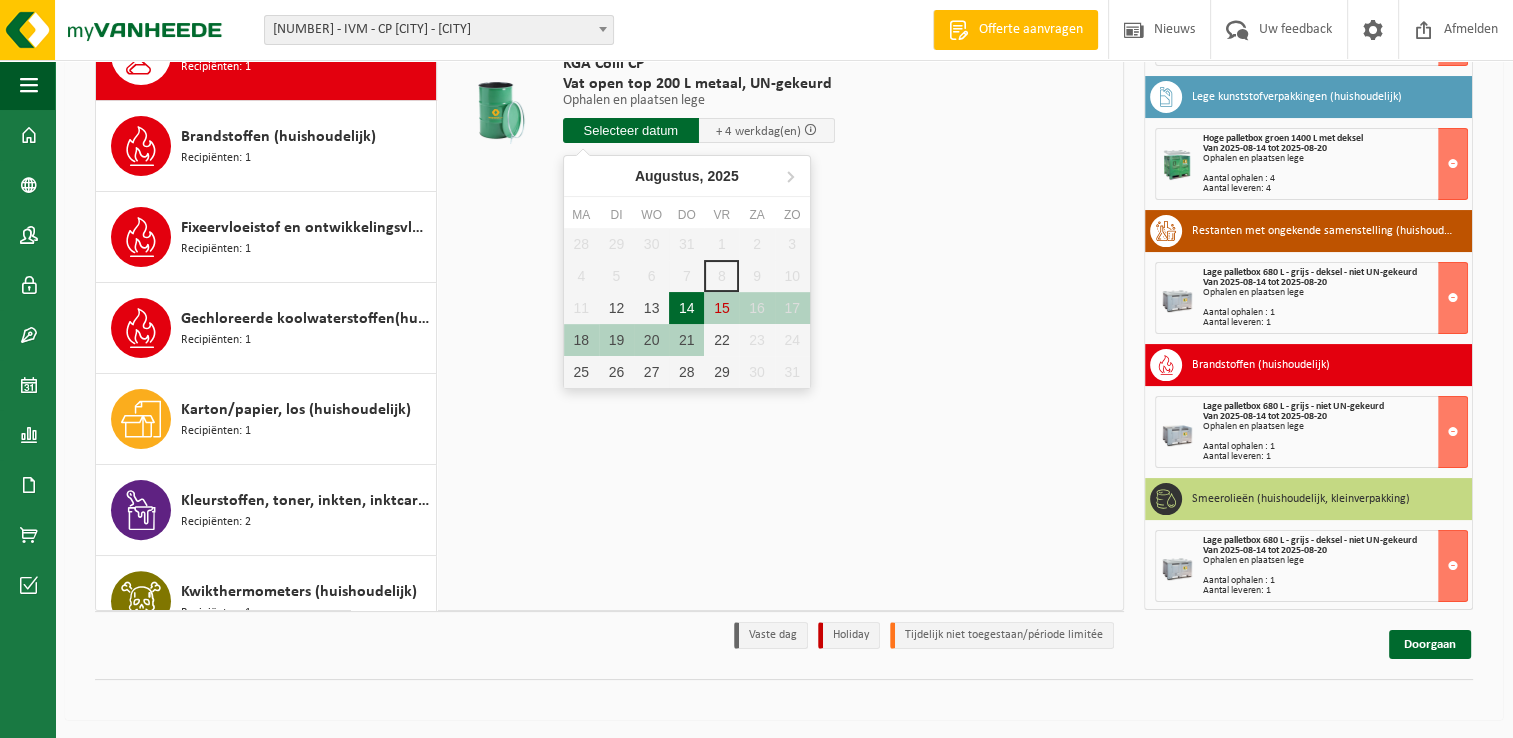 click on "14" at bounding box center (686, 308) 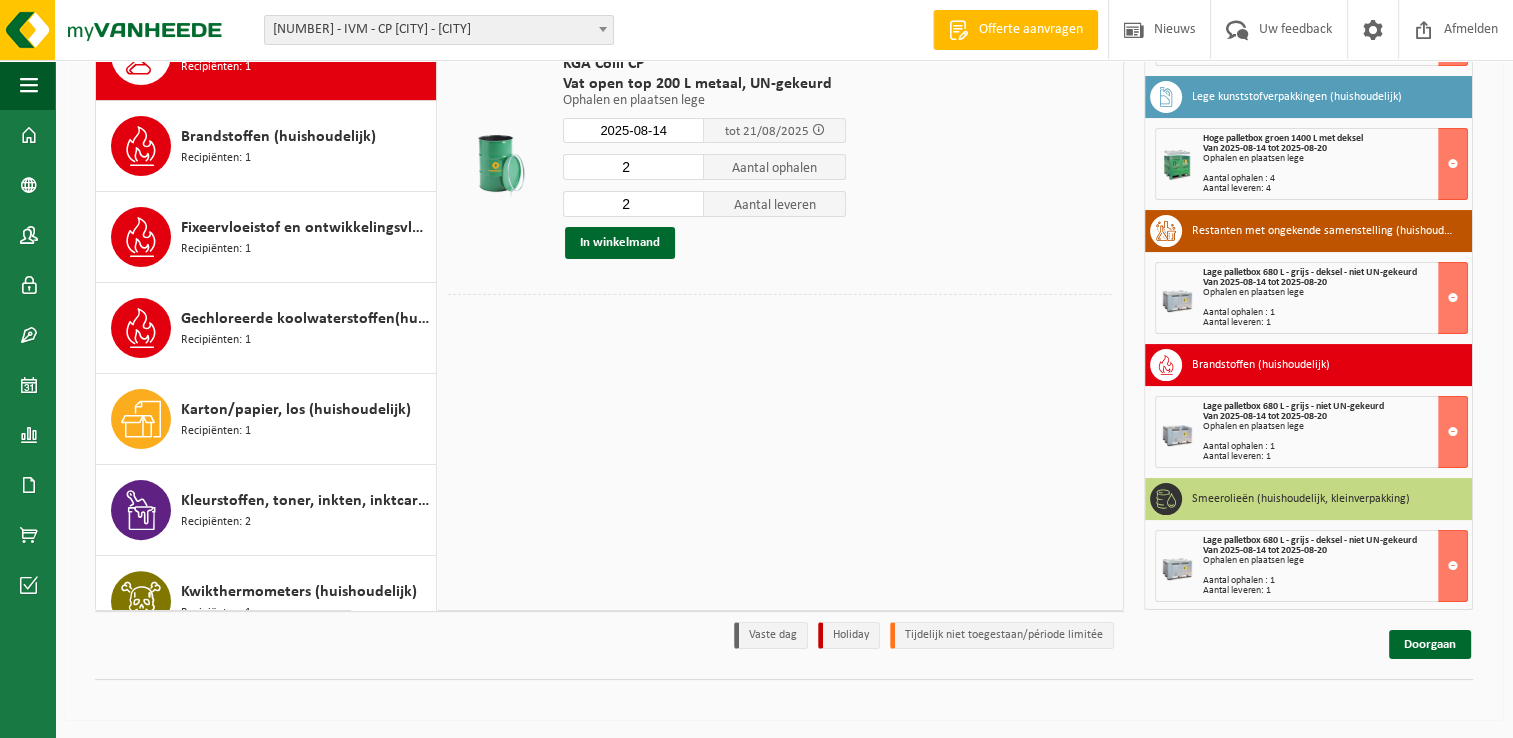 click on "14" at bounding box center (686, 316) 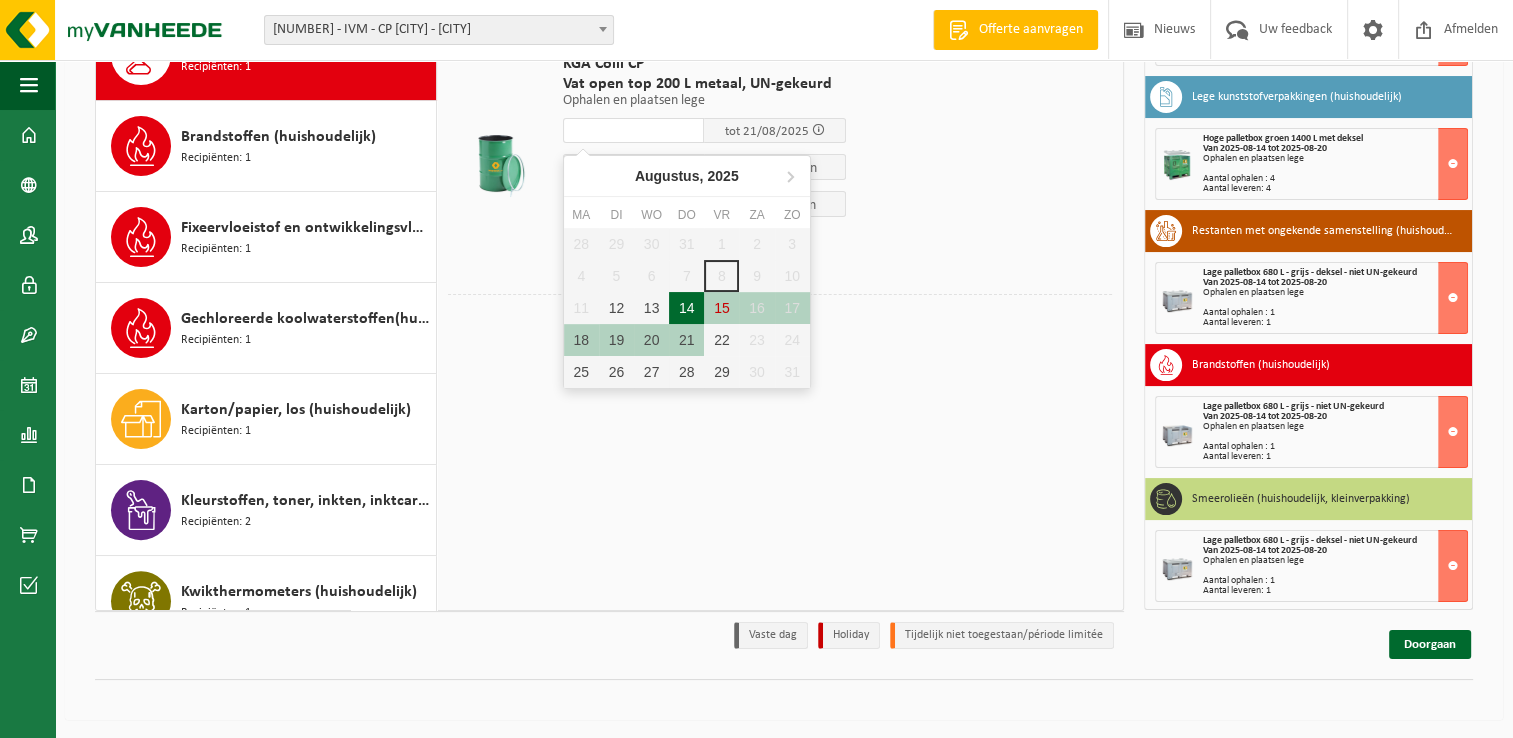 click on "14" at bounding box center [686, 308] 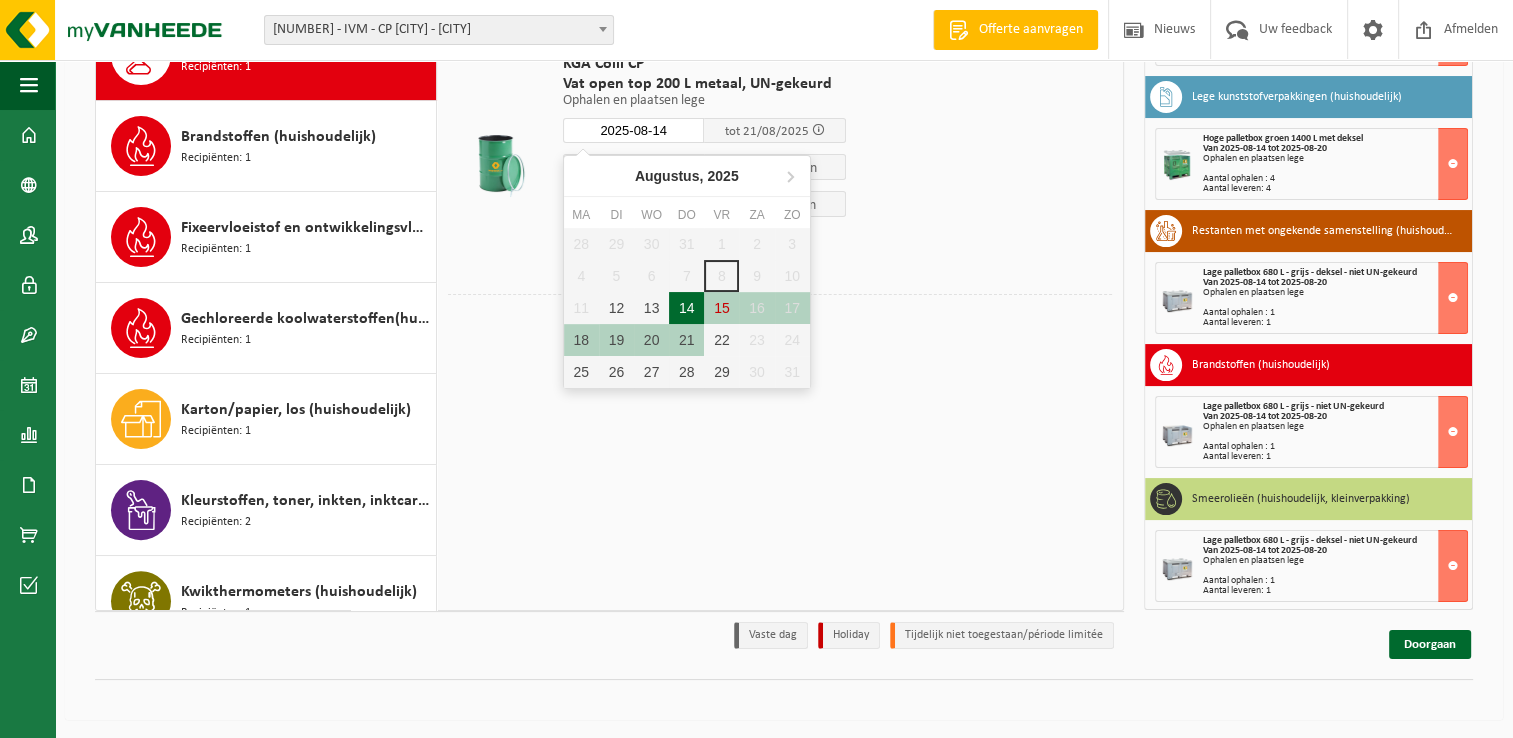 type on "Van 2025-08-14" 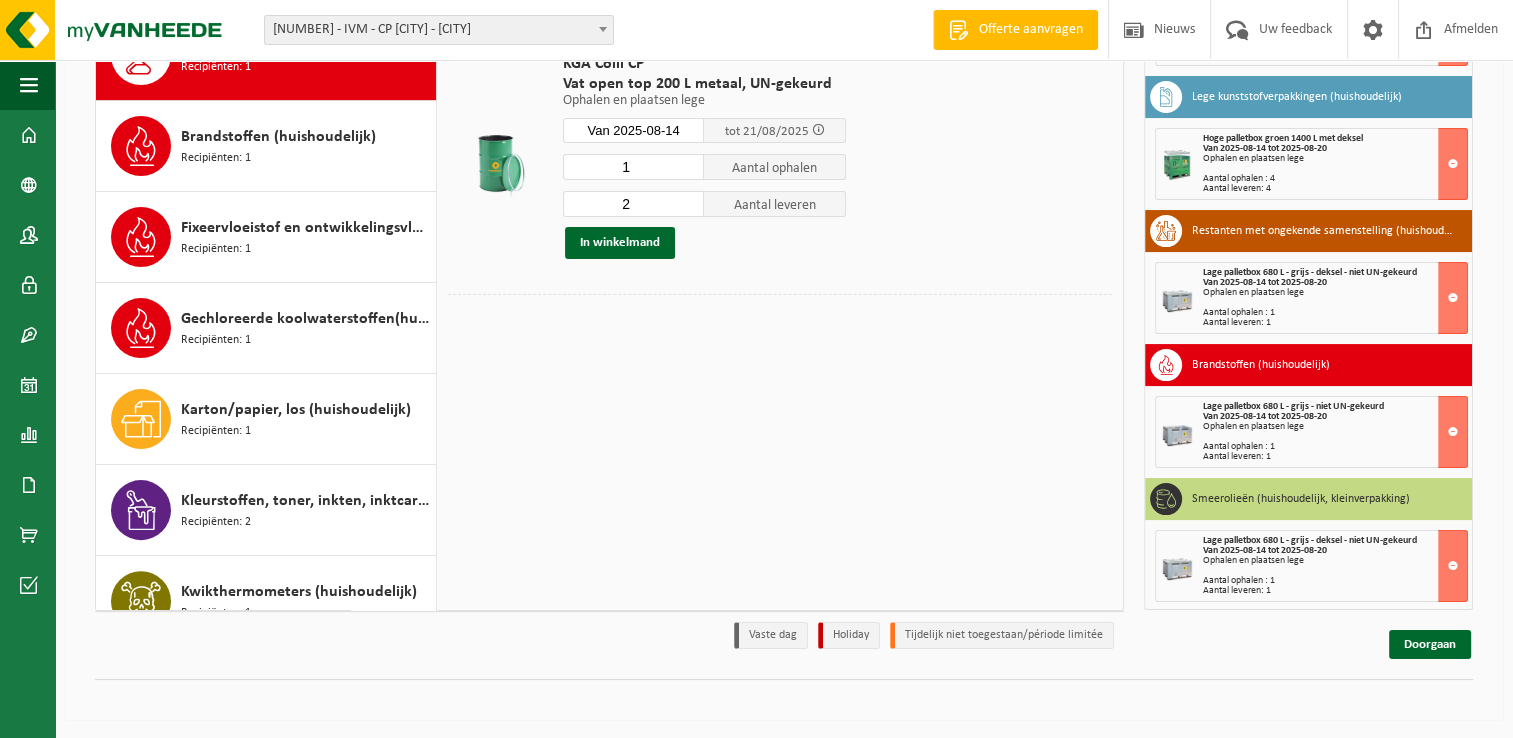 type on "1" 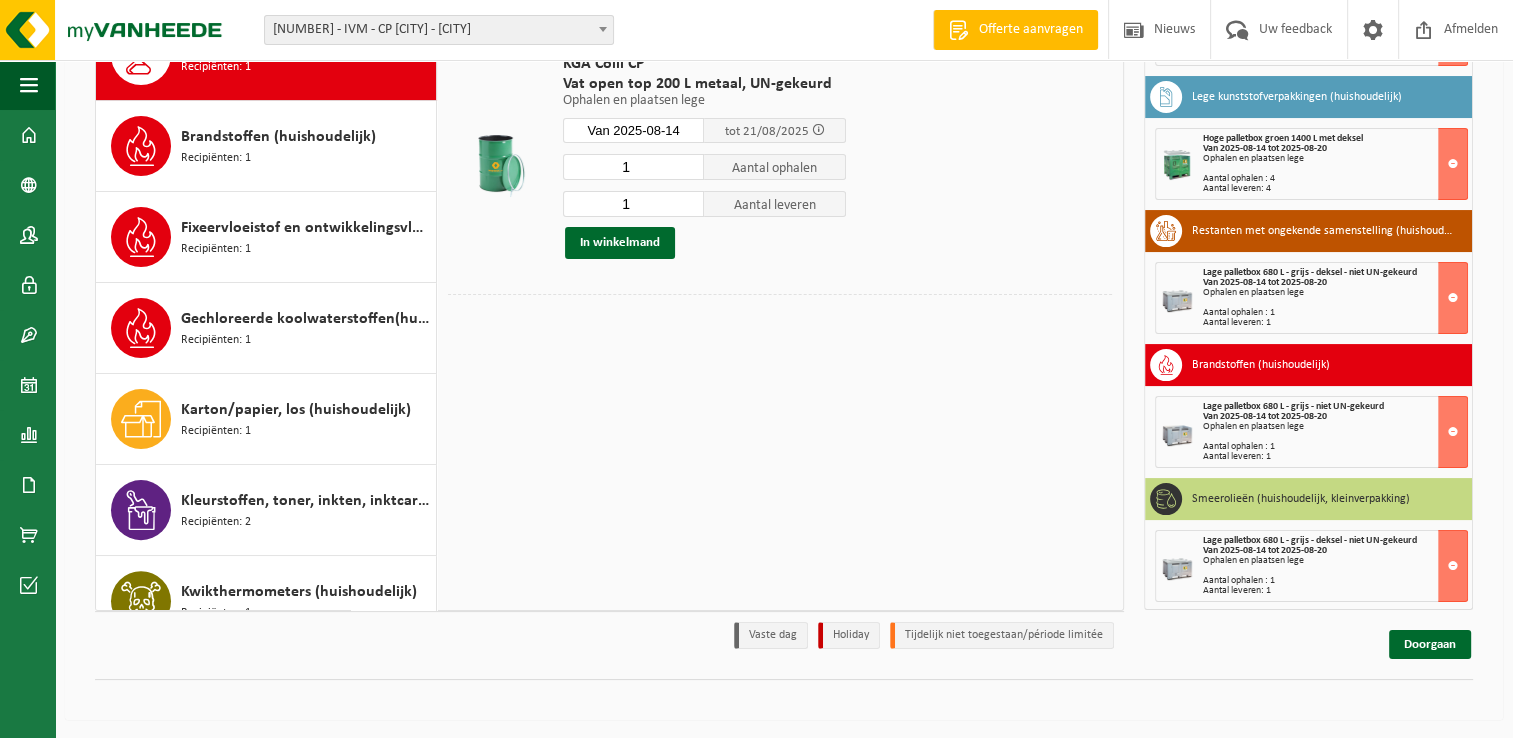 type on "1" 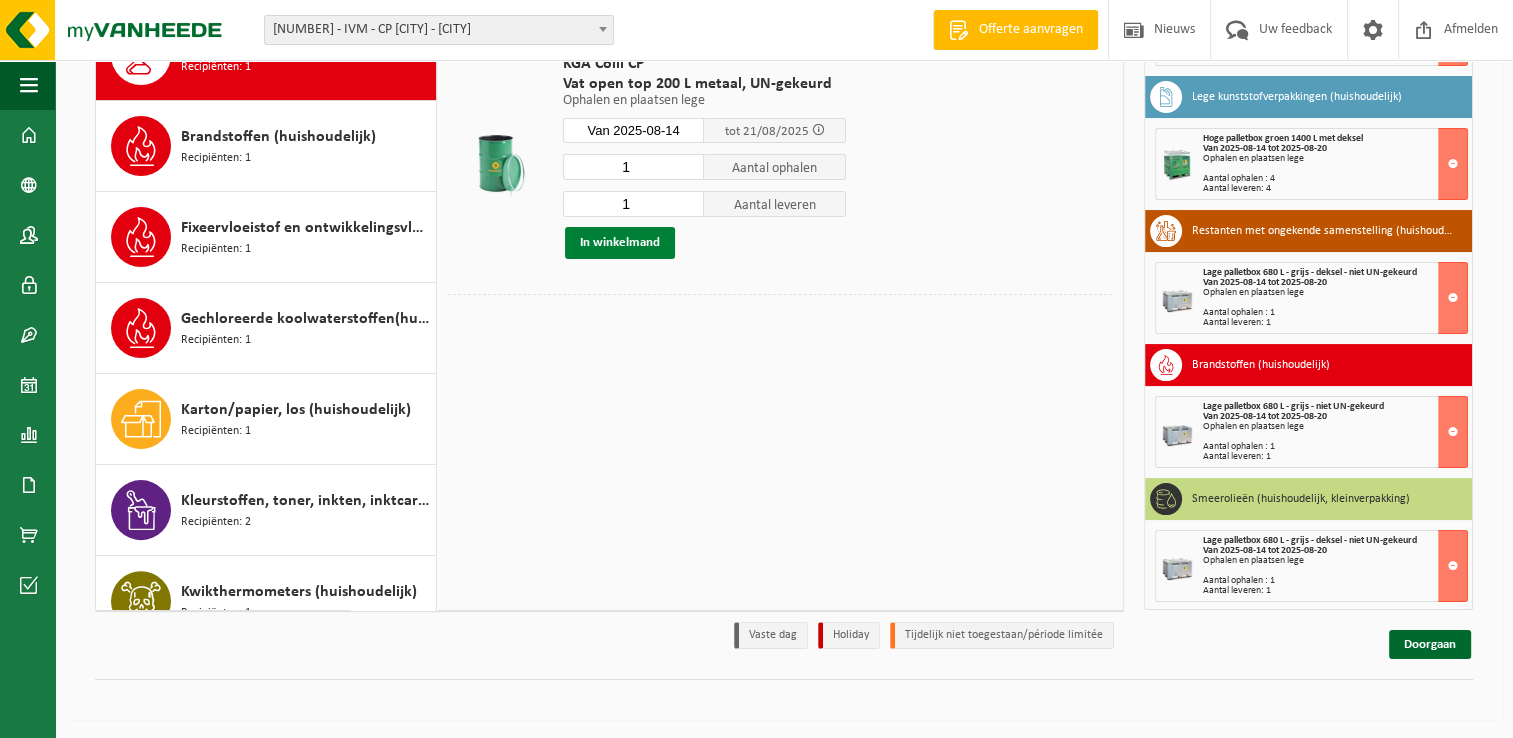 click on "In winkelmand" at bounding box center [620, 243] 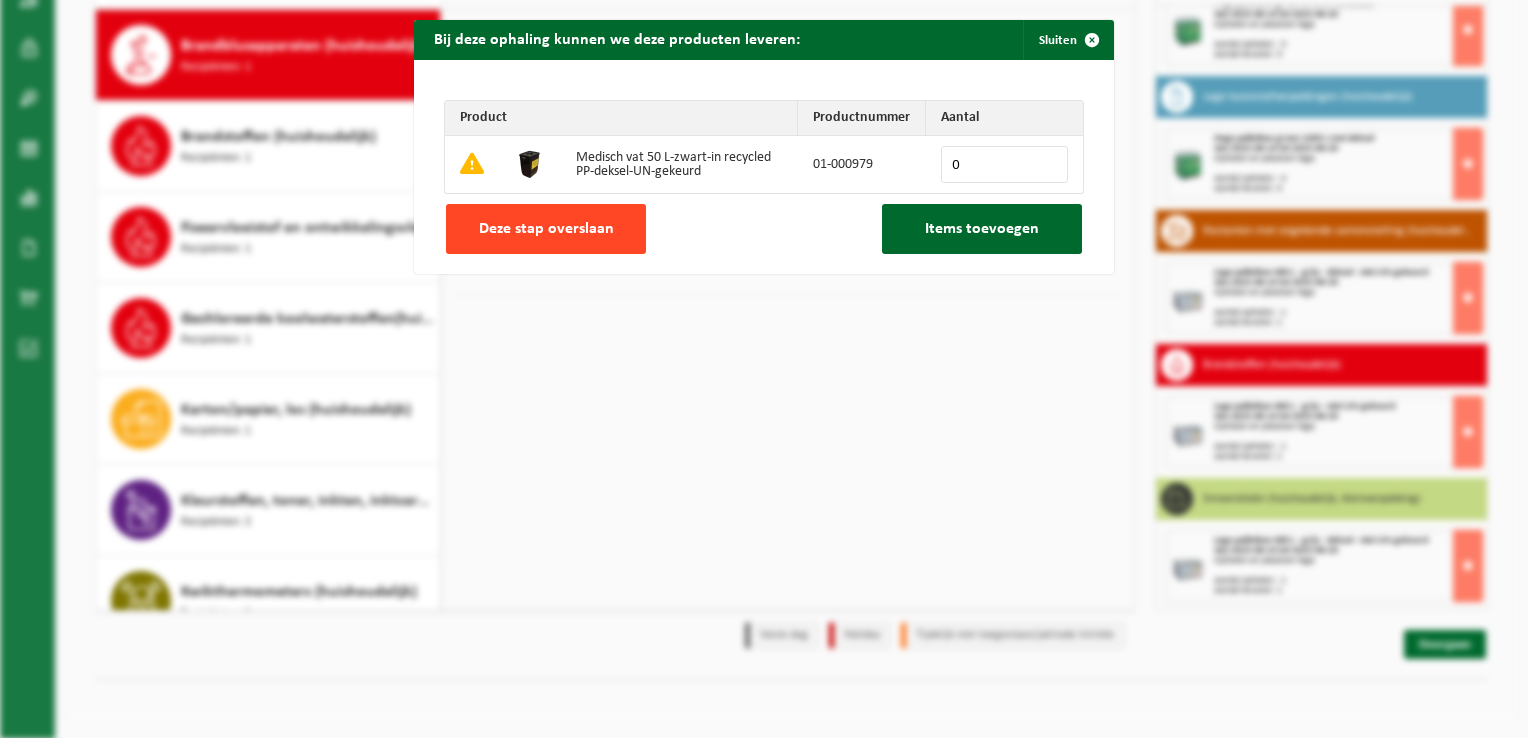 click on "Deze stap overslaan" at bounding box center [546, 229] 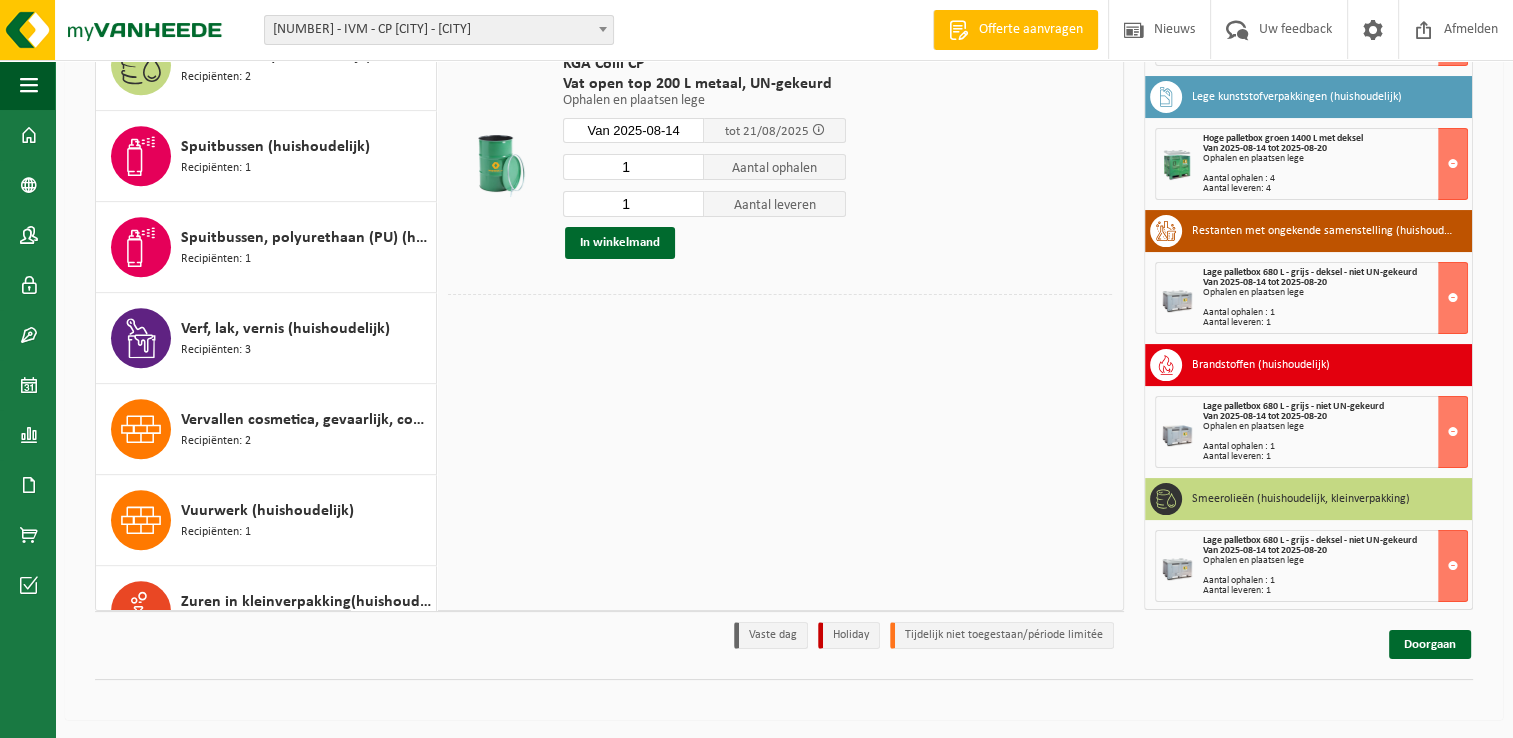 scroll, scrollTop: 2035, scrollLeft: 0, axis: vertical 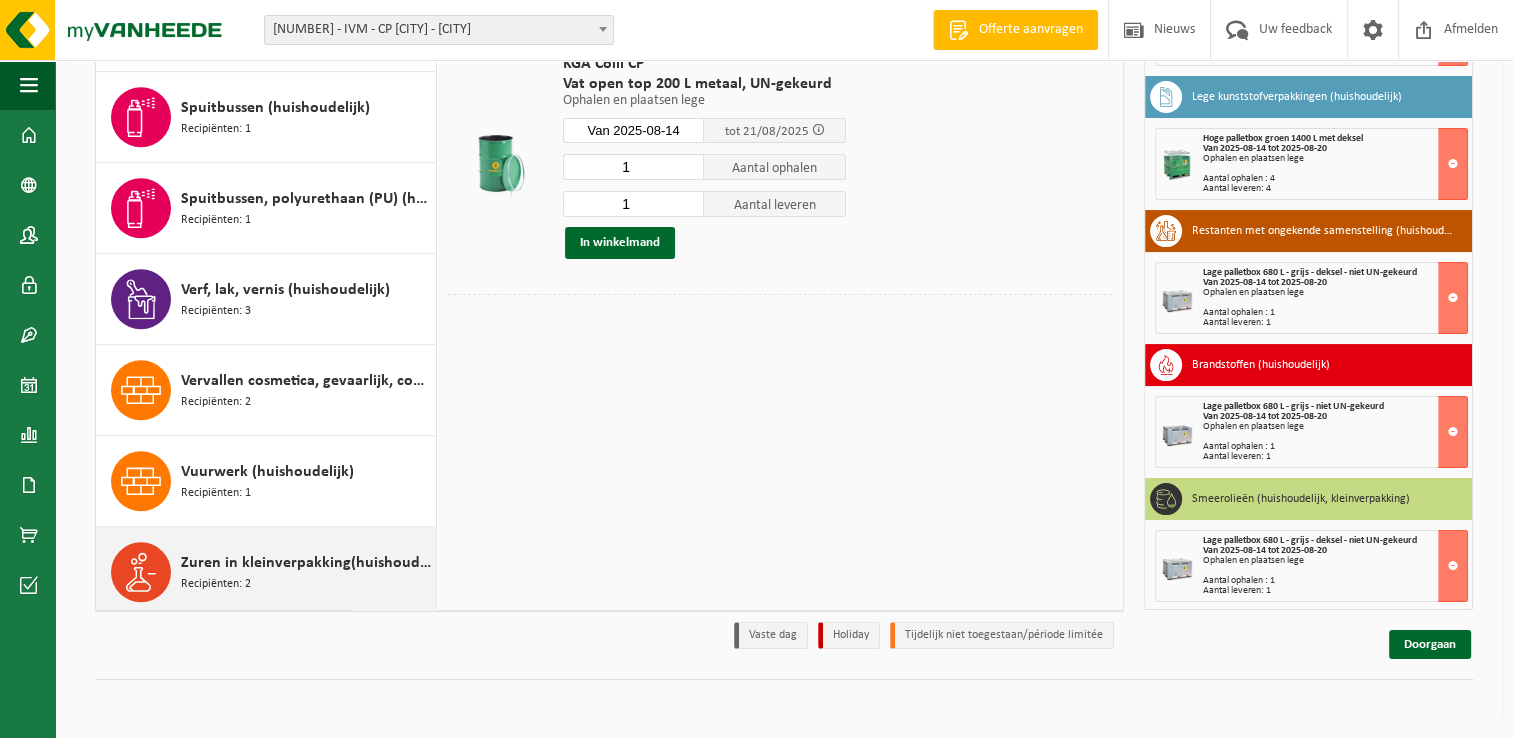 click on "Zuren in kleinverpakking(huishoudelijk)" at bounding box center (306, 563) 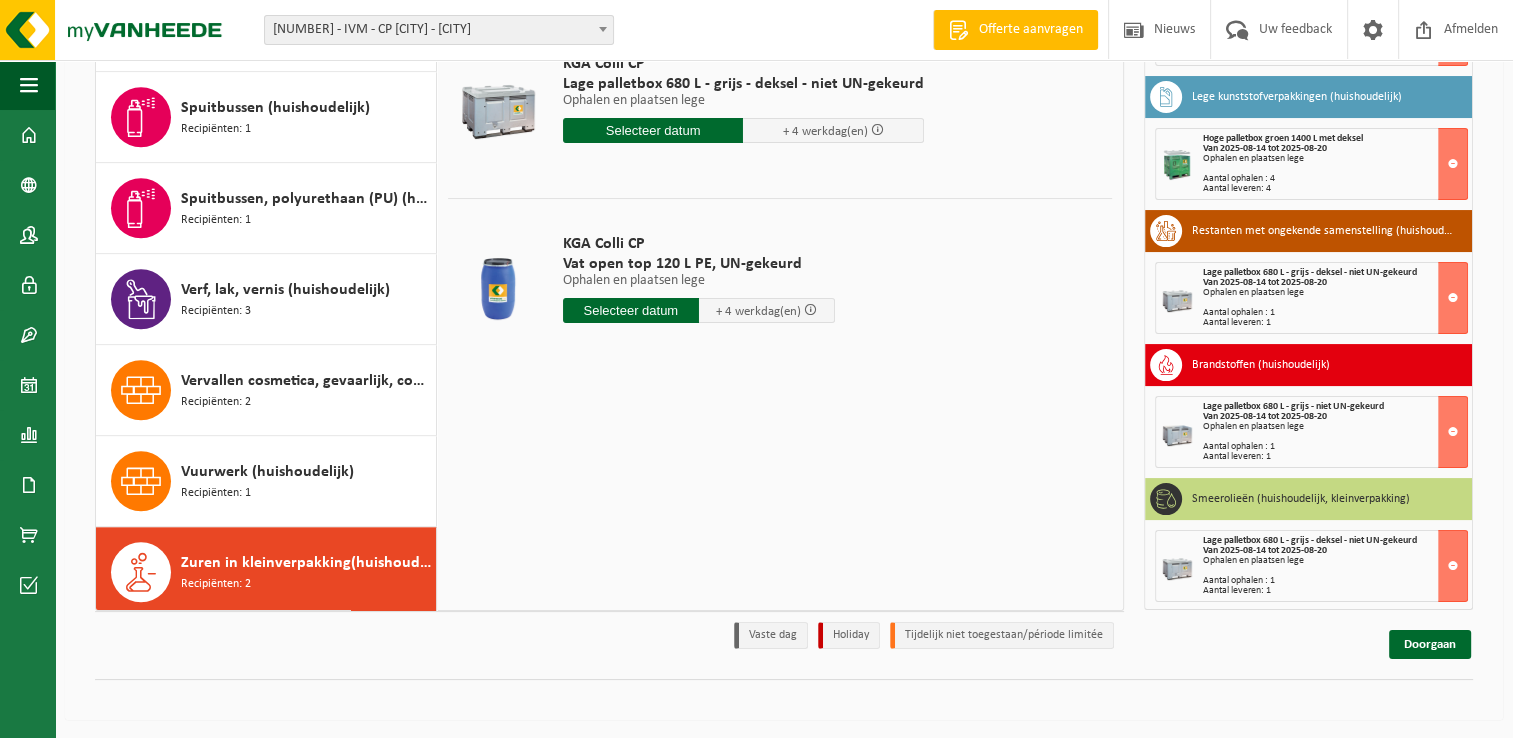 click at bounding box center (631, 310) 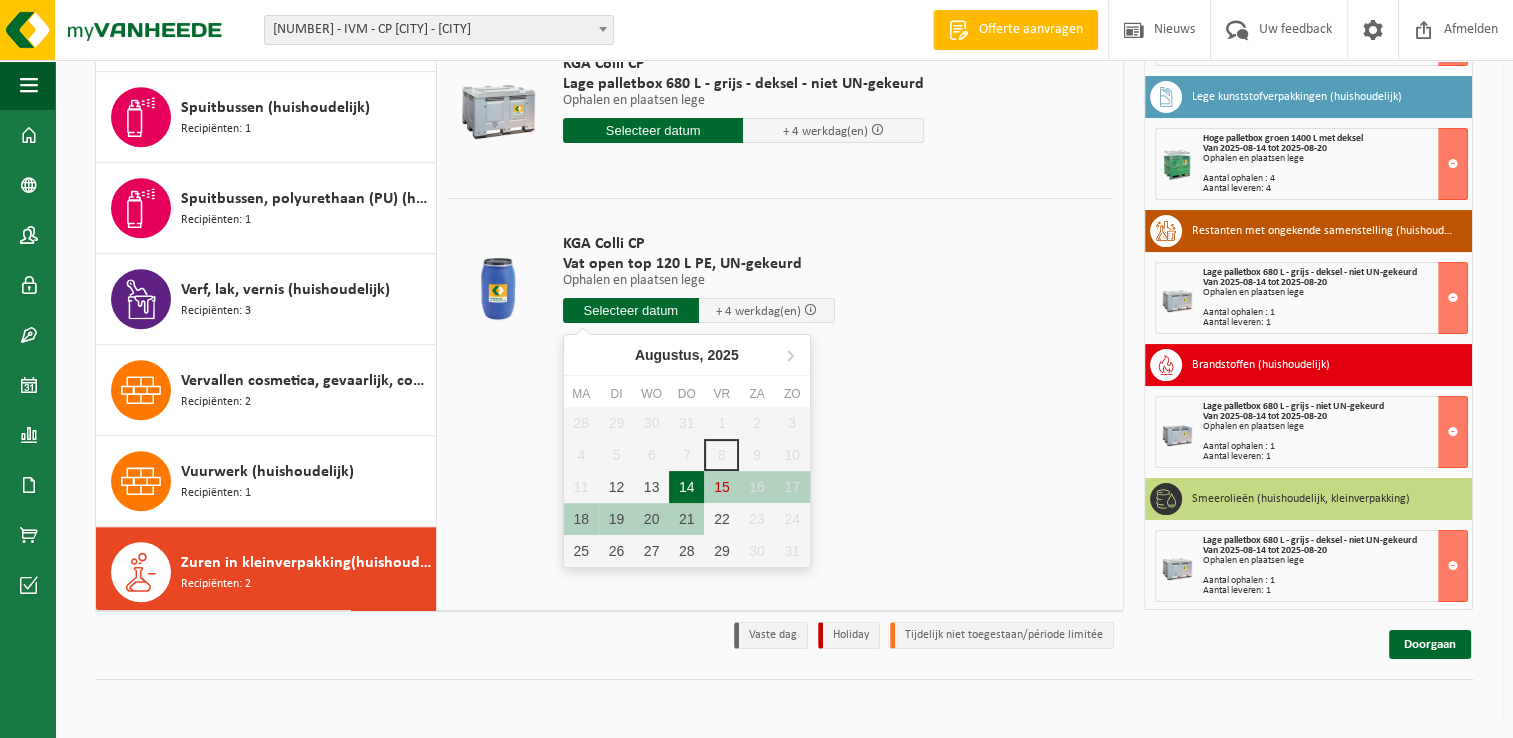 click on "14" at bounding box center (686, 487) 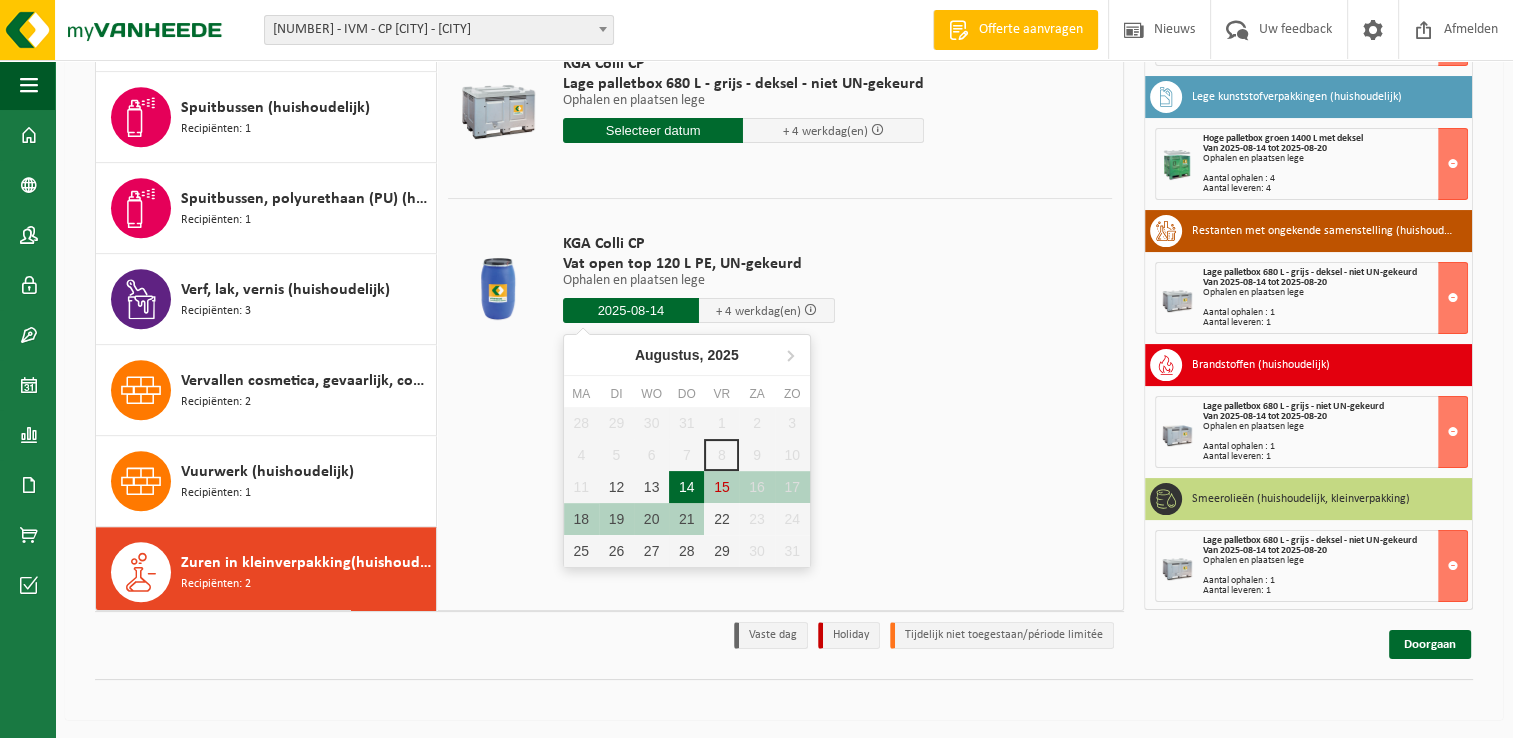 type on "Van 2025-08-14" 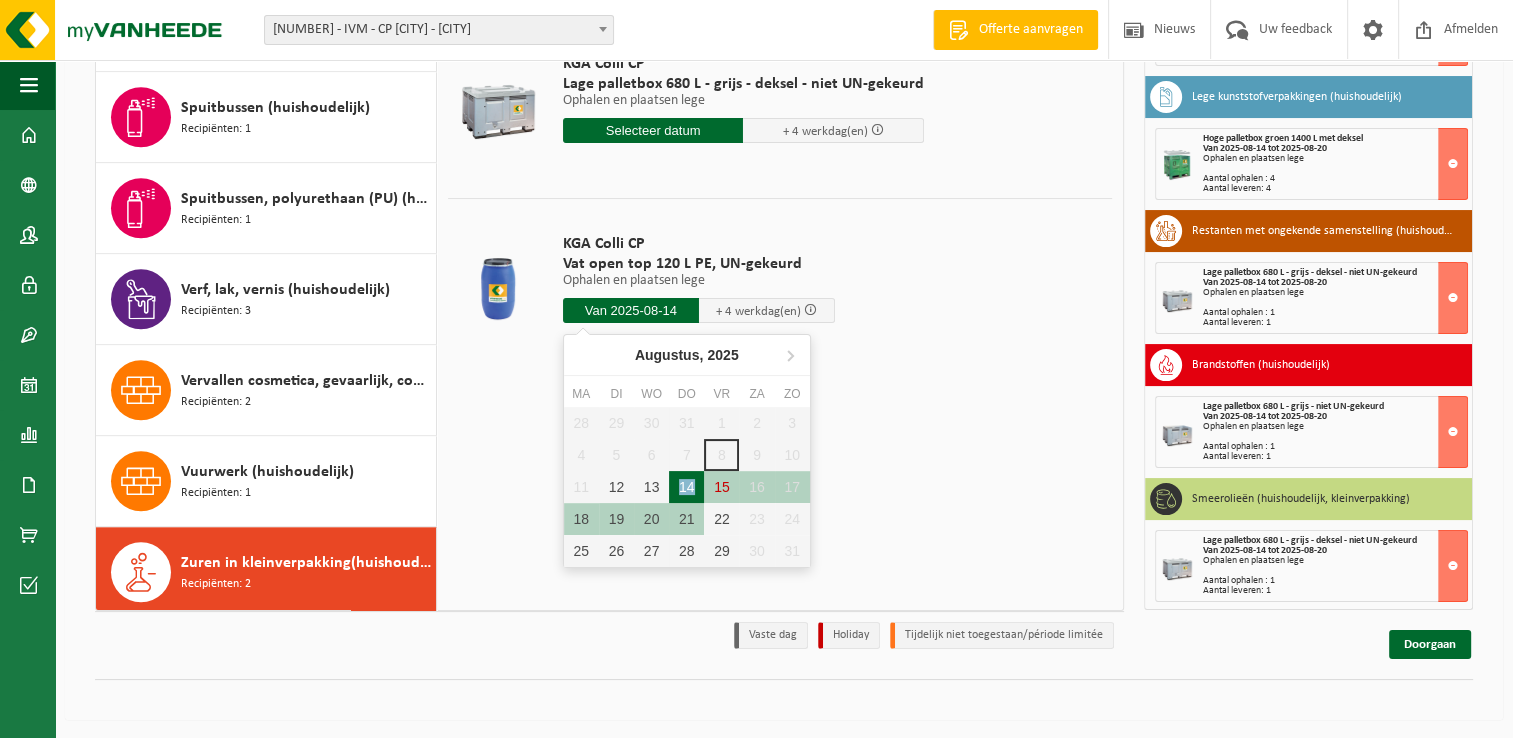 click on "14" at bounding box center (686, 487) 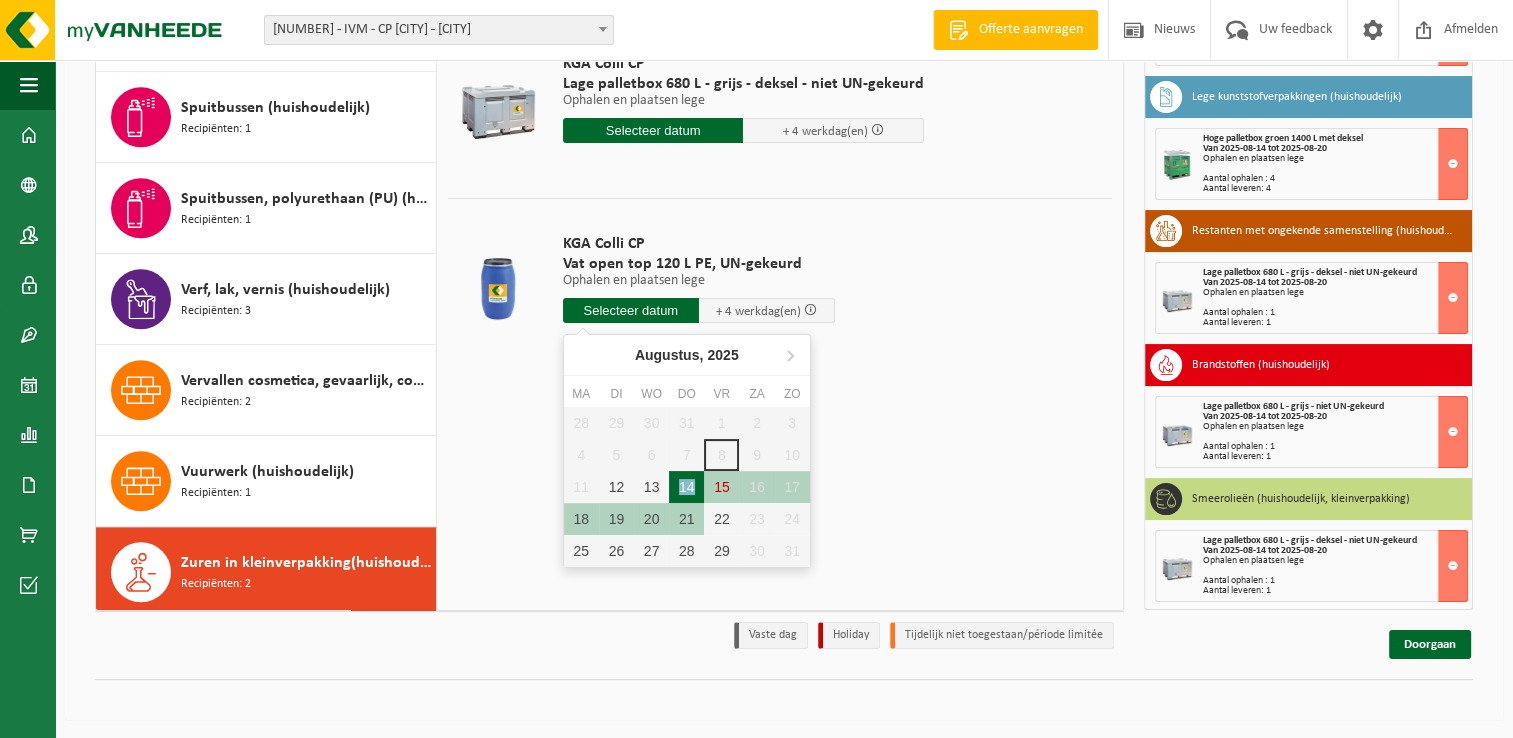 click on "14" at bounding box center (686, 487) 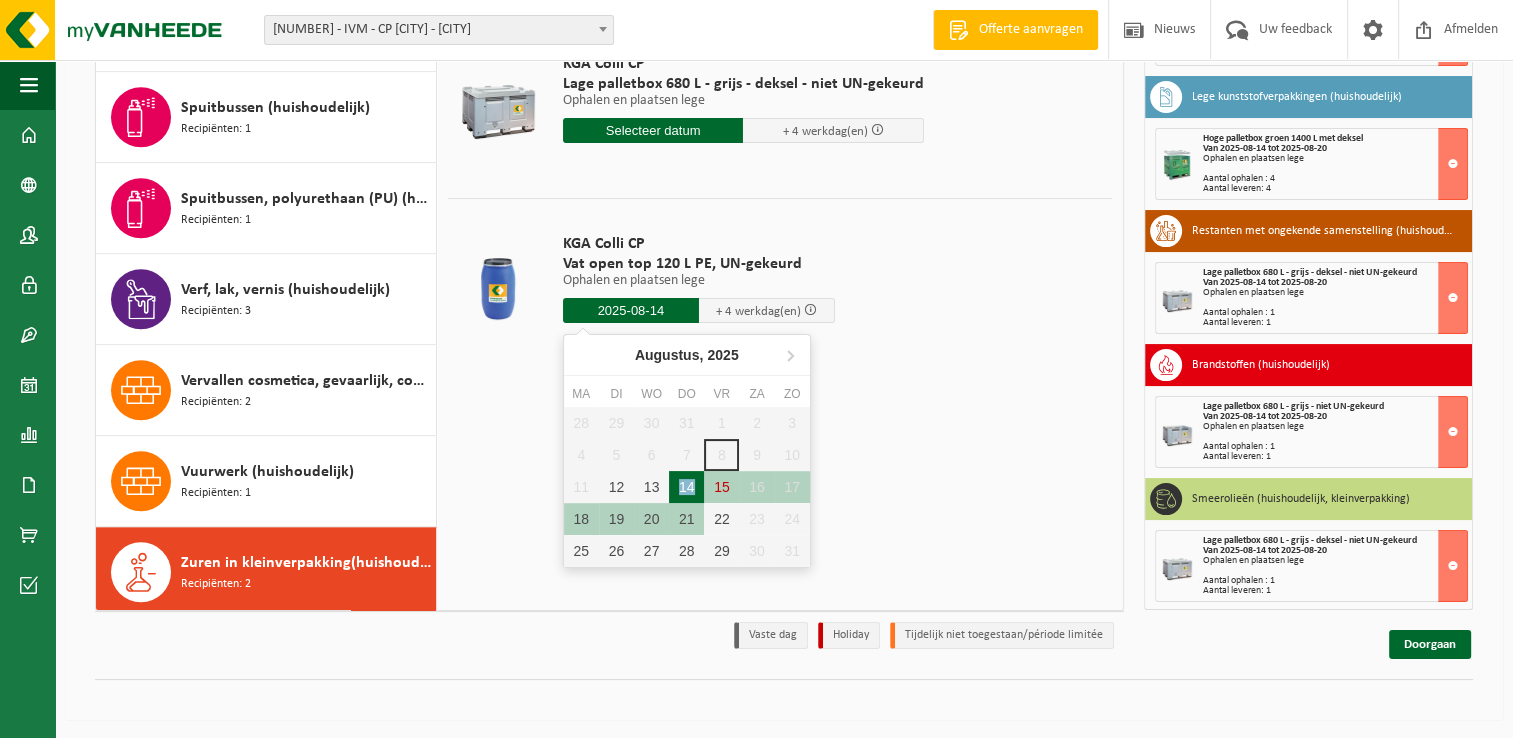 type on "Van 2025-08-14" 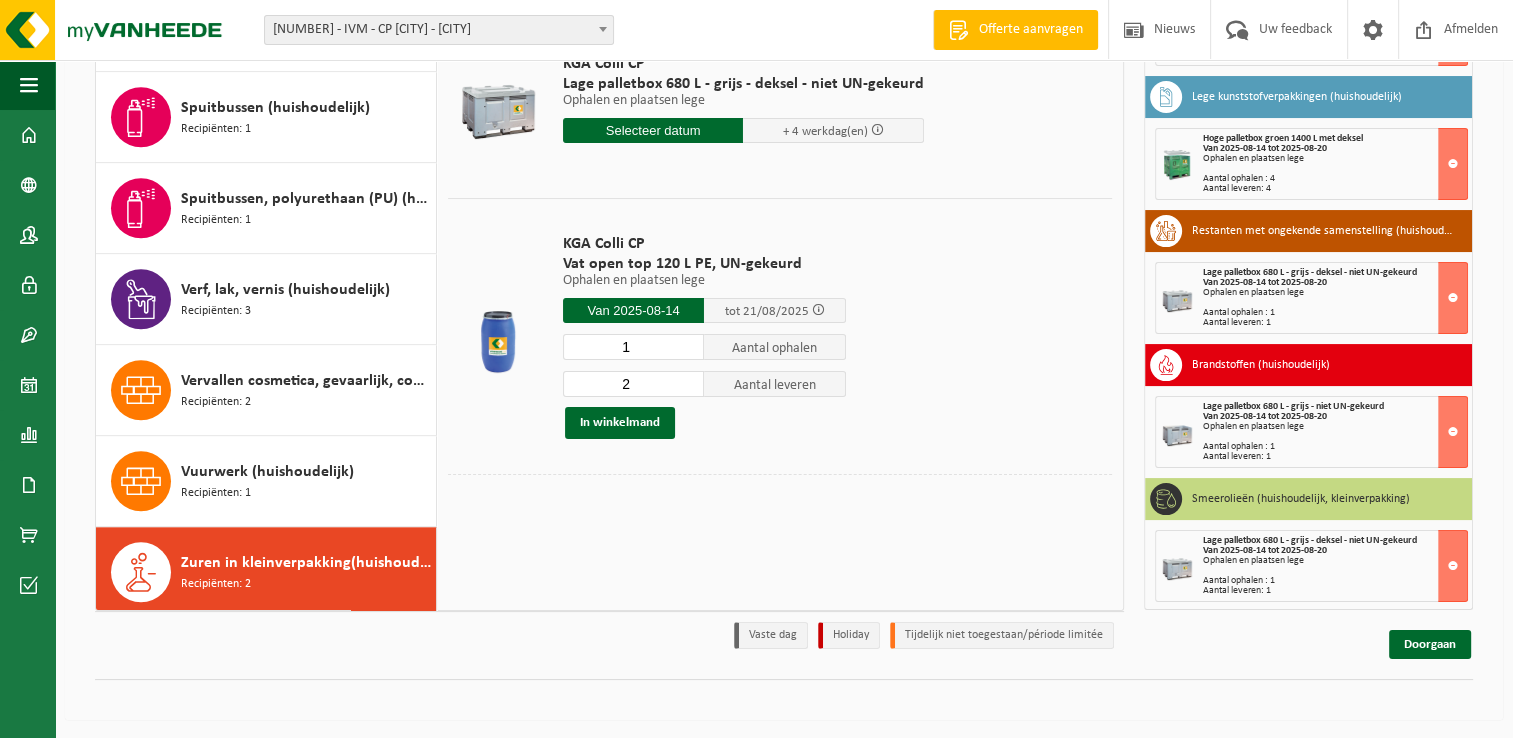 type on "1" 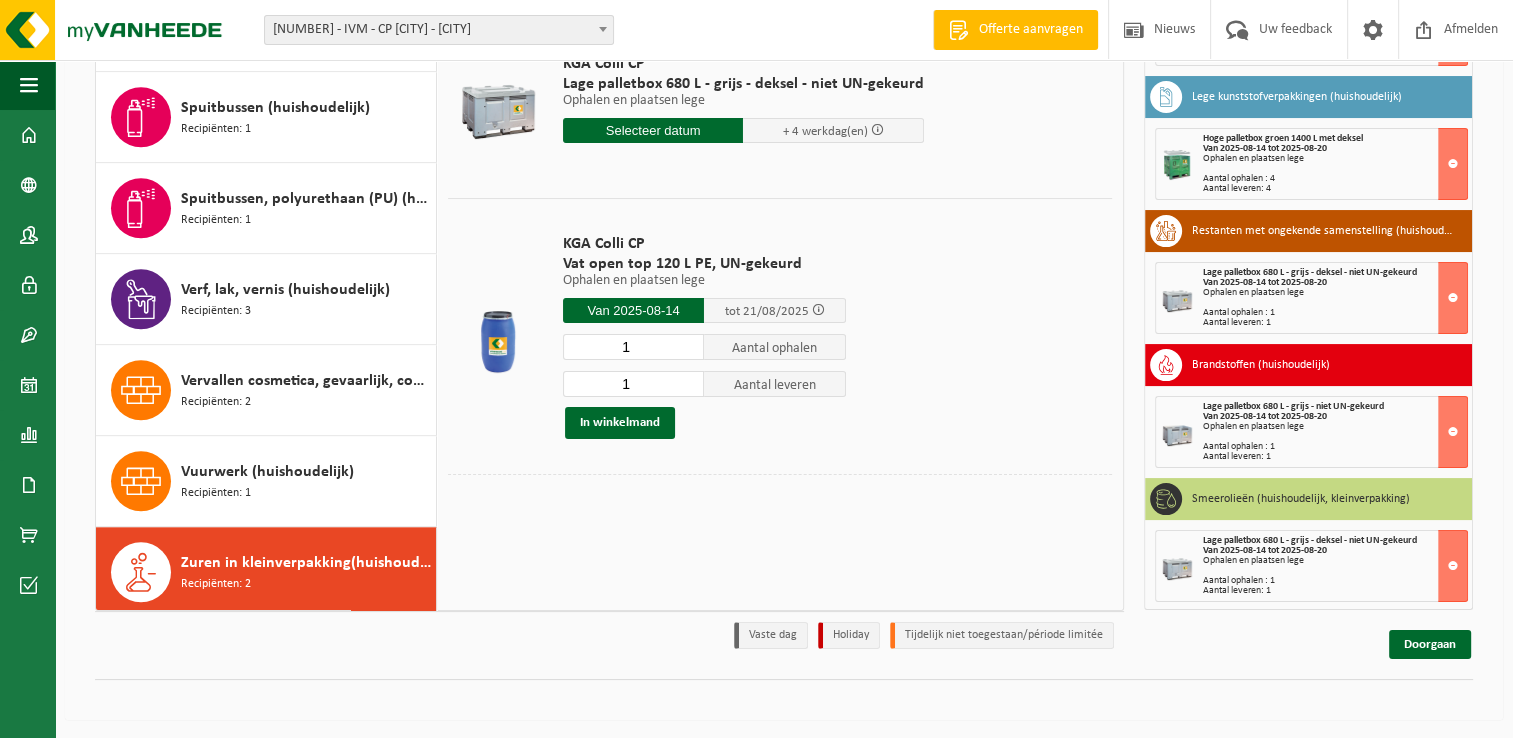 type on "1" 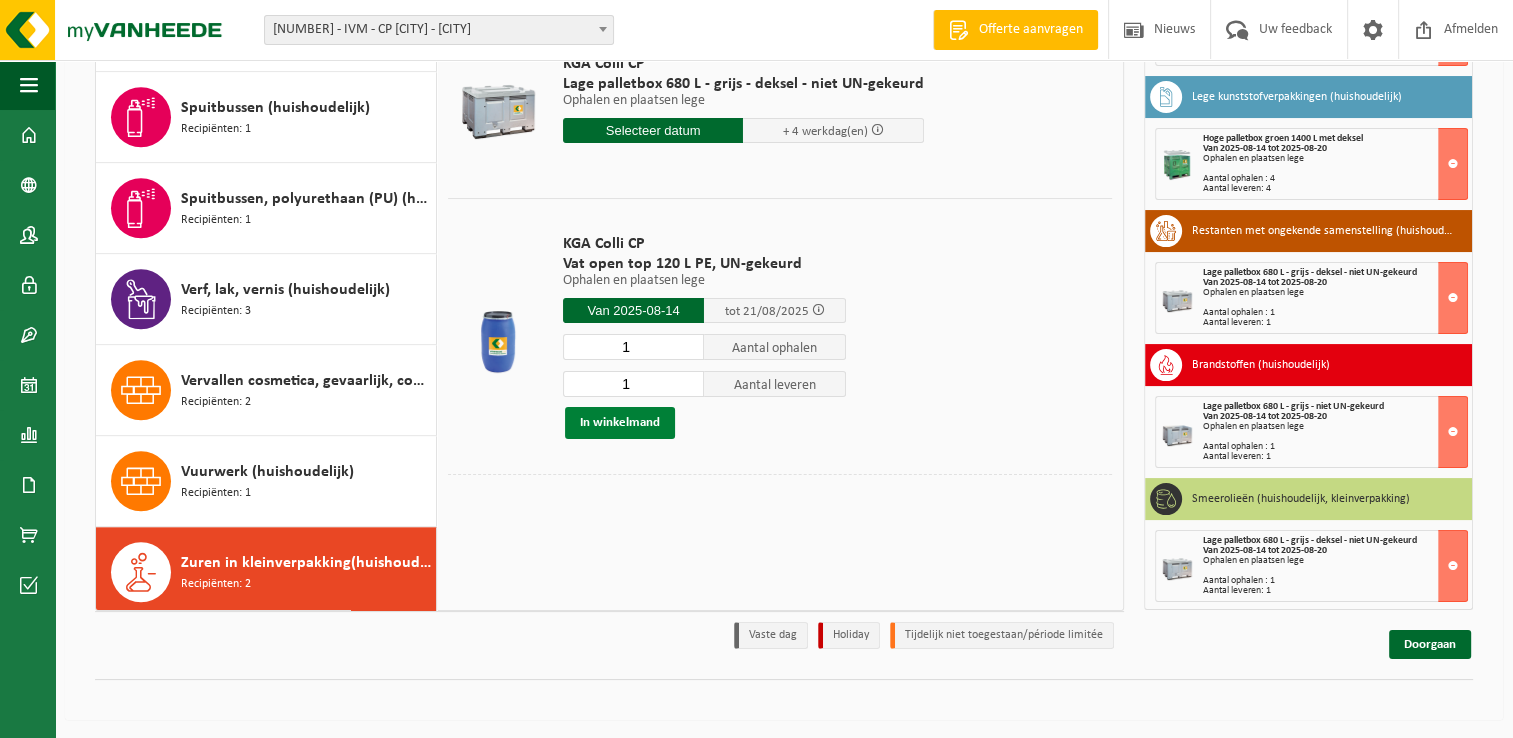 click on "In winkelmand" at bounding box center [620, 423] 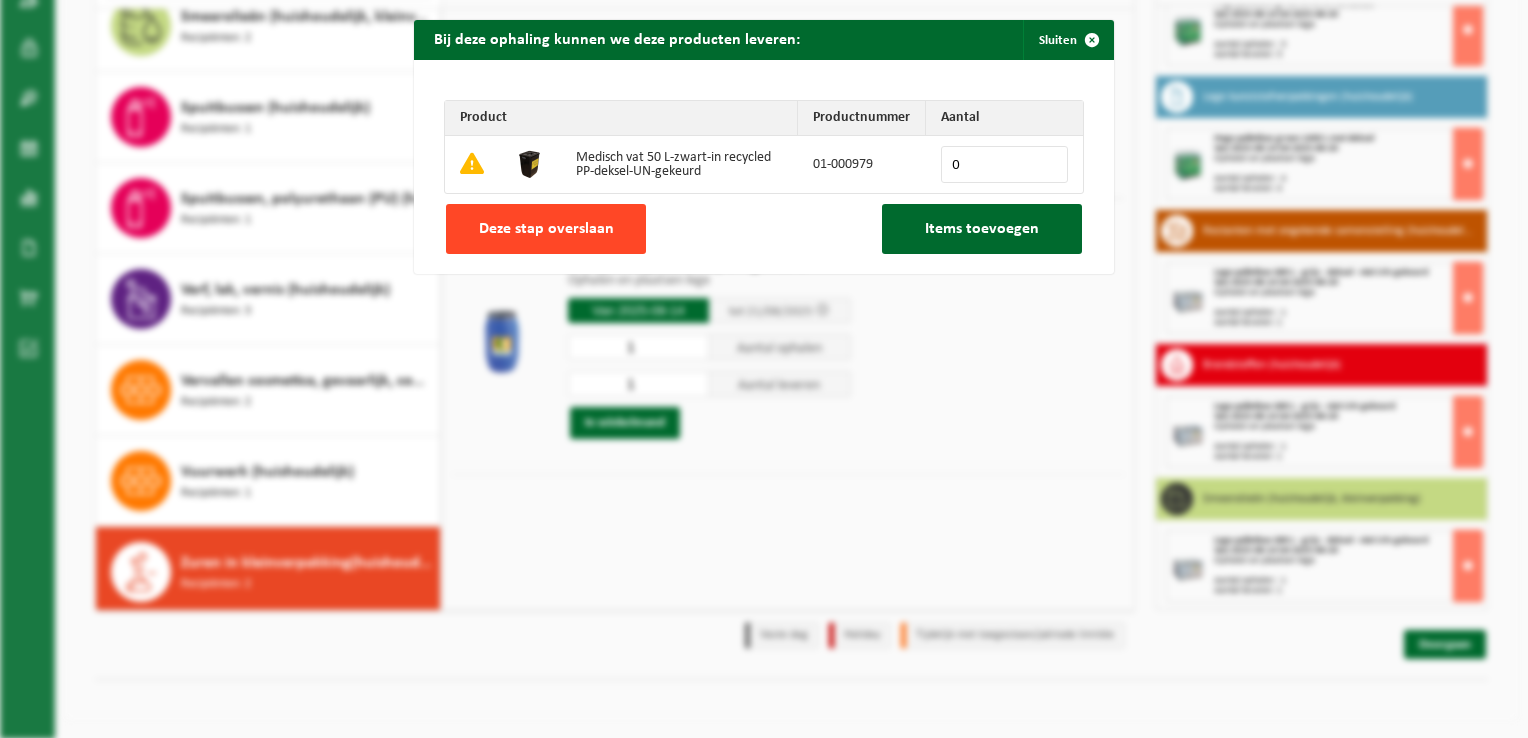 click on "Deze stap overslaan" at bounding box center [546, 229] 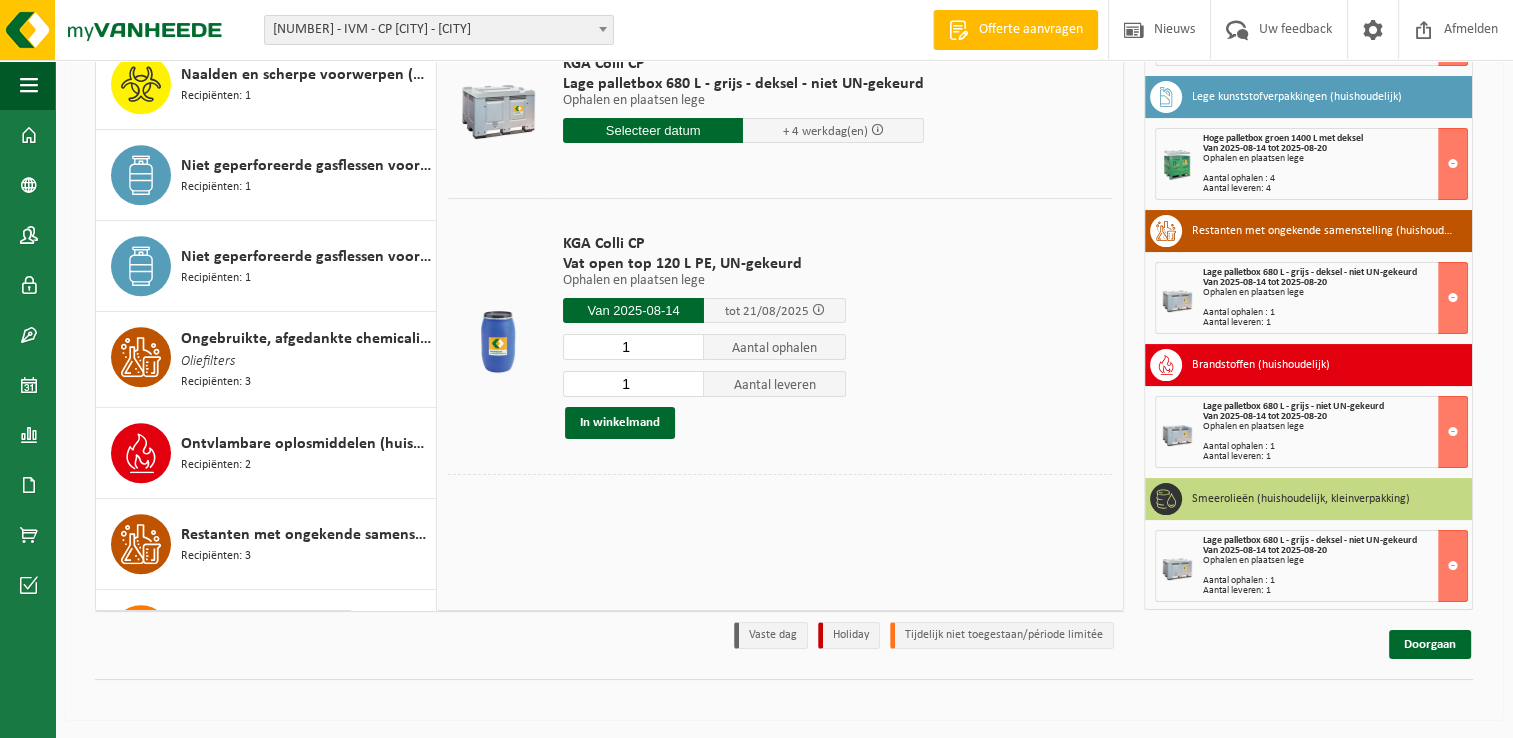 scroll, scrollTop: 1235, scrollLeft: 0, axis: vertical 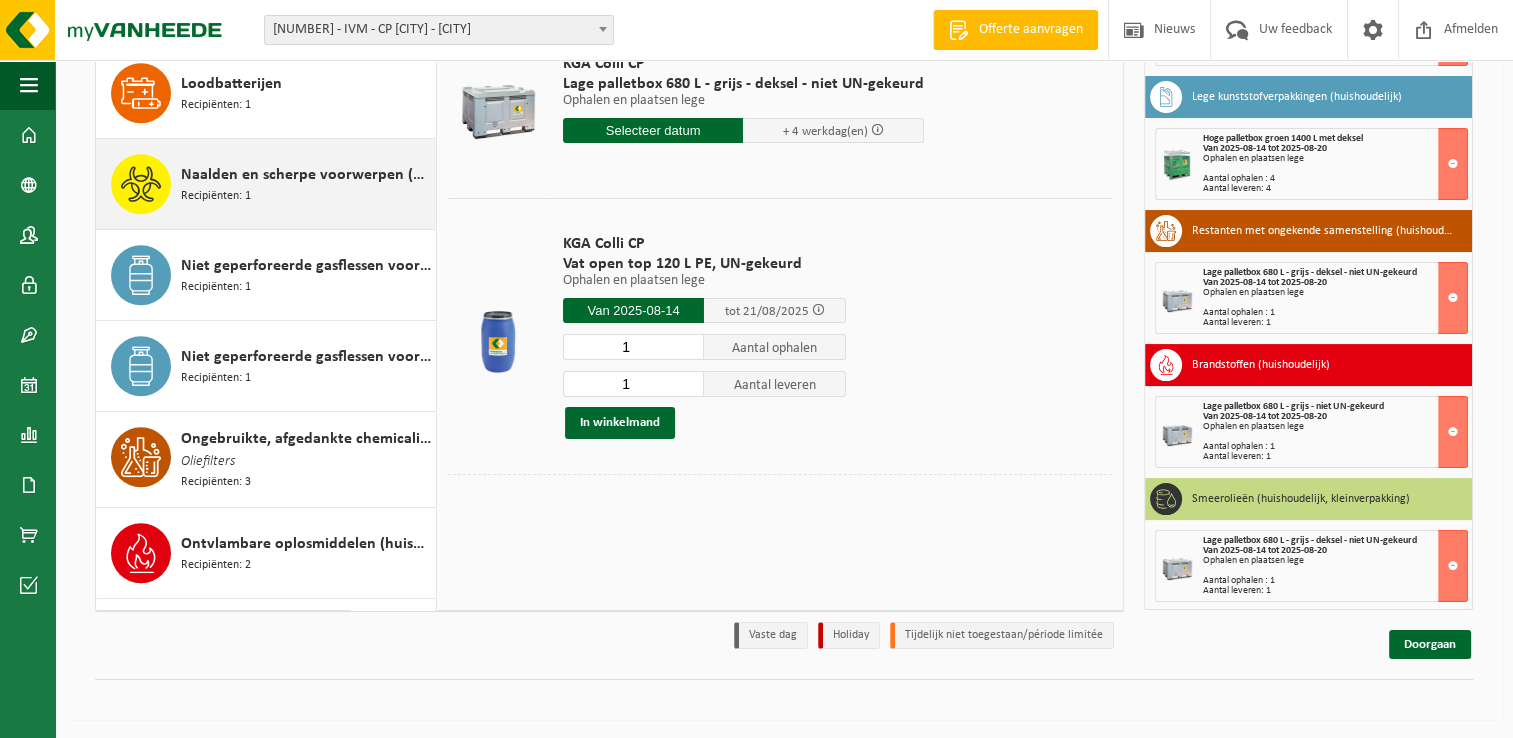click on "Naalden en scherpe voorwerpen (huishoudelijk)" at bounding box center [306, 175] 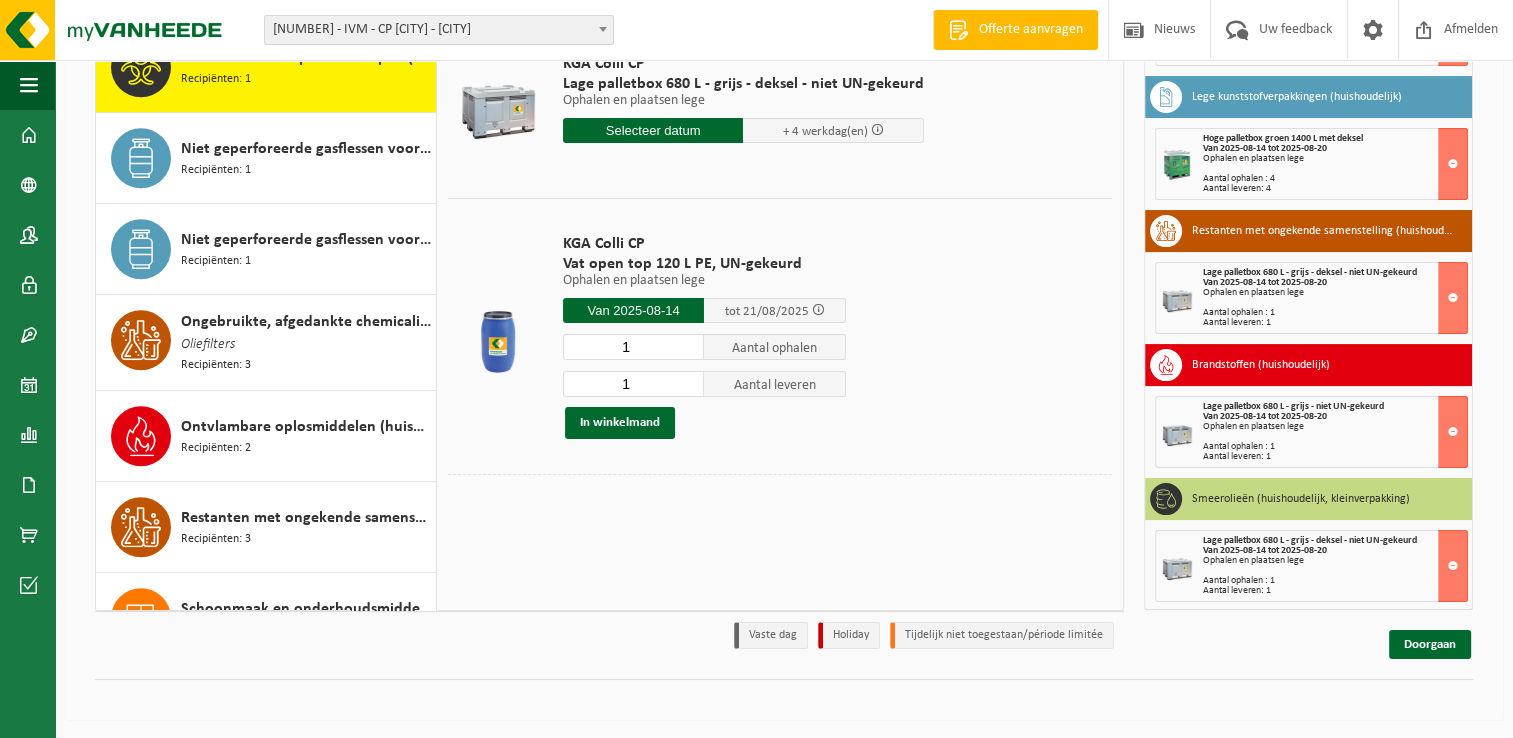 scroll, scrollTop: 1362, scrollLeft: 0, axis: vertical 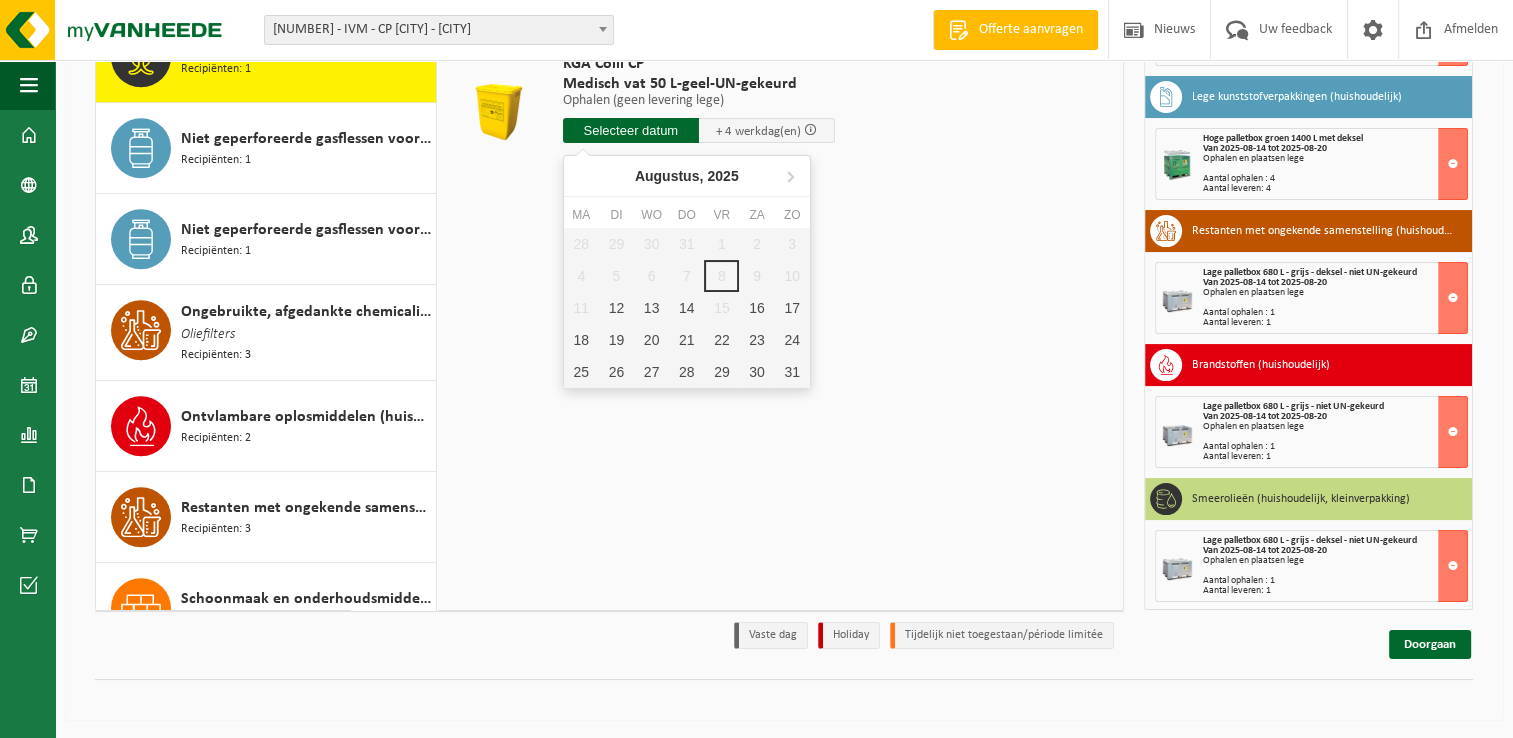 click at bounding box center (631, 130) 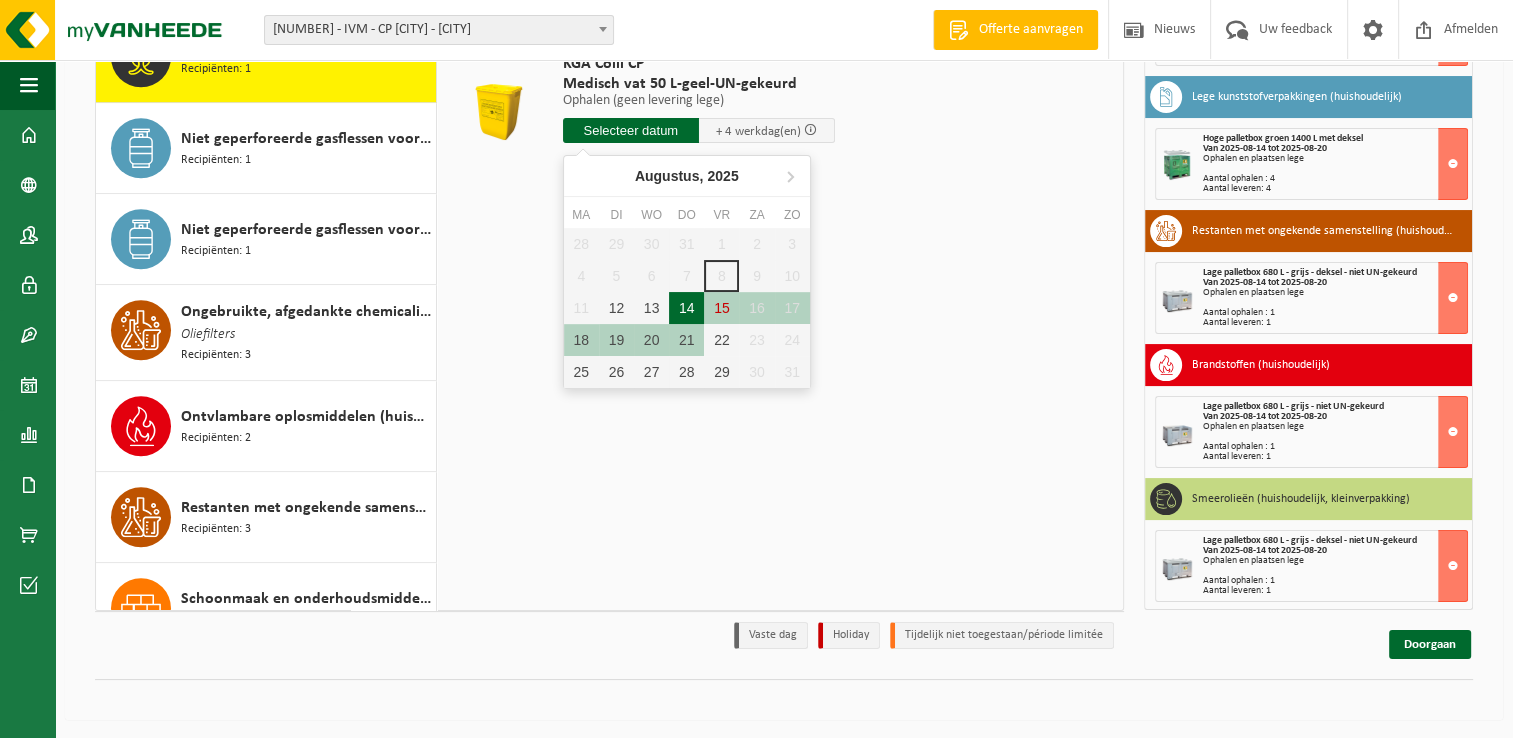 click on "14" at bounding box center (686, 308) 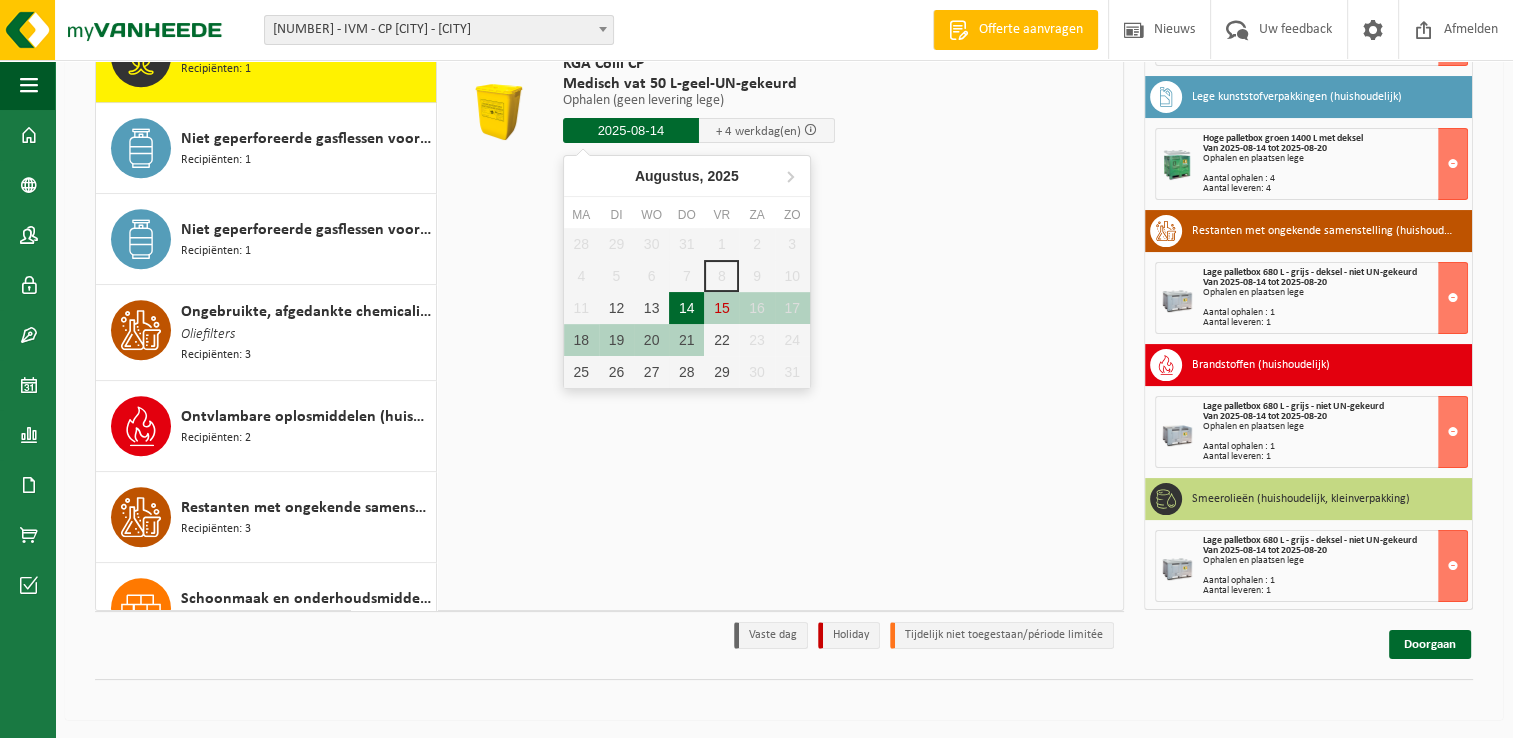 type on "Van 2025-08-14" 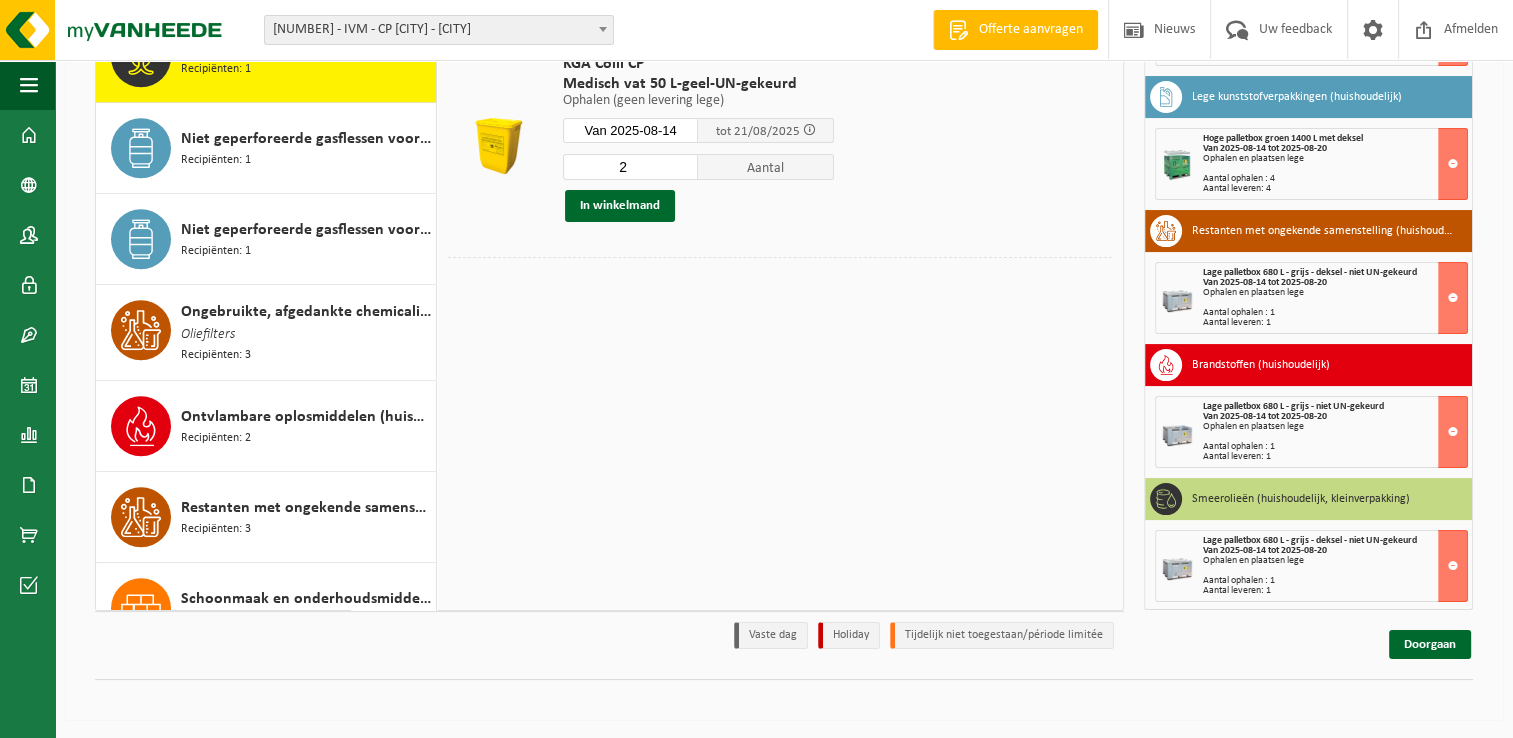 type on "2" 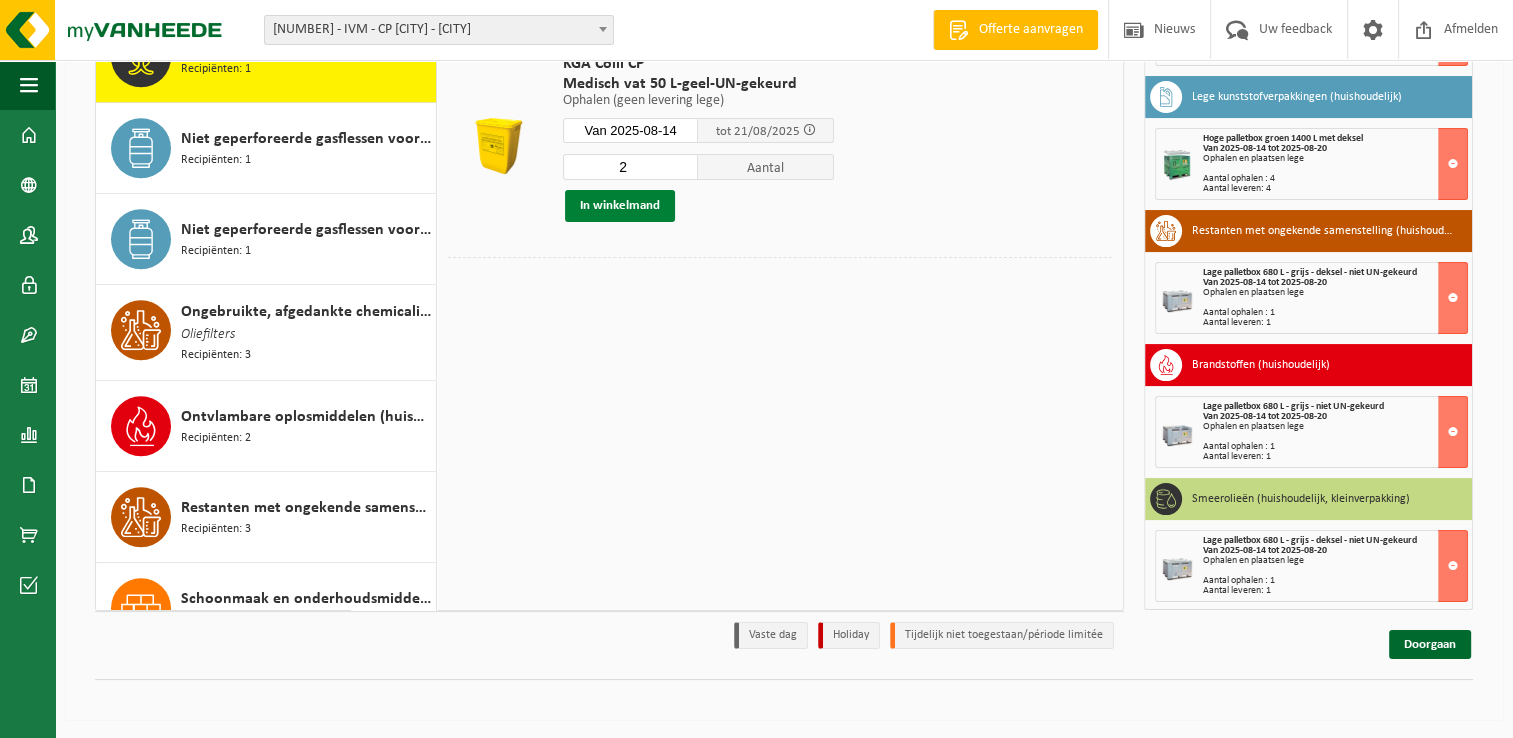 click on "In winkelmand" at bounding box center (620, 206) 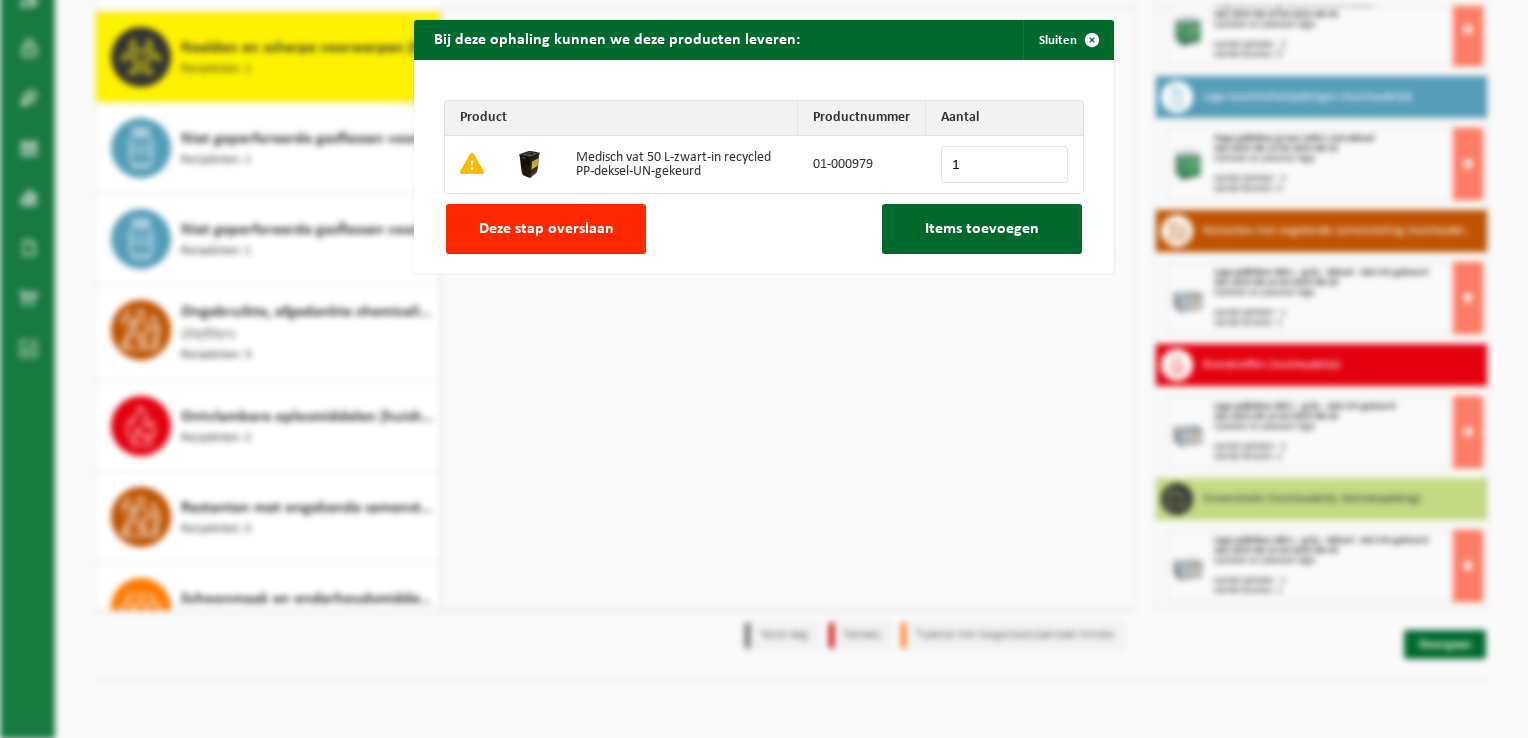 click on "1" at bounding box center (1004, 164) 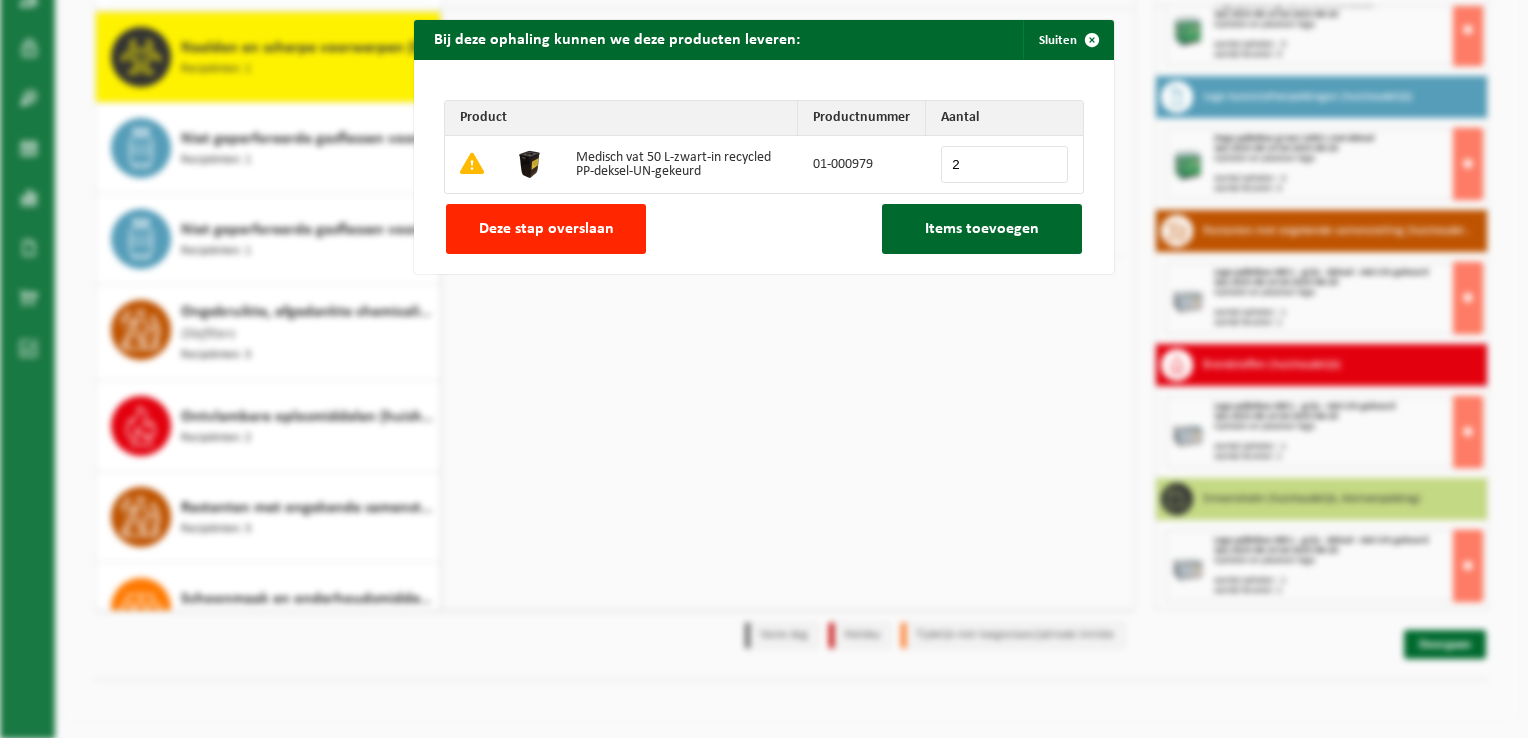 click on "2" at bounding box center (1004, 164) 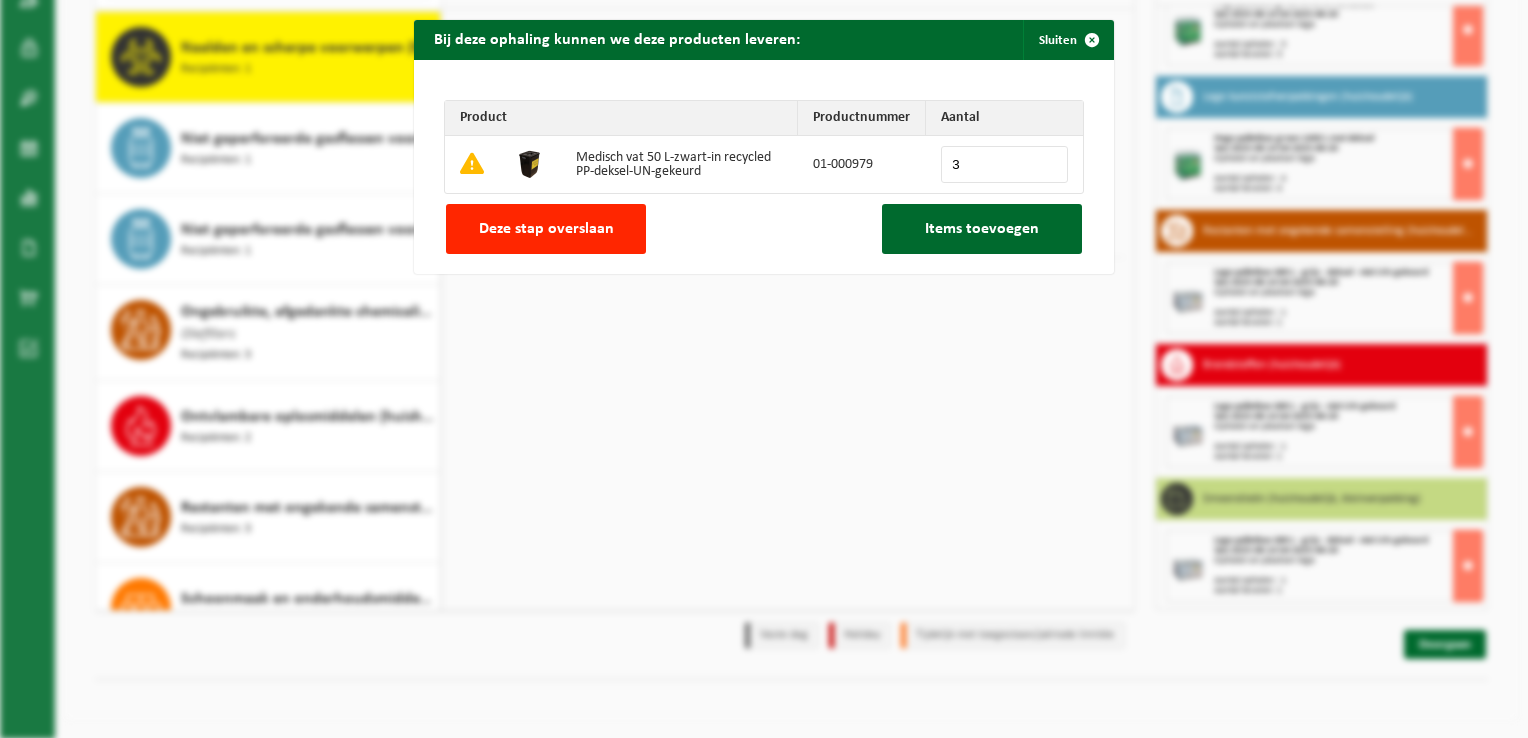 click on "3" at bounding box center [1004, 164] 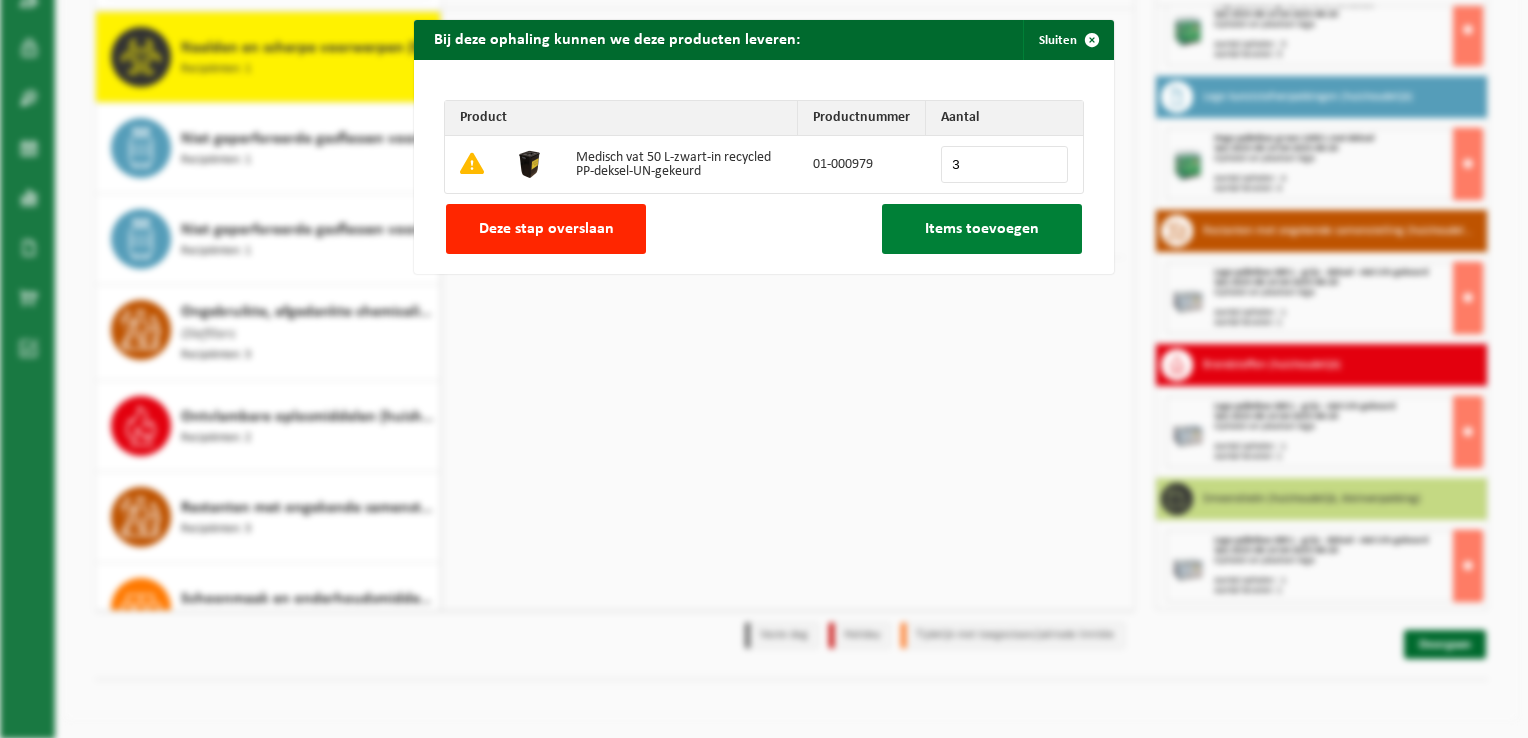 click on "Items toevoegen" at bounding box center (982, 229) 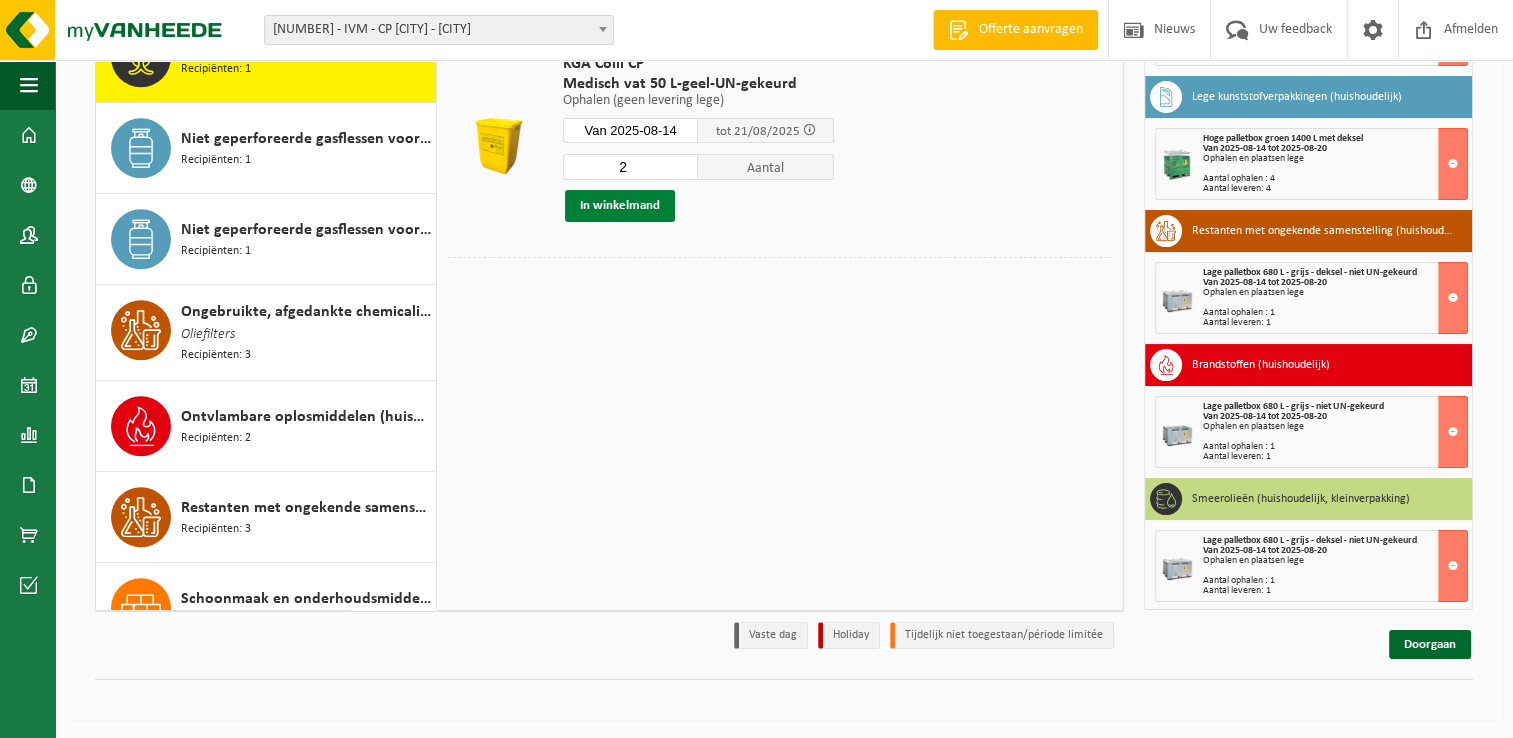 click on "In winkelmand" at bounding box center [620, 206] 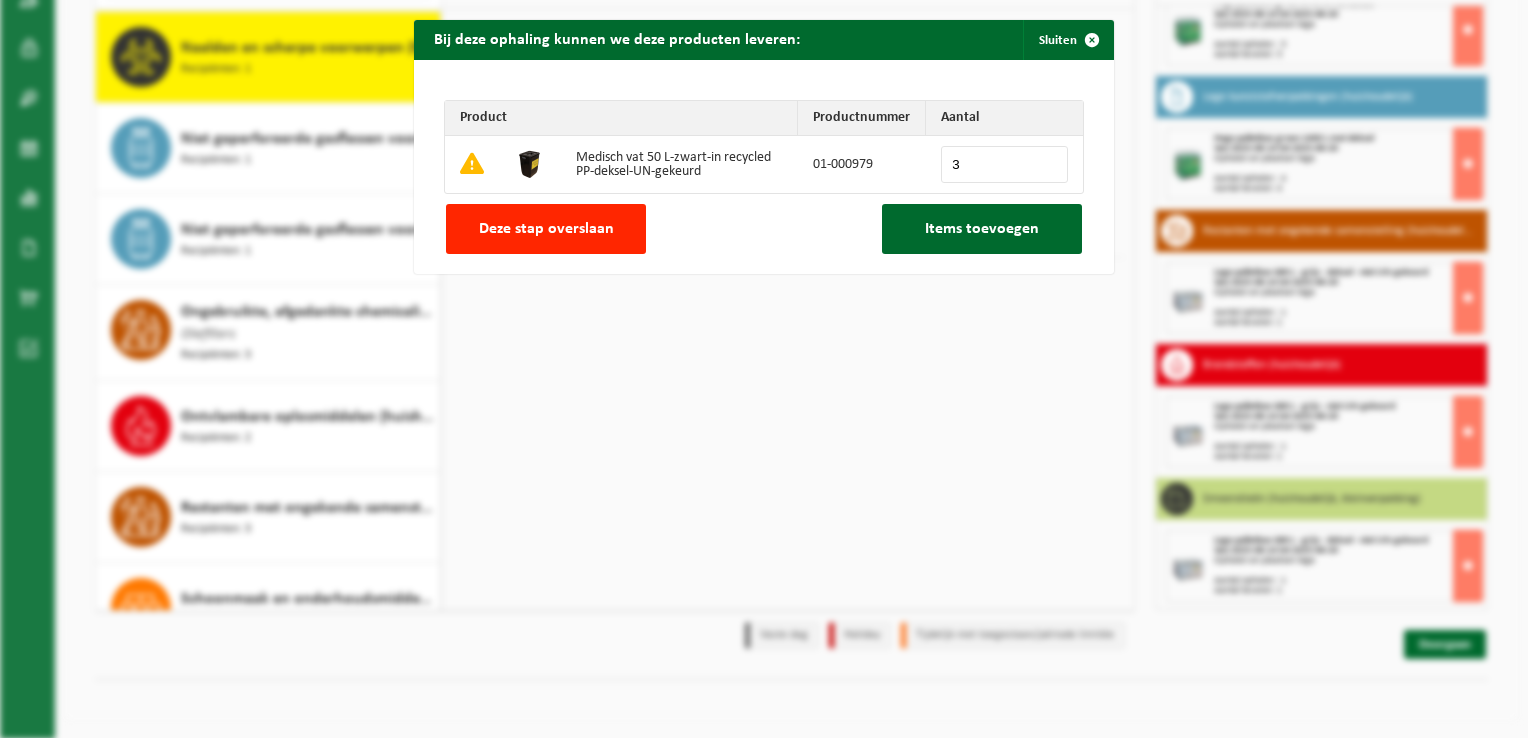 click on "Bij deze ophaling kunnen we deze producten leveren:     Sluiten                 Product   Productnummer   Aantal               Medisch vat 50 L-zwart-in recycled PP-deksel-UN-gekeurd   01-000979     3               Er zijn sterk aangeraden items. Weet u zeker dat u deze niet wilt bestellen?           Deze stap overslaan       Items toevoegen" at bounding box center [764, 369] 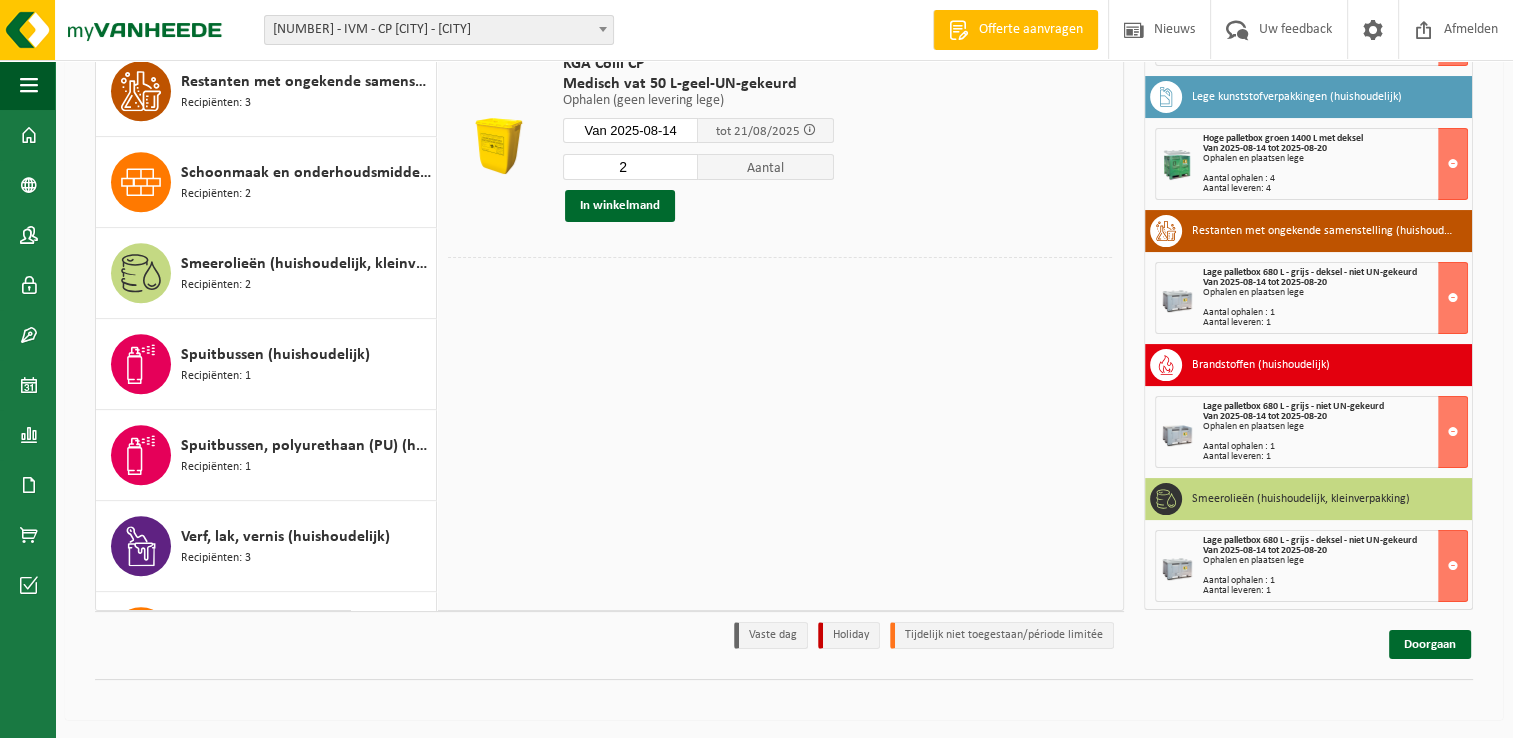 scroll, scrollTop: 1862, scrollLeft: 0, axis: vertical 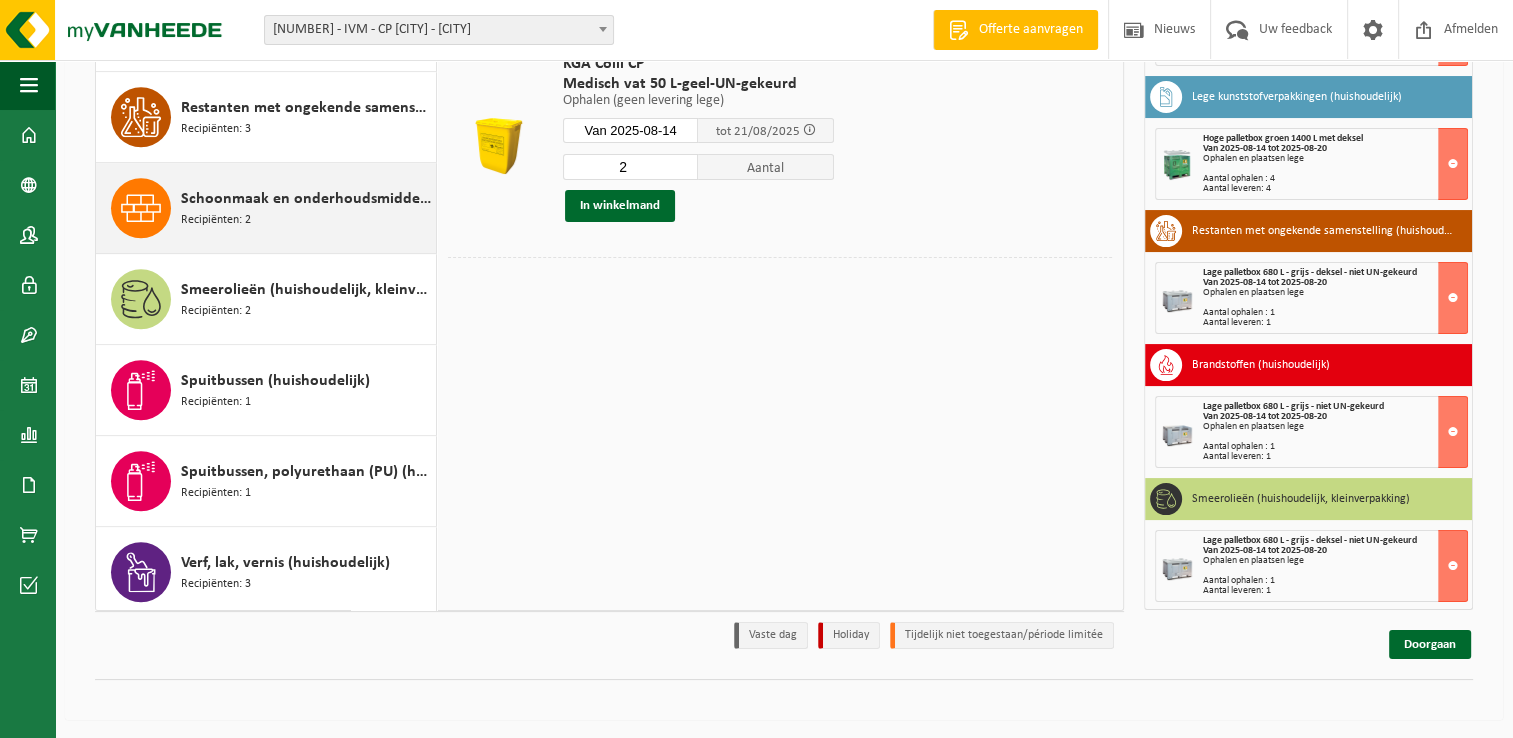 click on "Schoonmaak en onderhoudsmiddelen (huishoudelijk)" at bounding box center [306, 199] 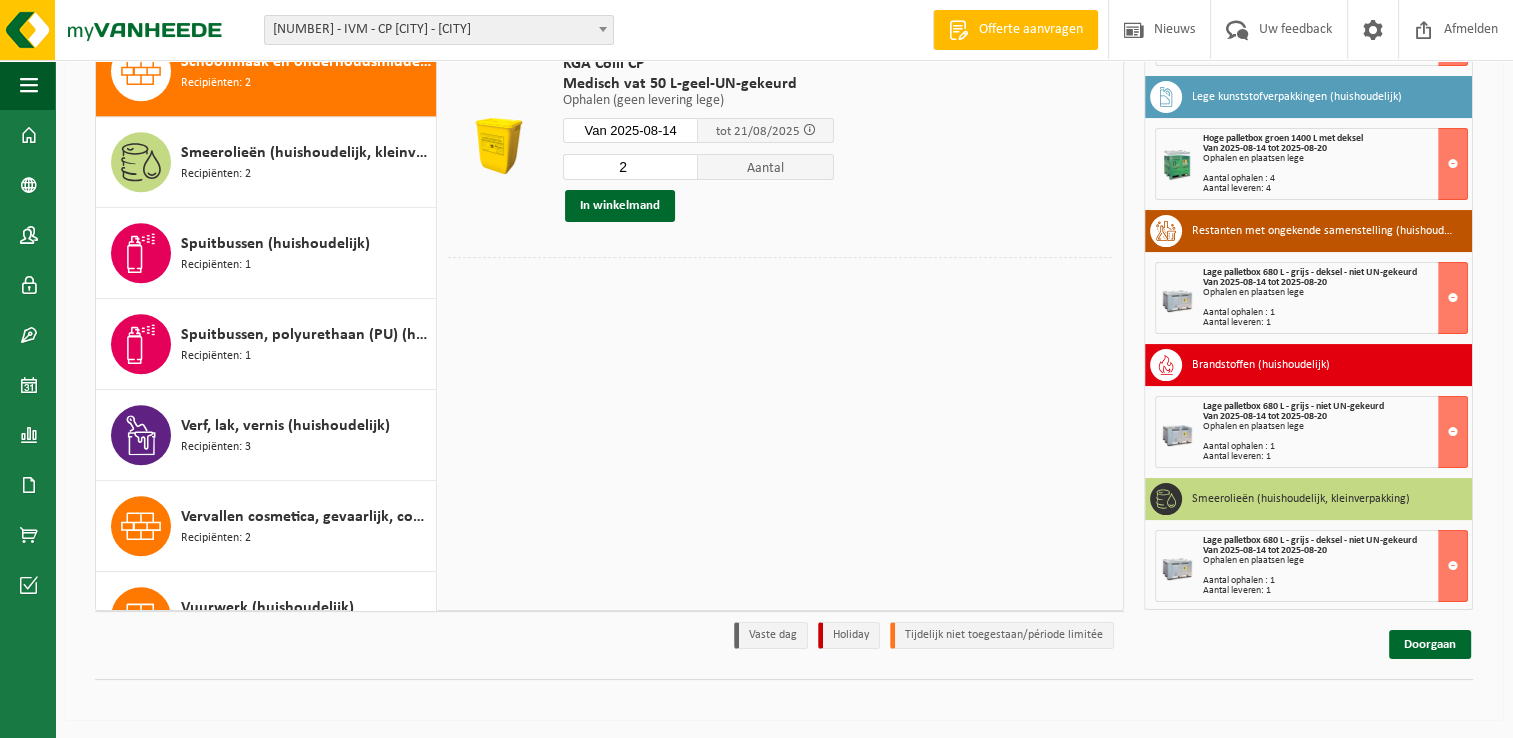 scroll, scrollTop: 1910, scrollLeft: 0, axis: vertical 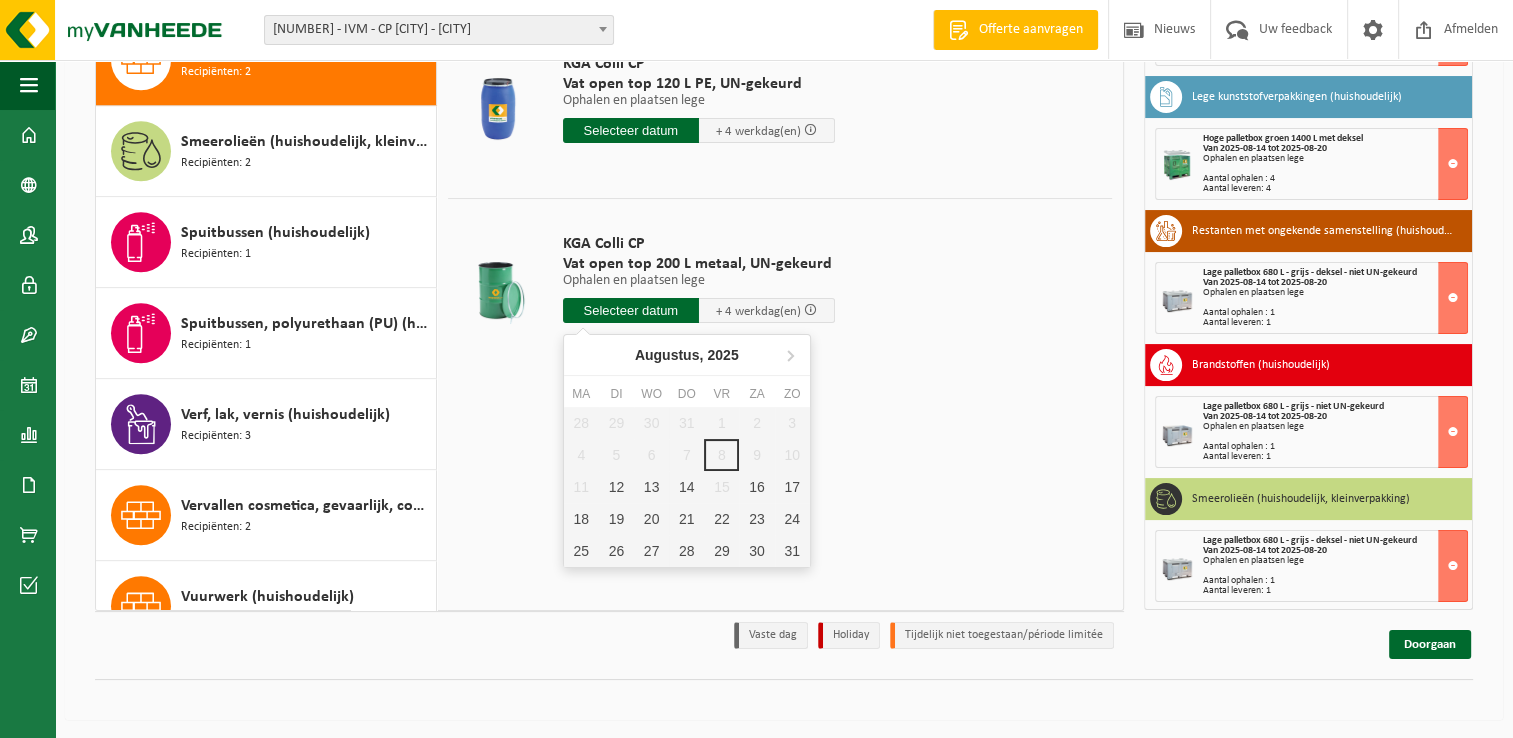 click at bounding box center (631, 310) 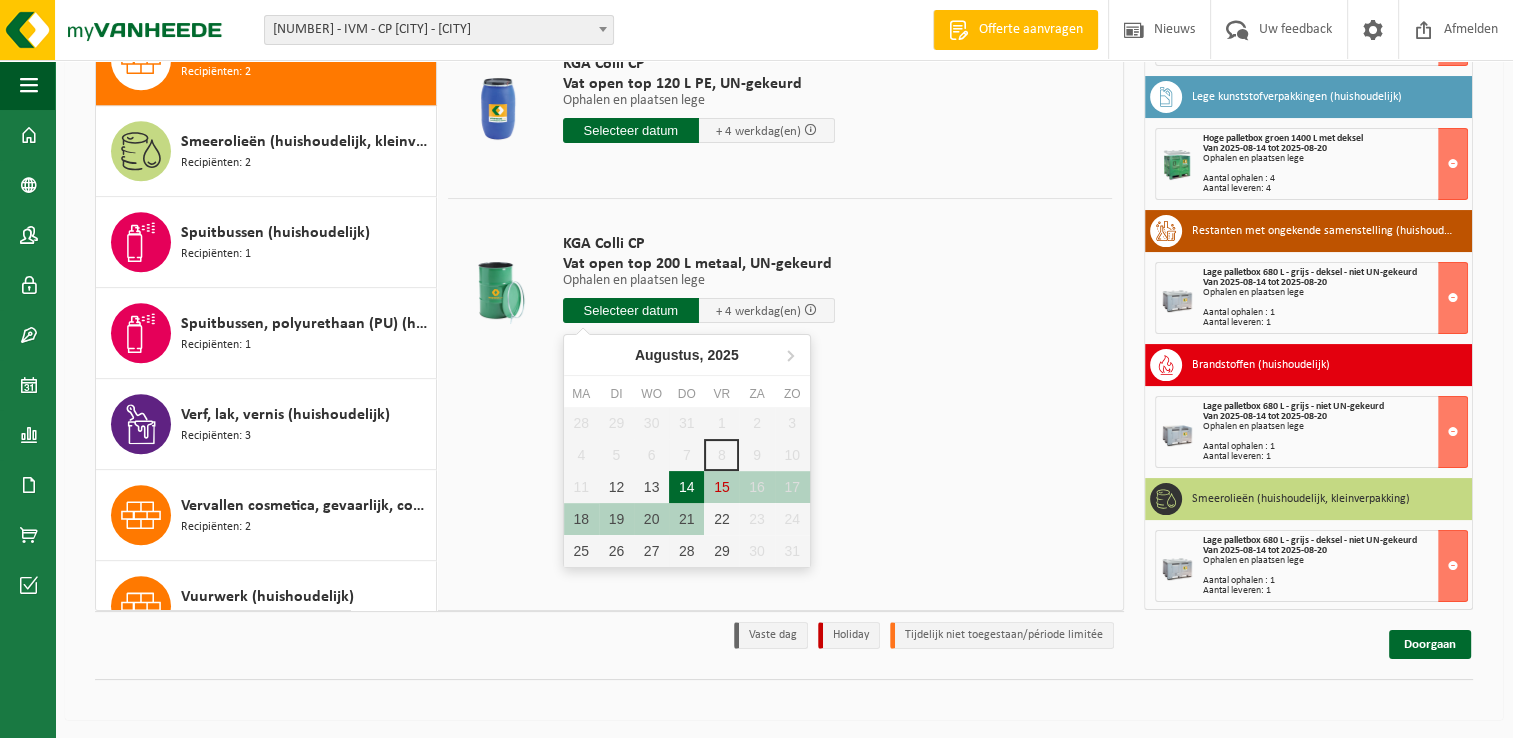 click on "14" at bounding box center (686, 487) 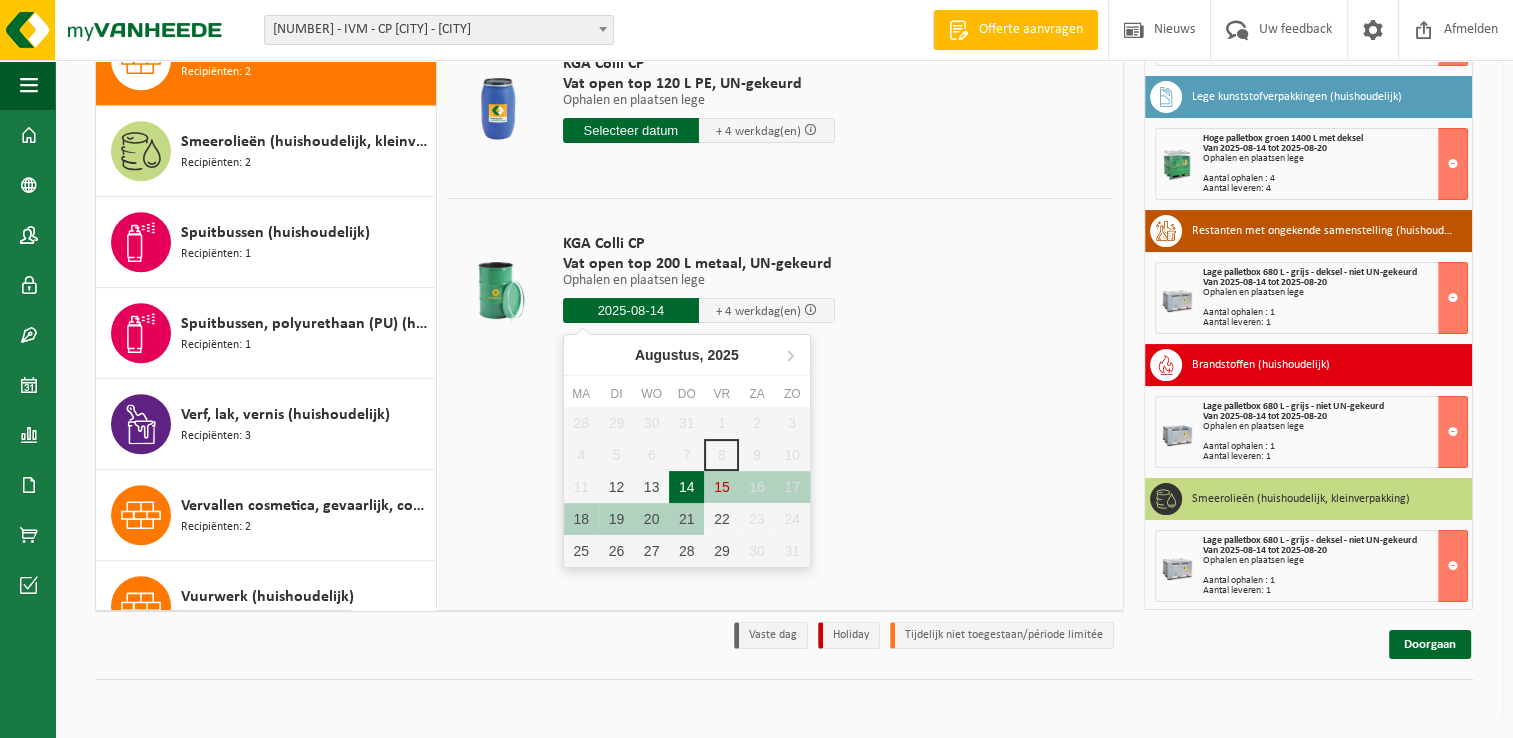 type on "Van 2025-08-14" 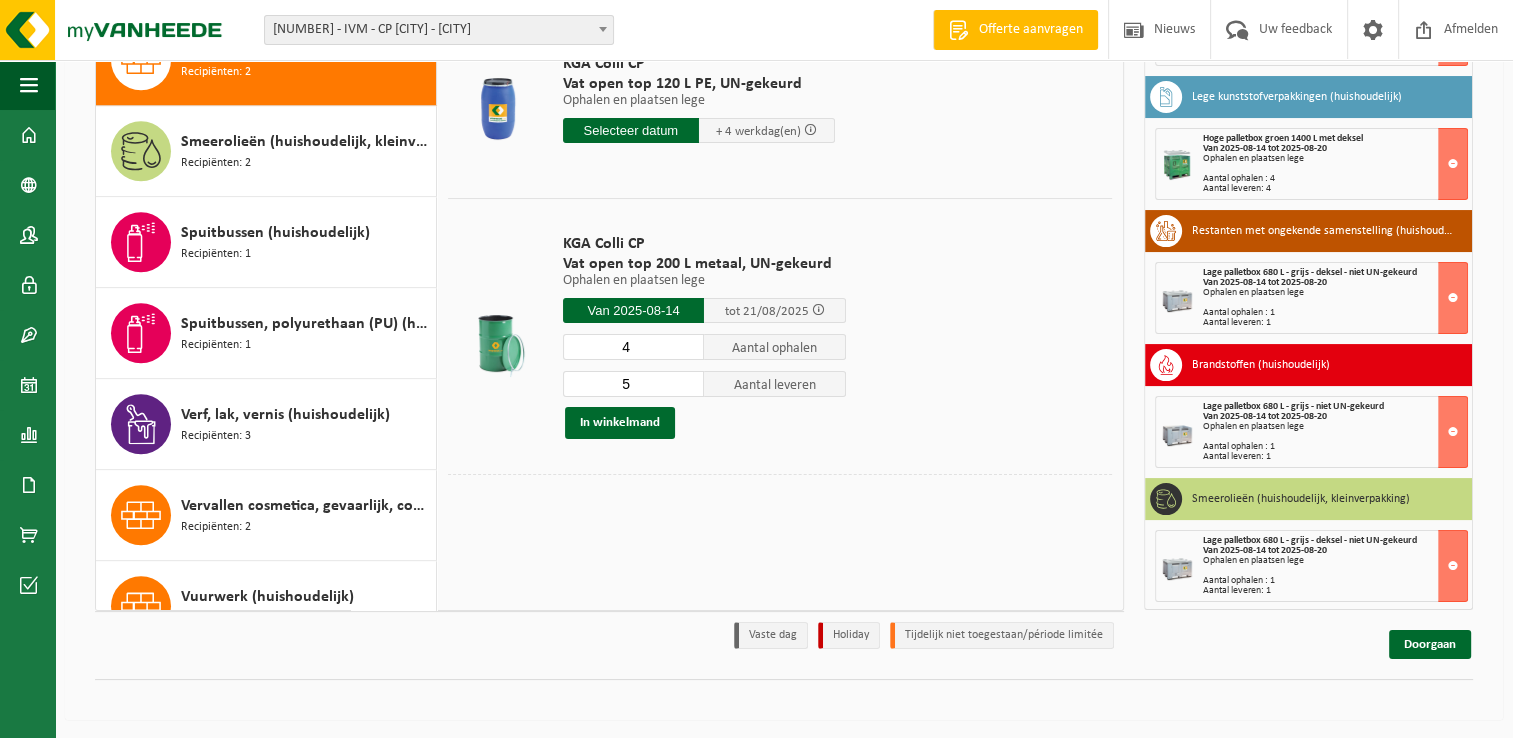 click on "4" at bounding box center [634, 347] 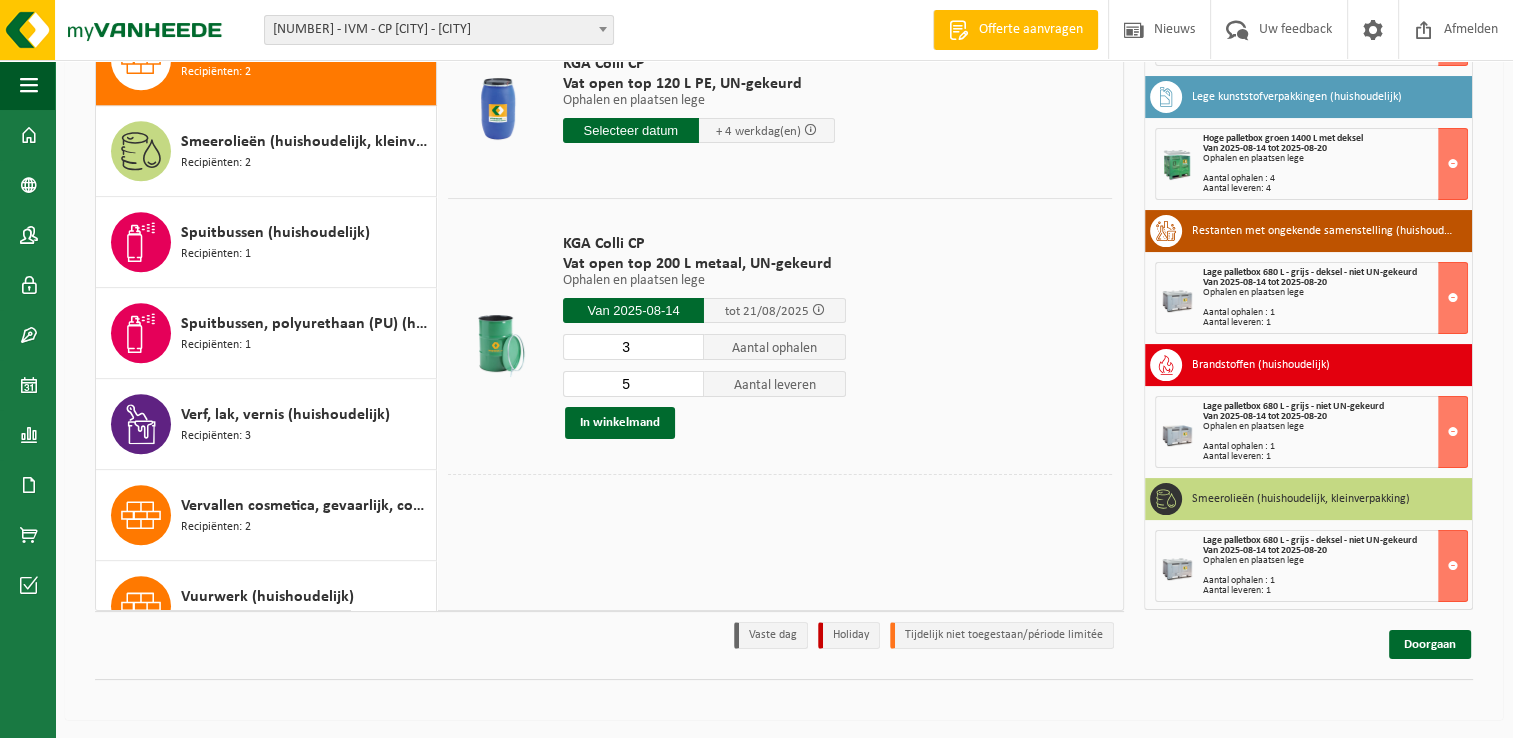 click on "3" at bounding box center (634, 347) 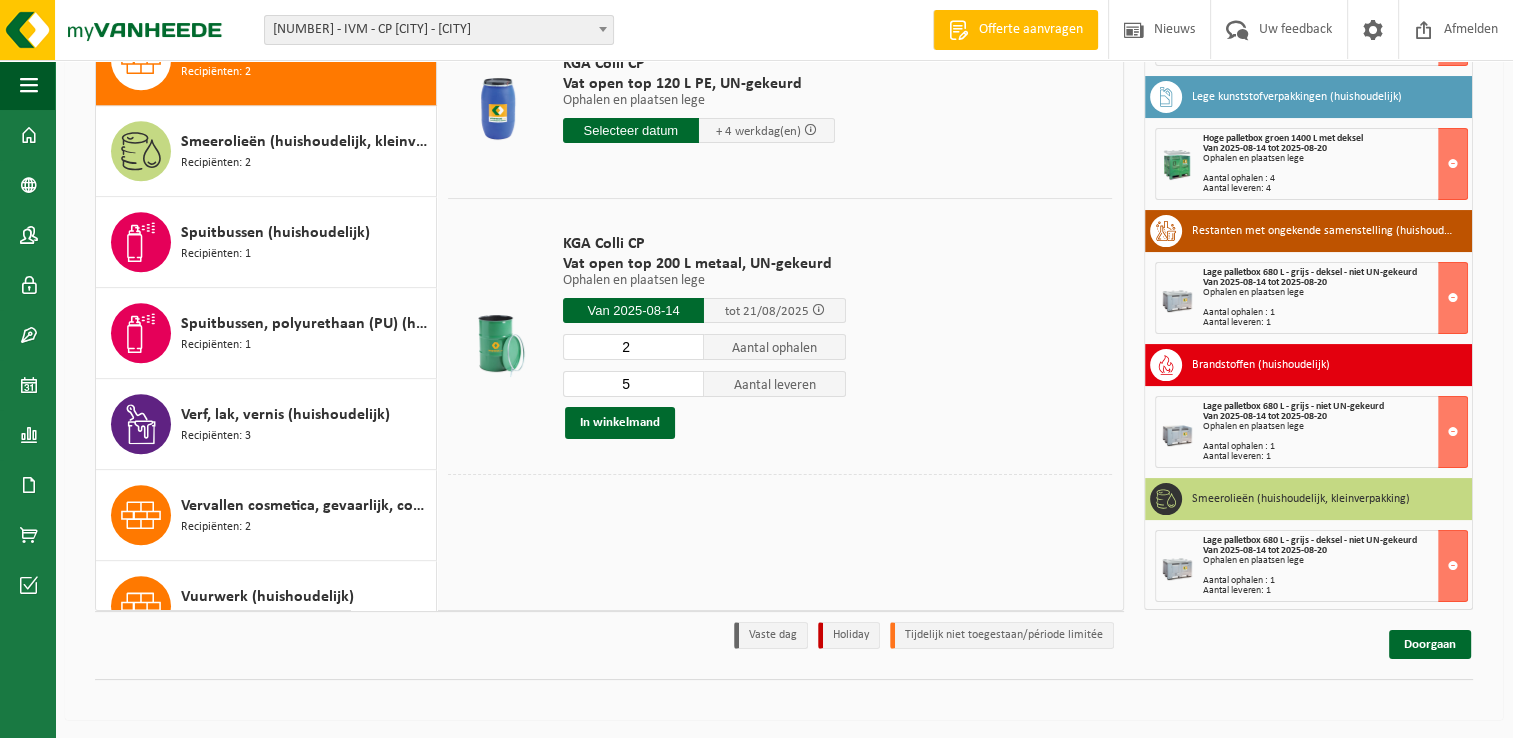 click on "2" at bounding box center [634, 347] 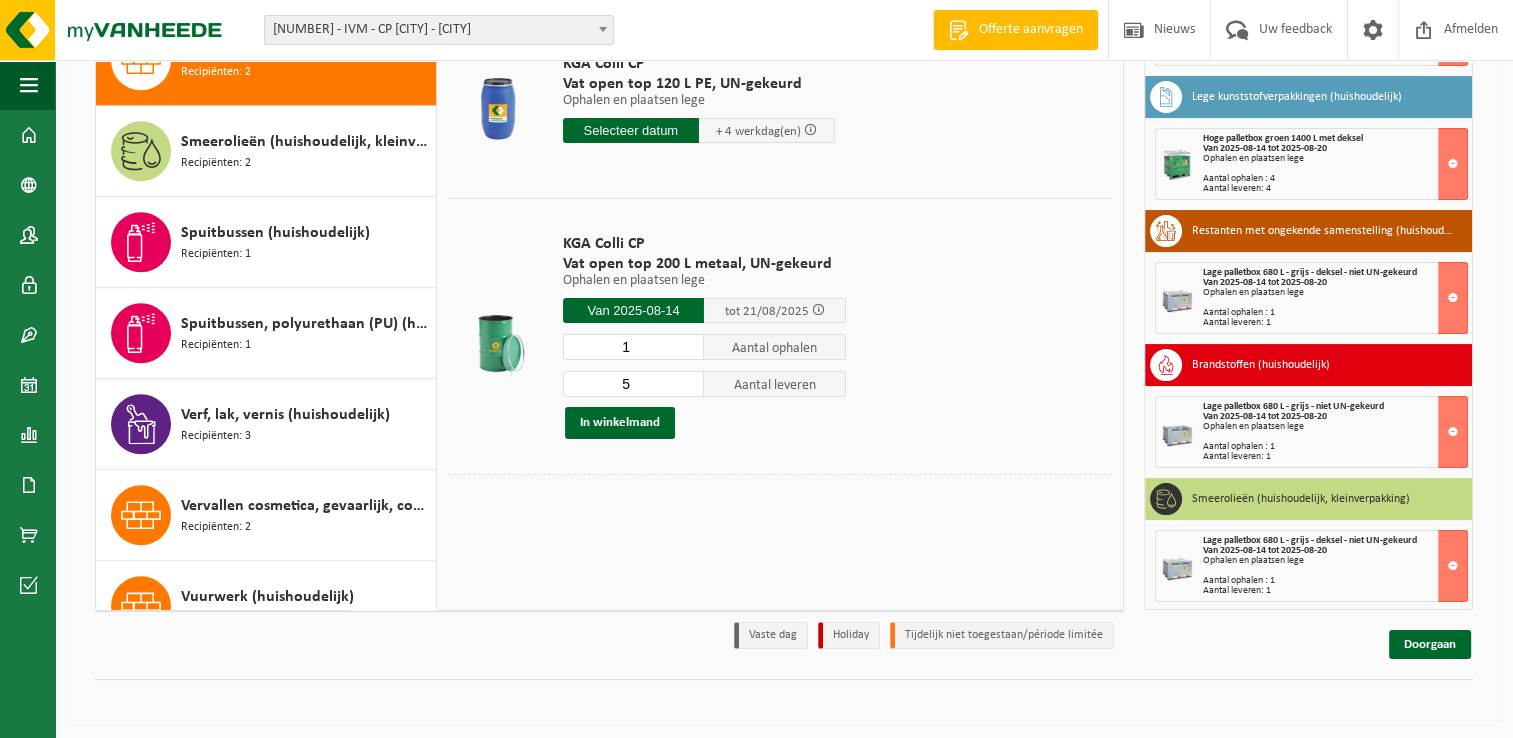 type on "1" 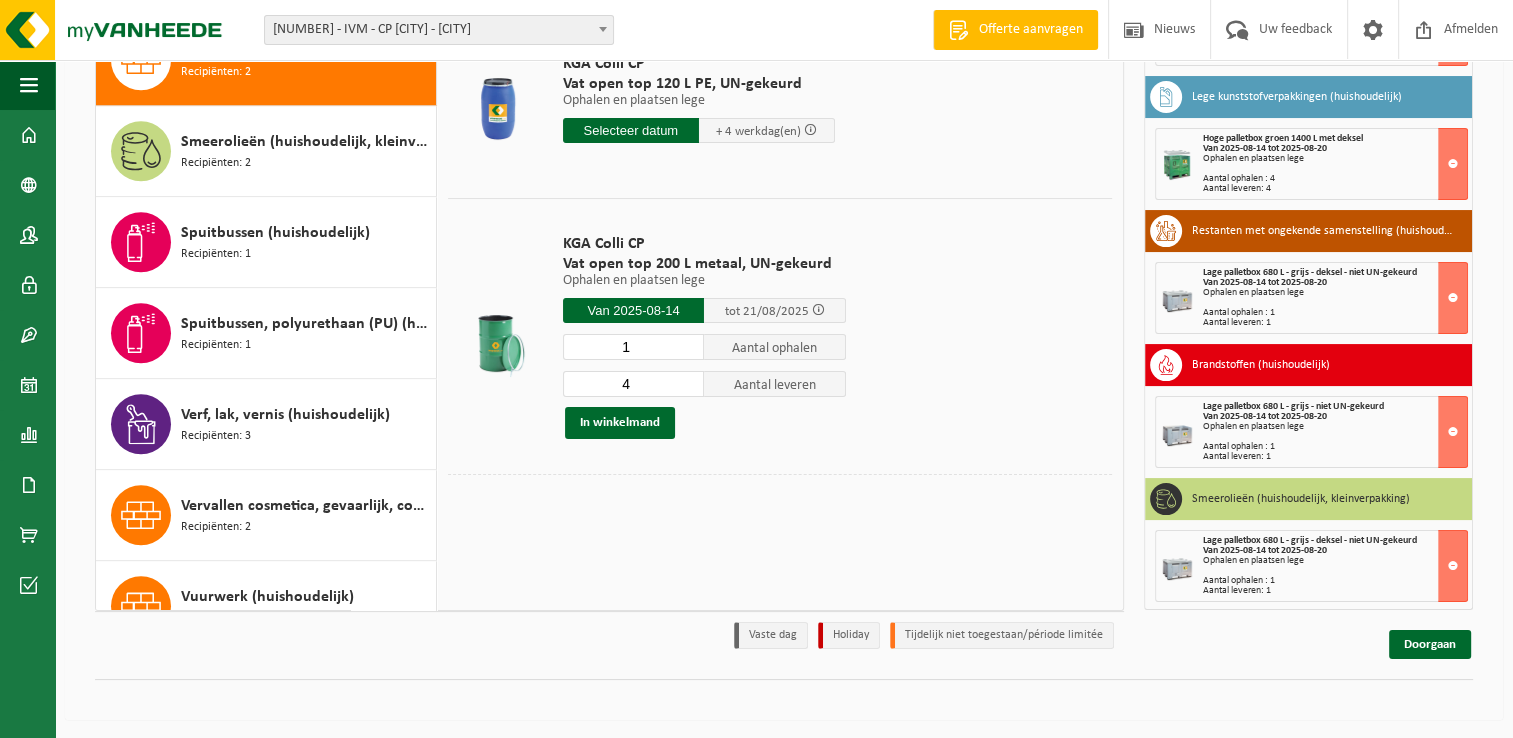 click on "4" at bounding box center (634, 384) 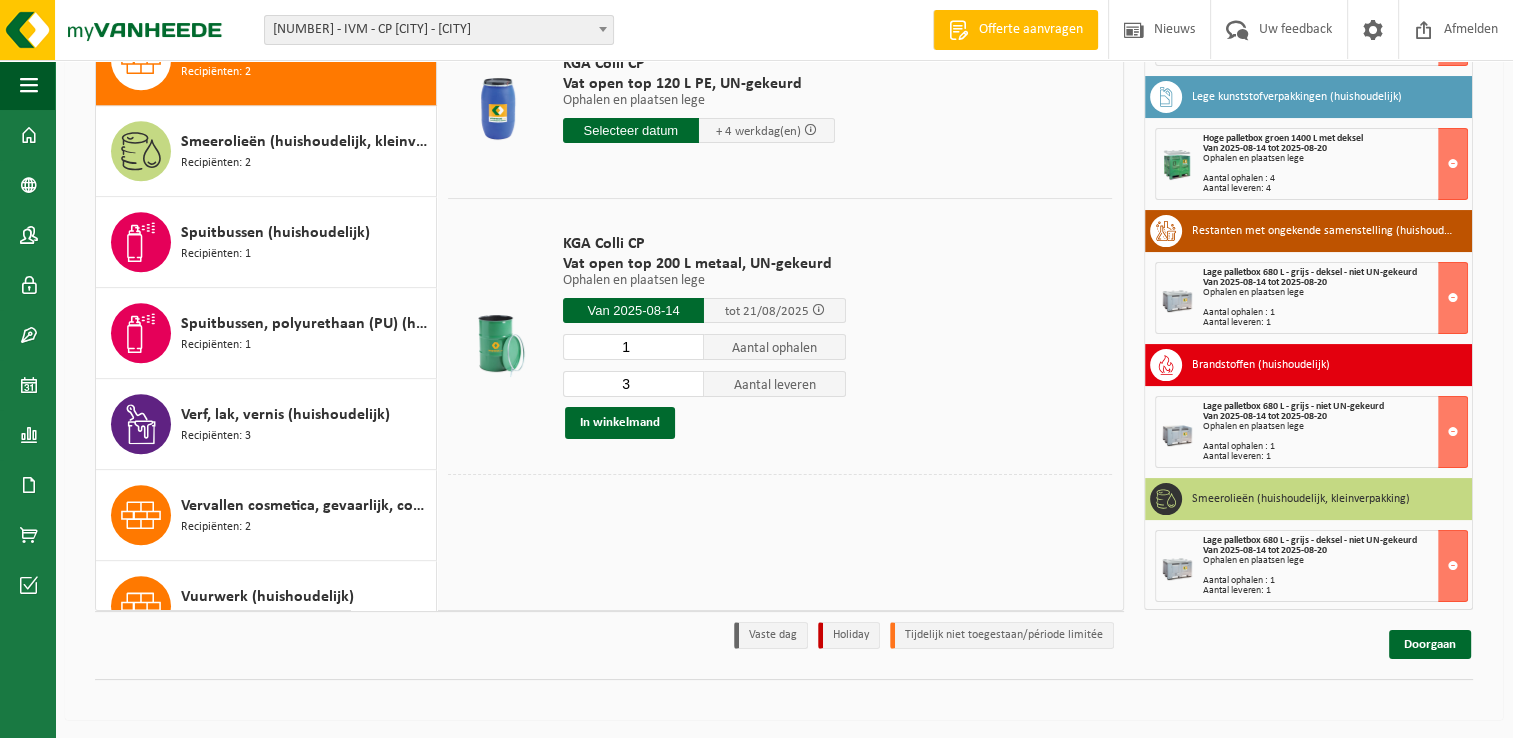 click on "3" at bounding box center [634, 384] 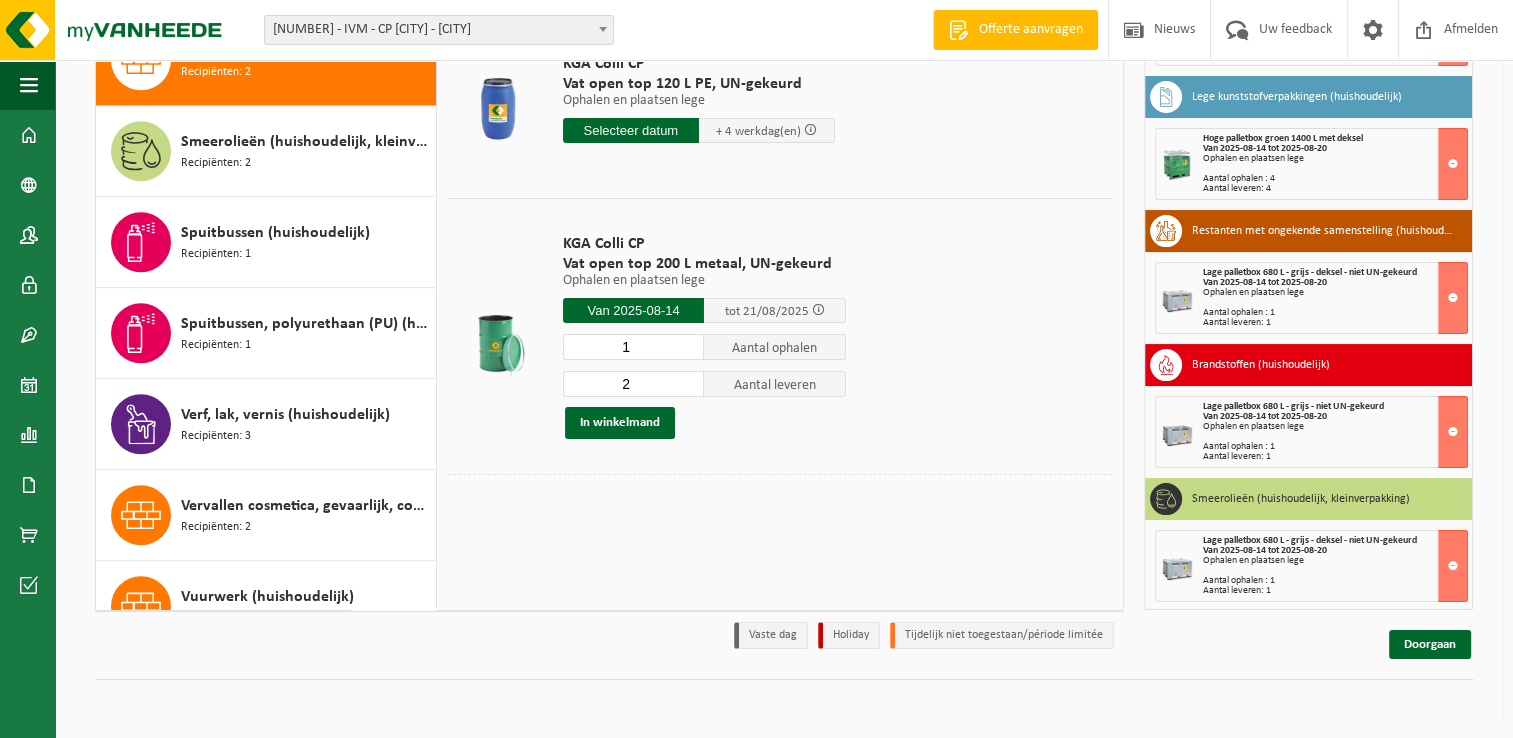 click on "2" at bounding box center [634, 384] 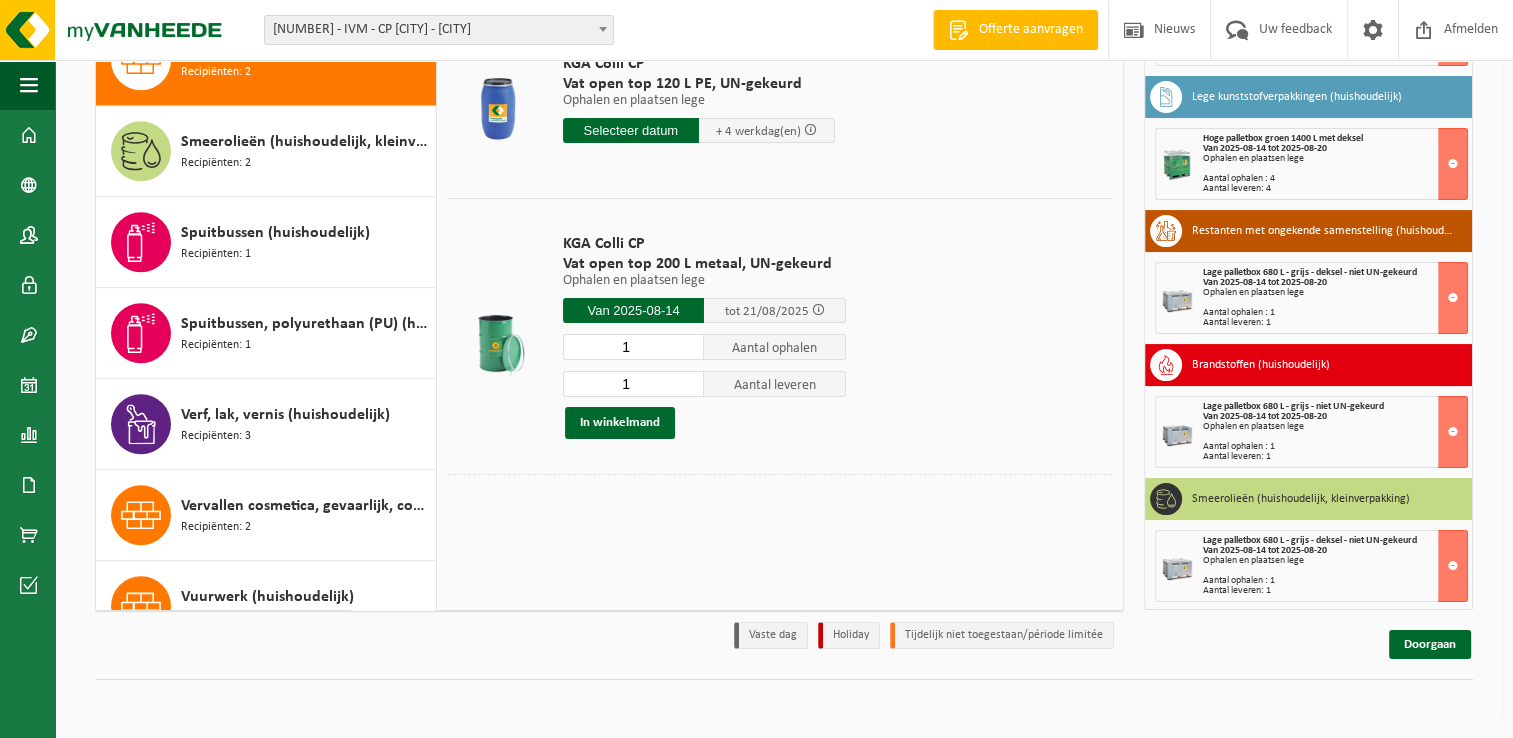 type on "1" 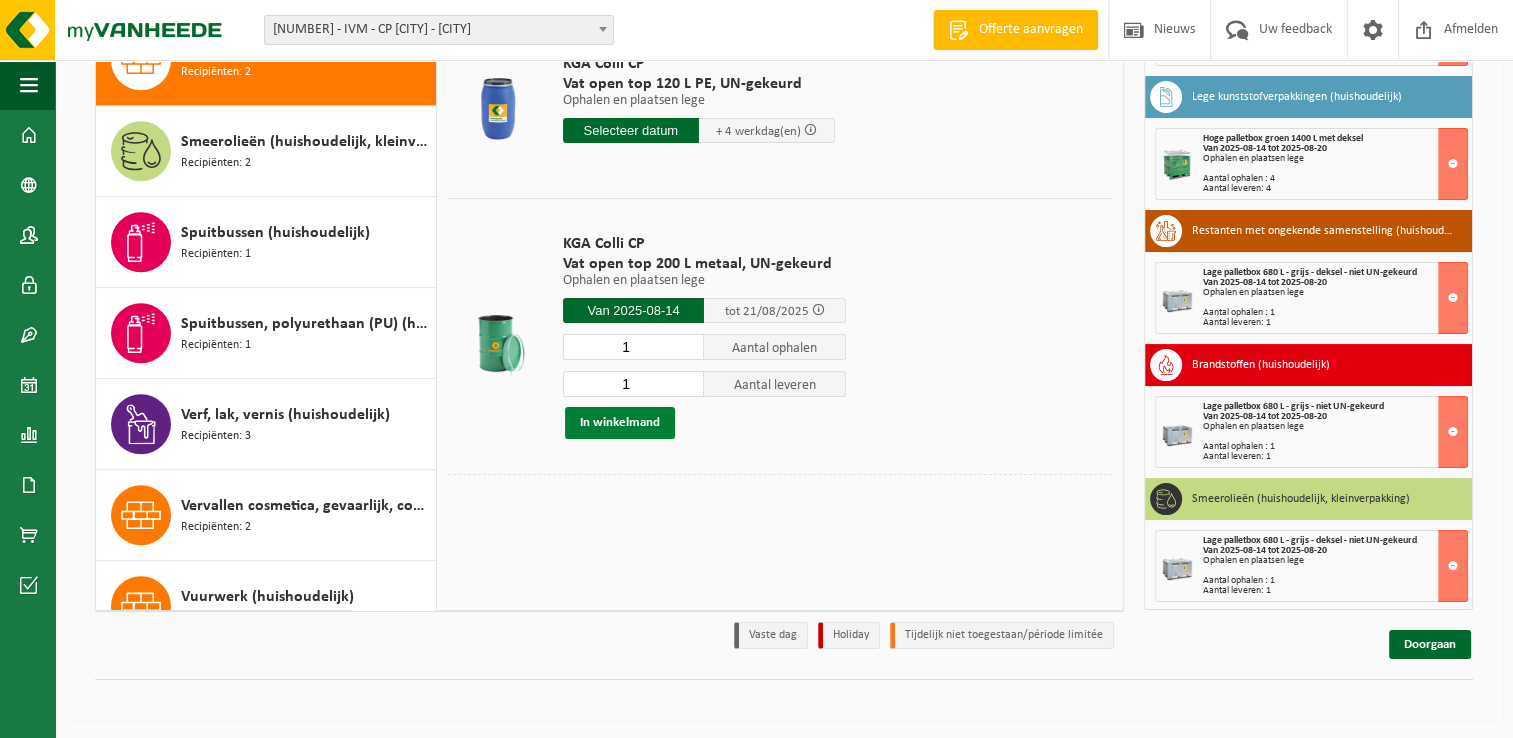 click on "In winkelmand" at bounding box center (620, 423) 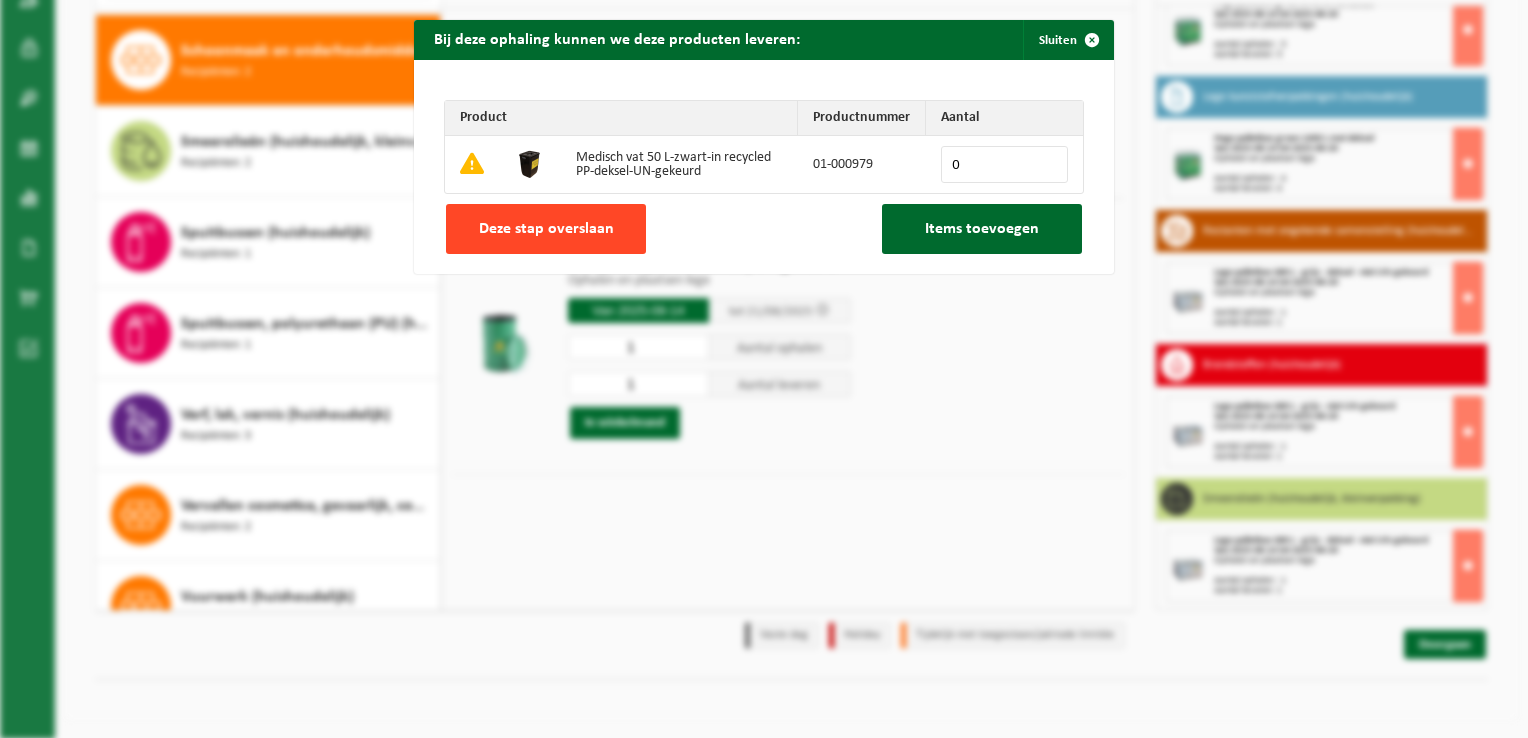 click on "Deze stap overslaan" at bounding box center (546, 229) 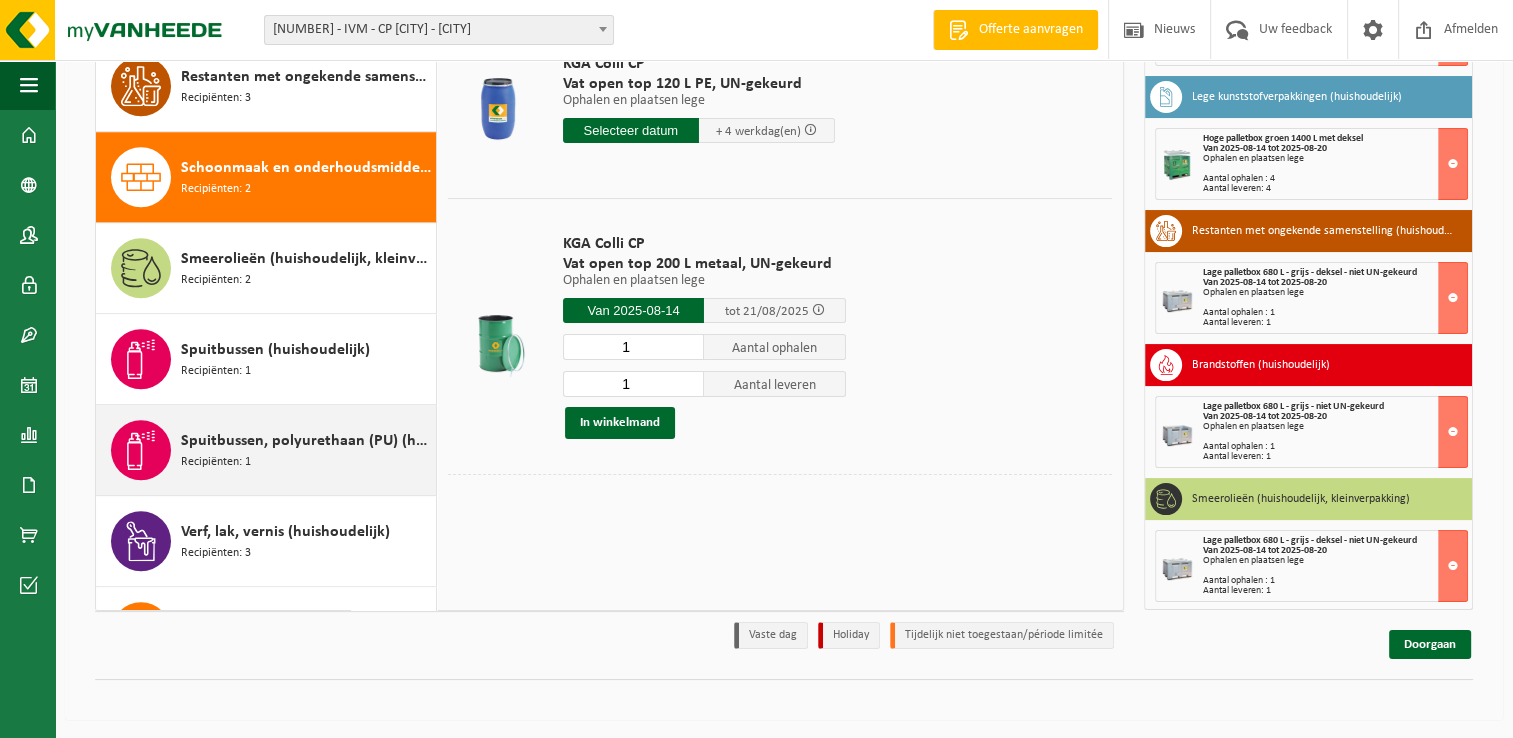 scroll, scrollTop: 1710, scrollLeft: 0, axis: vertical 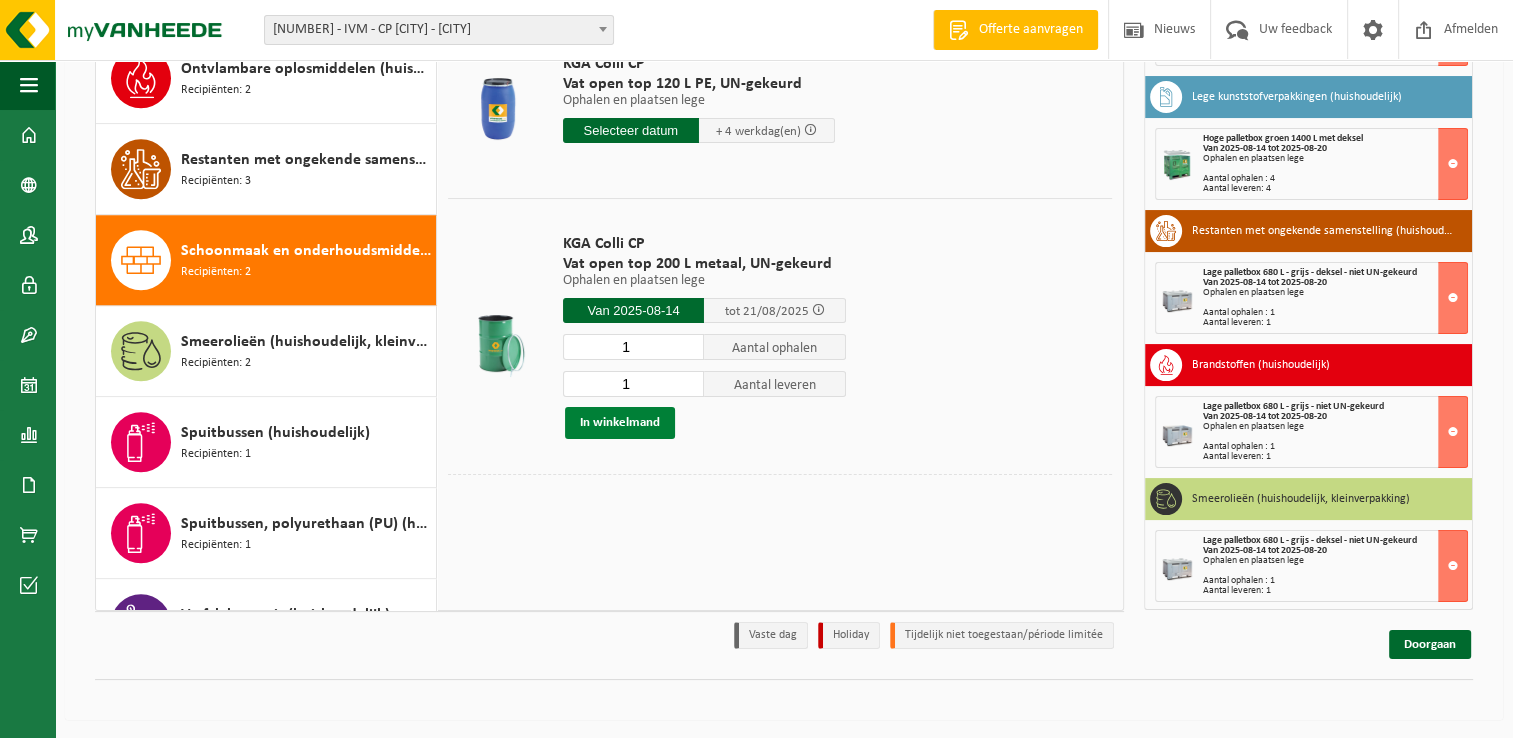 click on "In winkelmand" at bounding box center [620, 423] 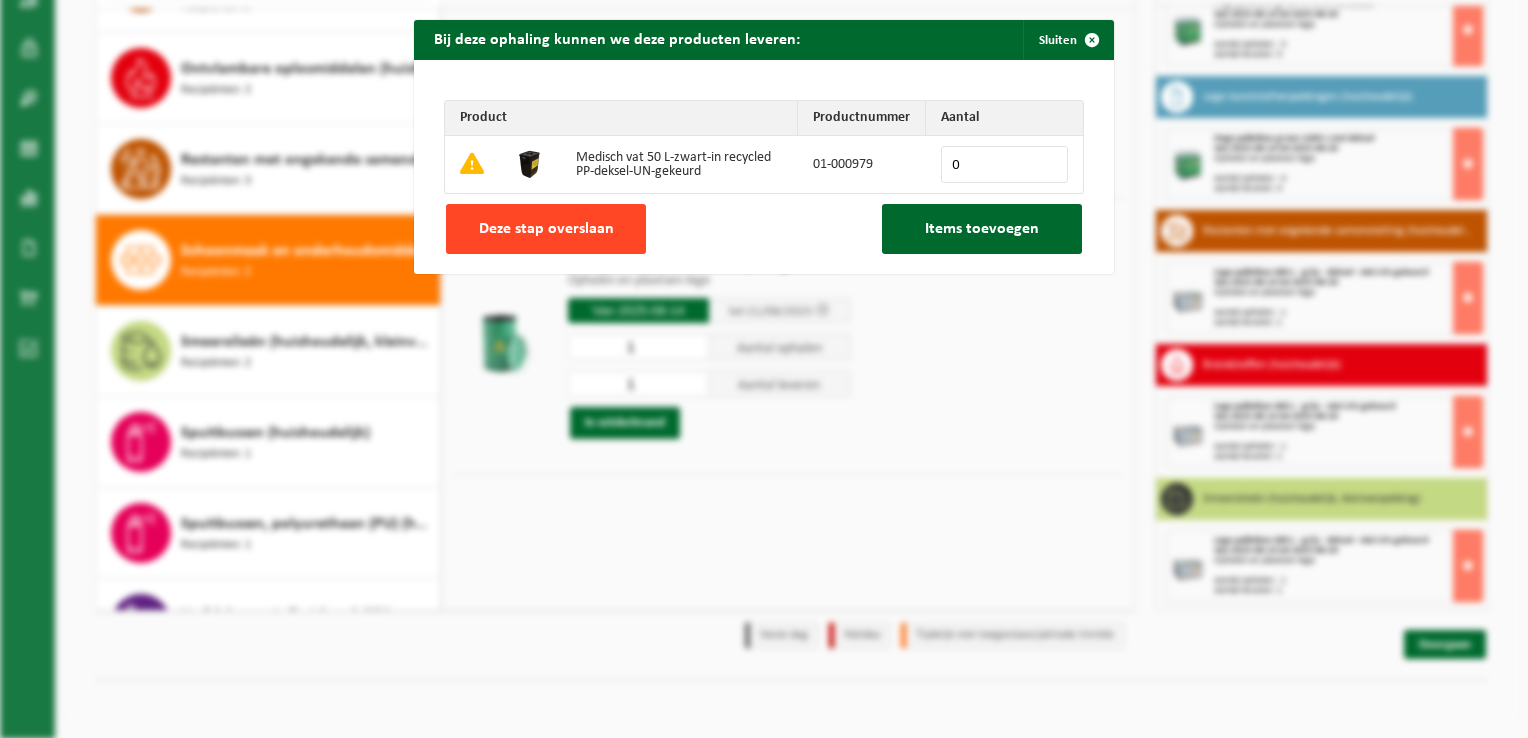 click on "Deze stap overslaan" at bounding box center (546, 229) 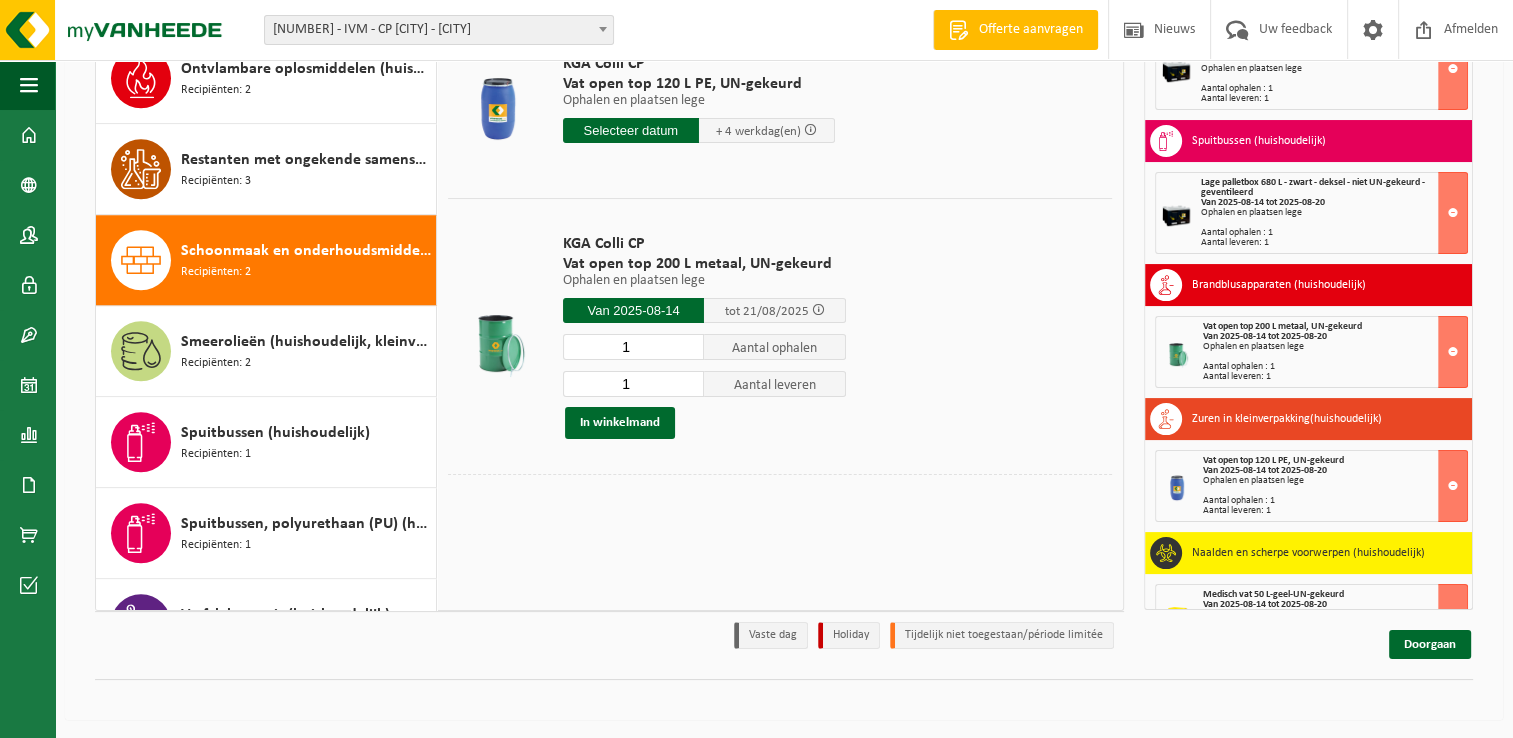 scroll, scrollTop: 930, scrollLeft: 0, axis: vertical 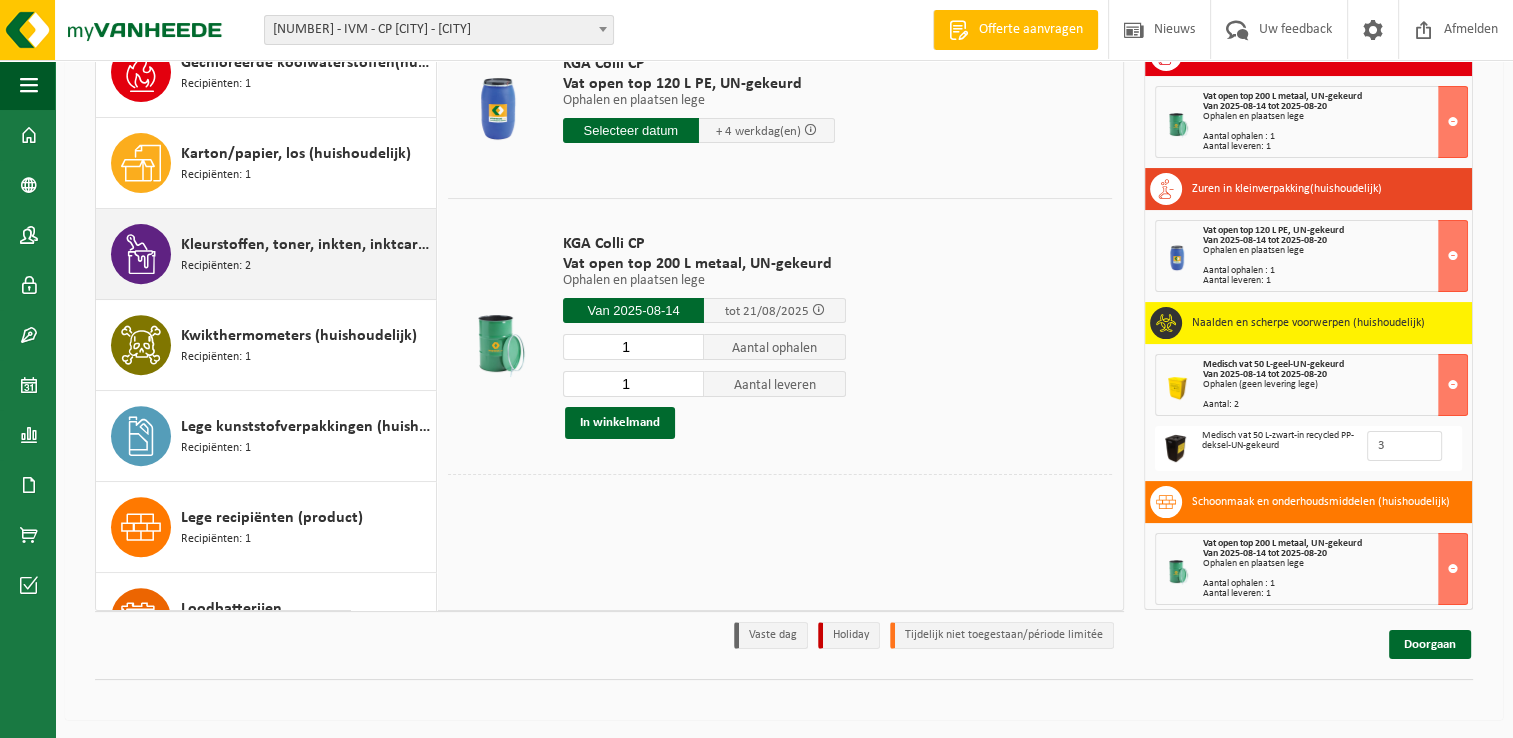 click on "Kleurstoffen, toner, inkten, inktcartridges (huishoudelijk)" at bounding box center (306, 245) 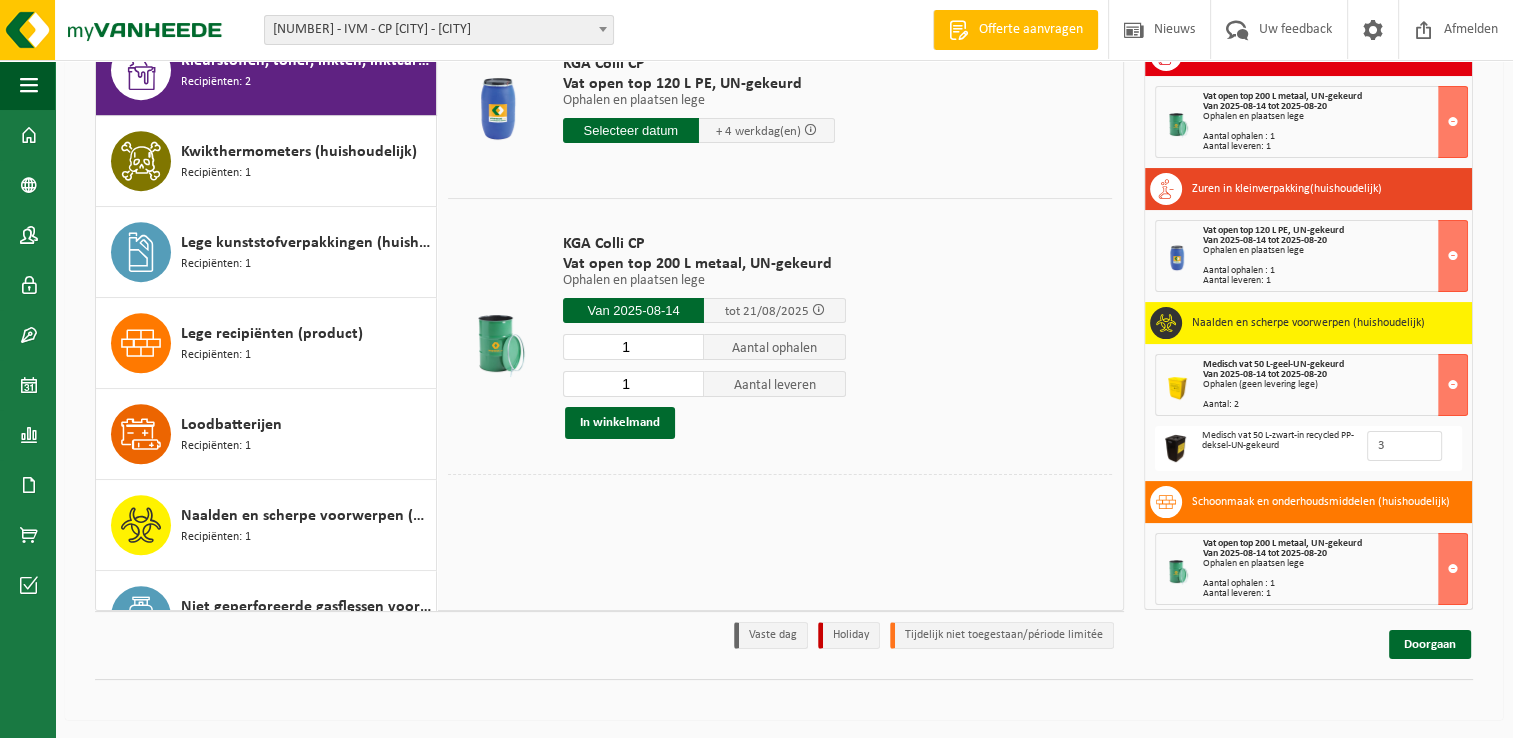 scroll, scrollTop: 908, scrollLeft: 0, axis: vertical 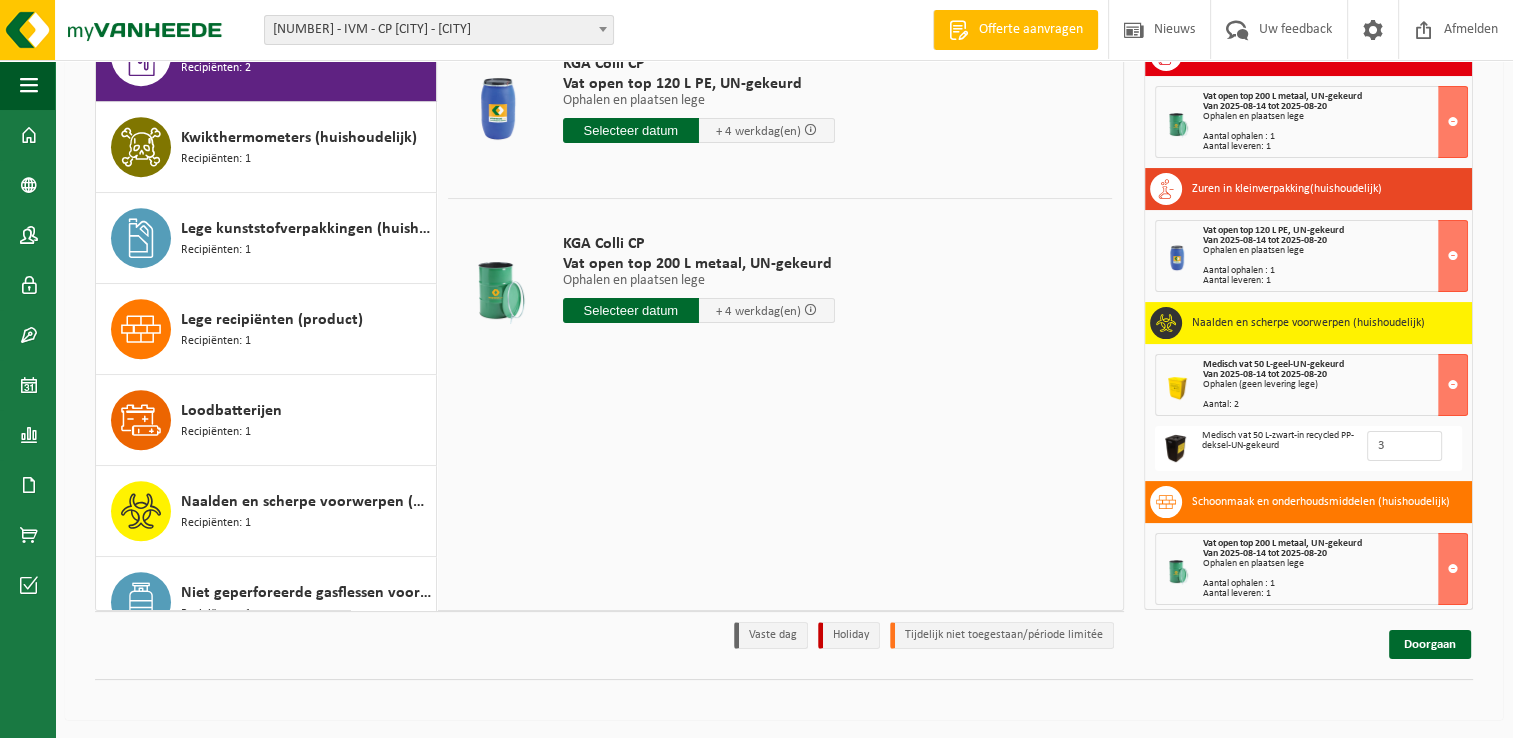 click at bounding box center [631, 310] 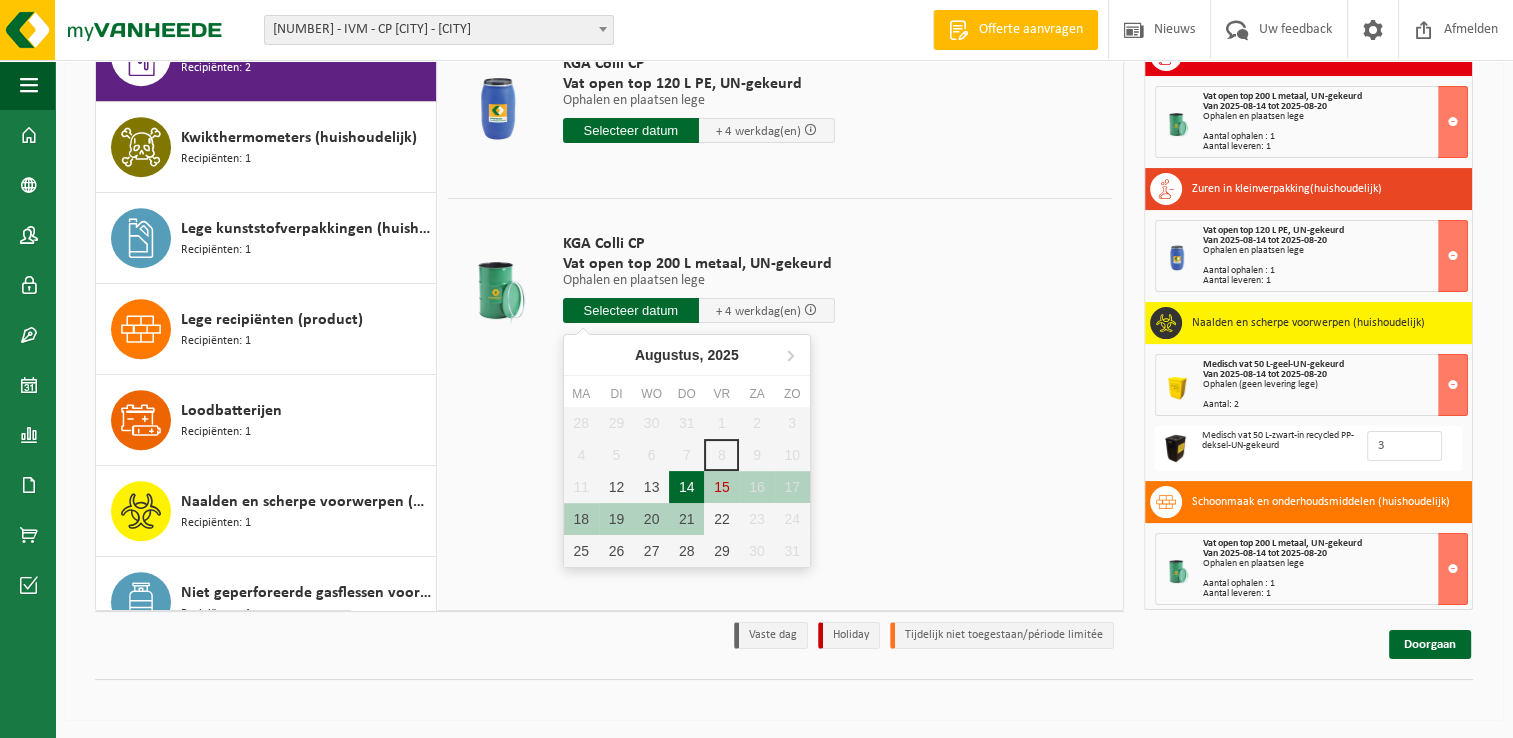 click on "14" at bounding box center [686, 487] 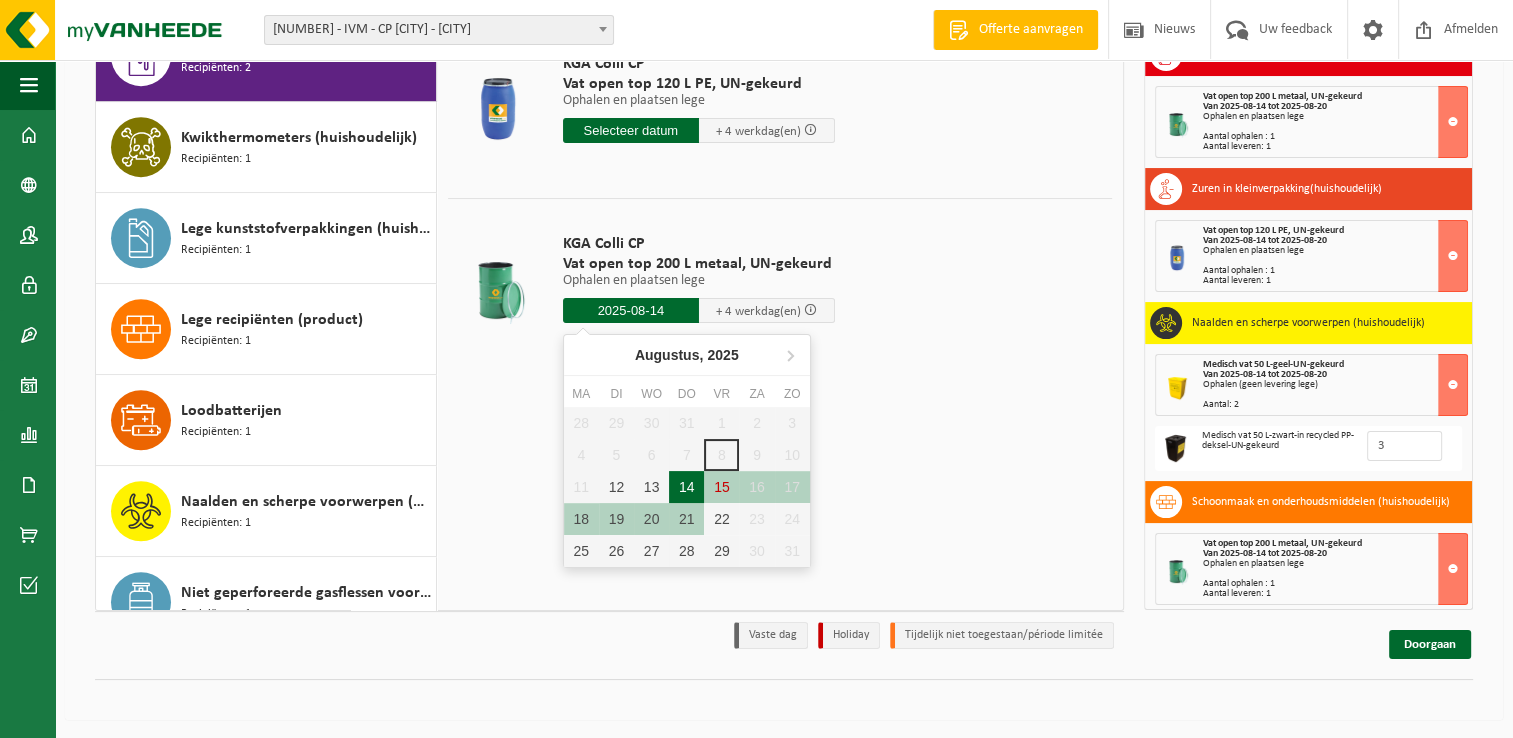 type on "Van 2025-08-14" 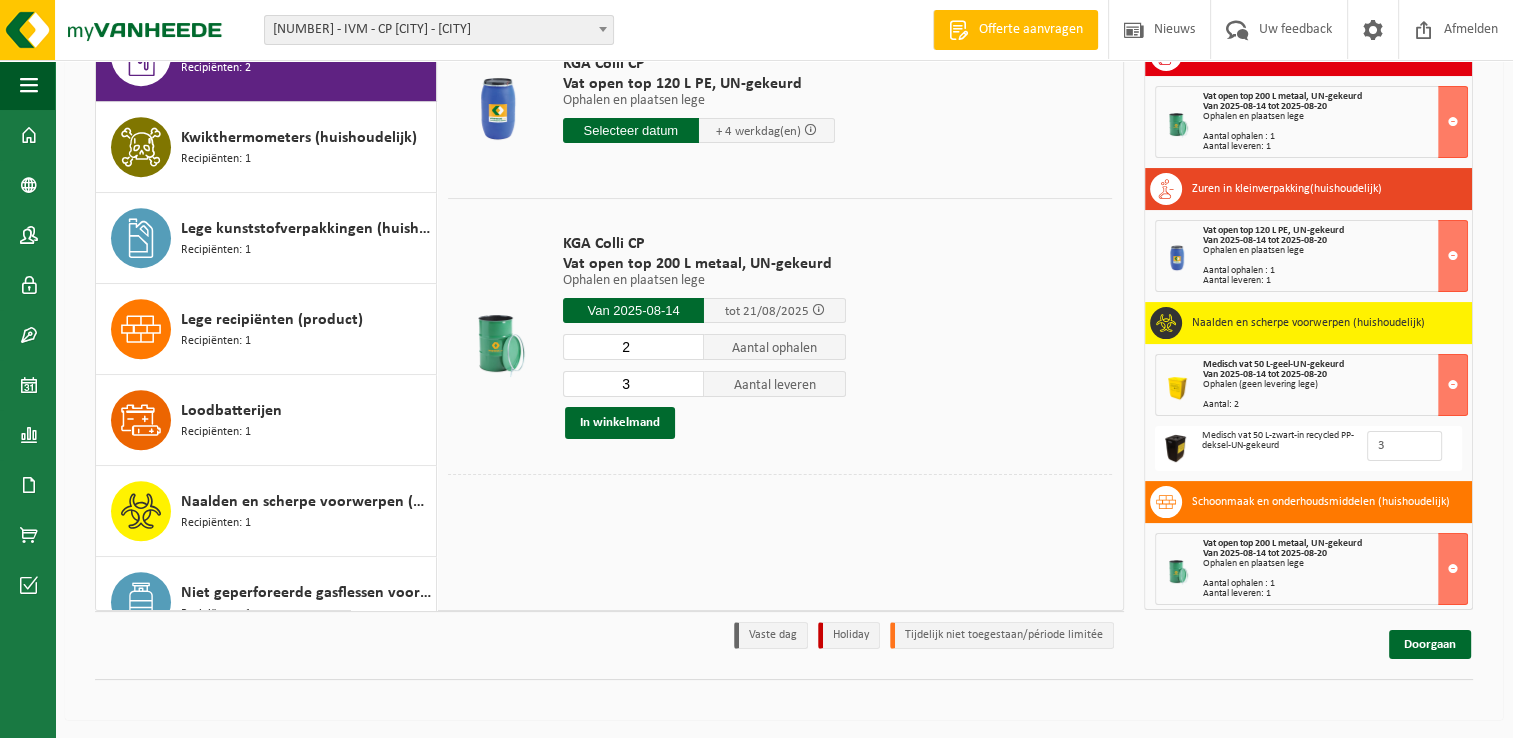click on "2" at bounding box center [634, 347] 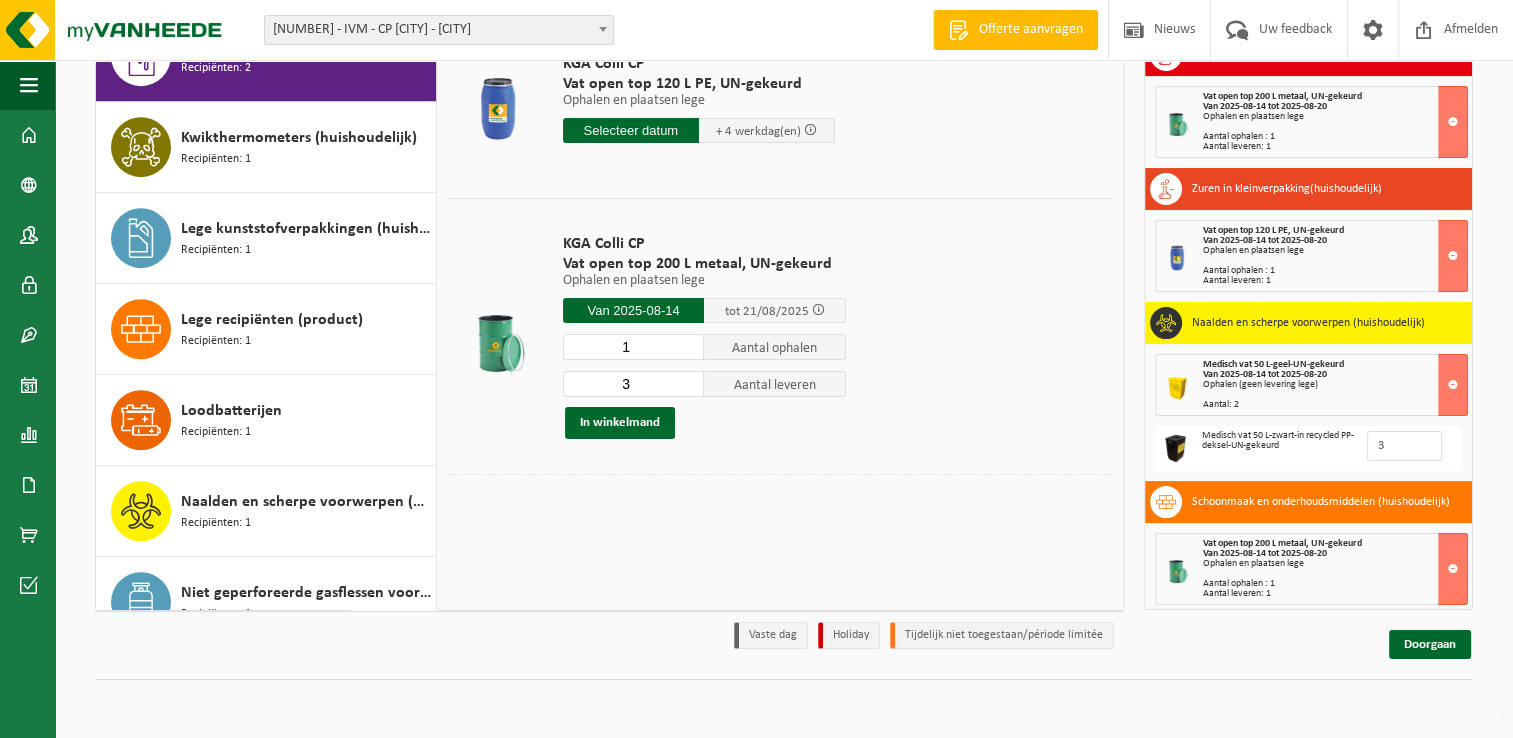 click on "1" at bounding box center [634, 347] 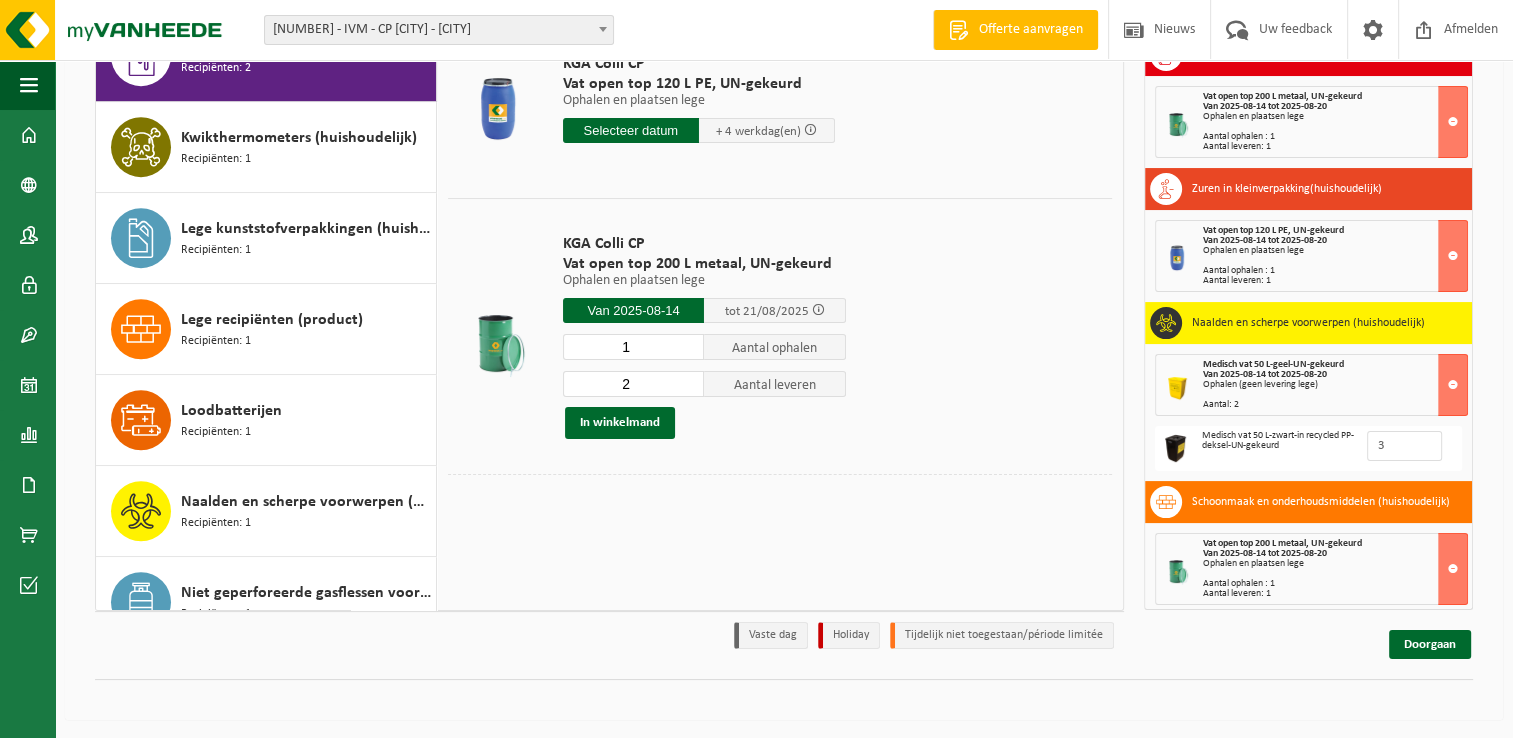 click on "2" at bounding box center (634, 384) 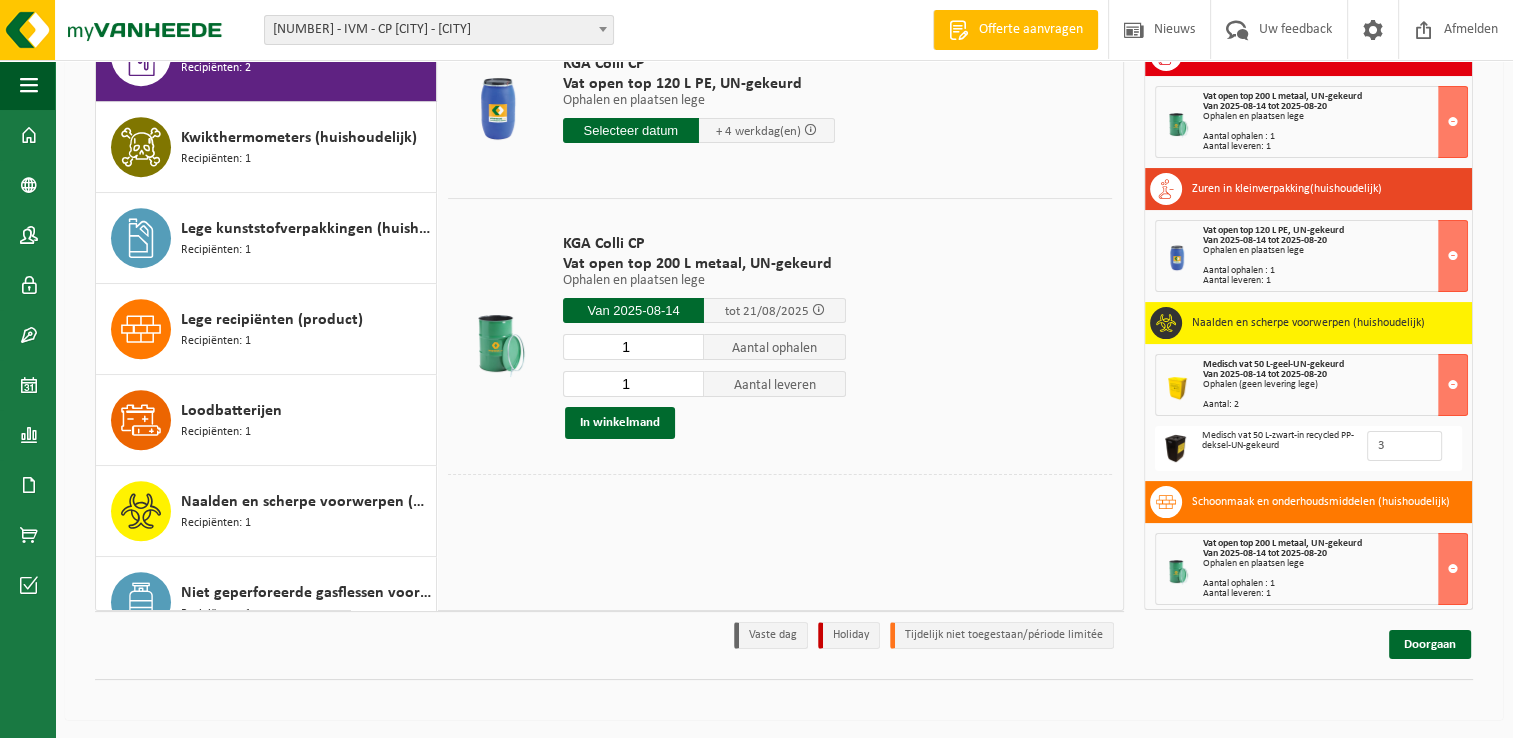 type on "1" 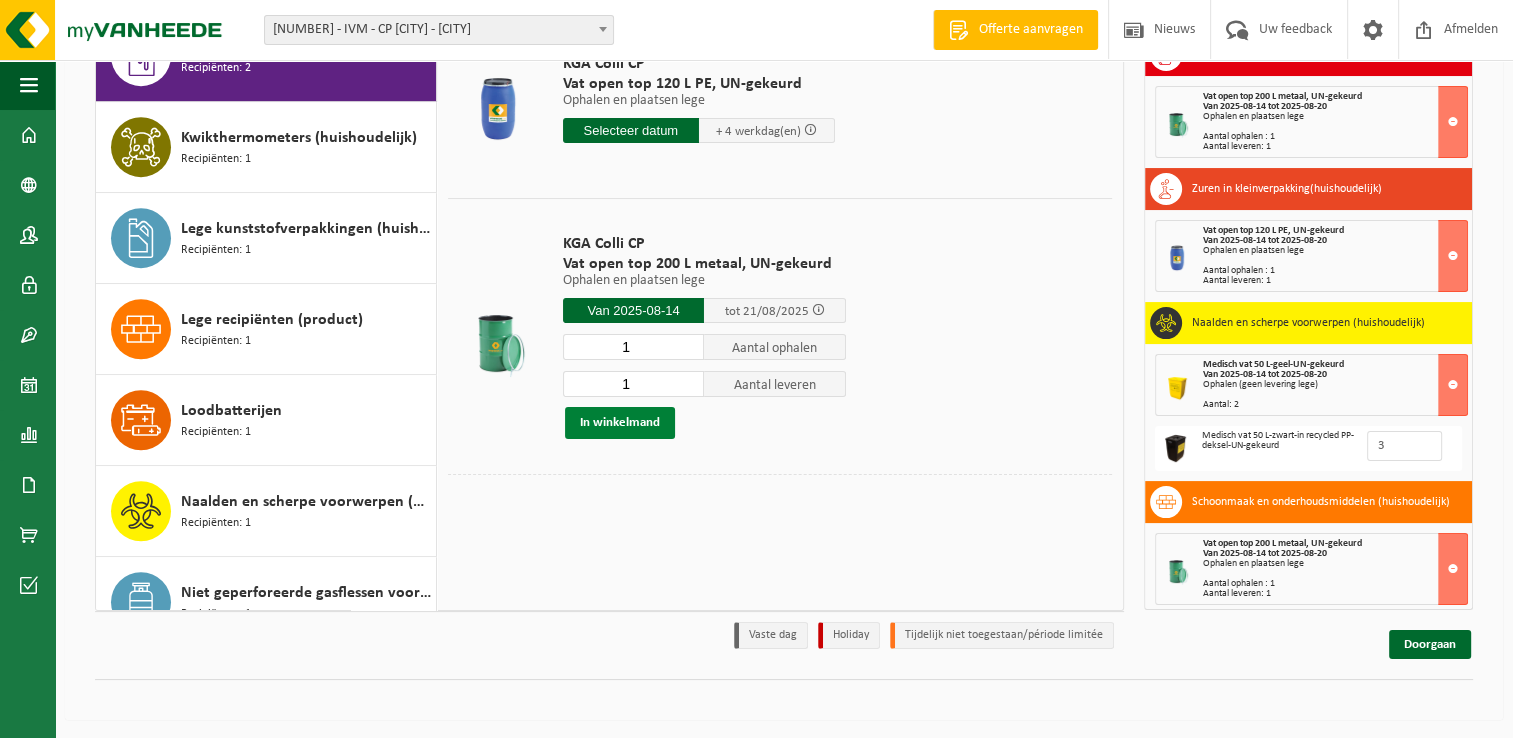 click on "In winkelmand" at bounding box center [620, 423] 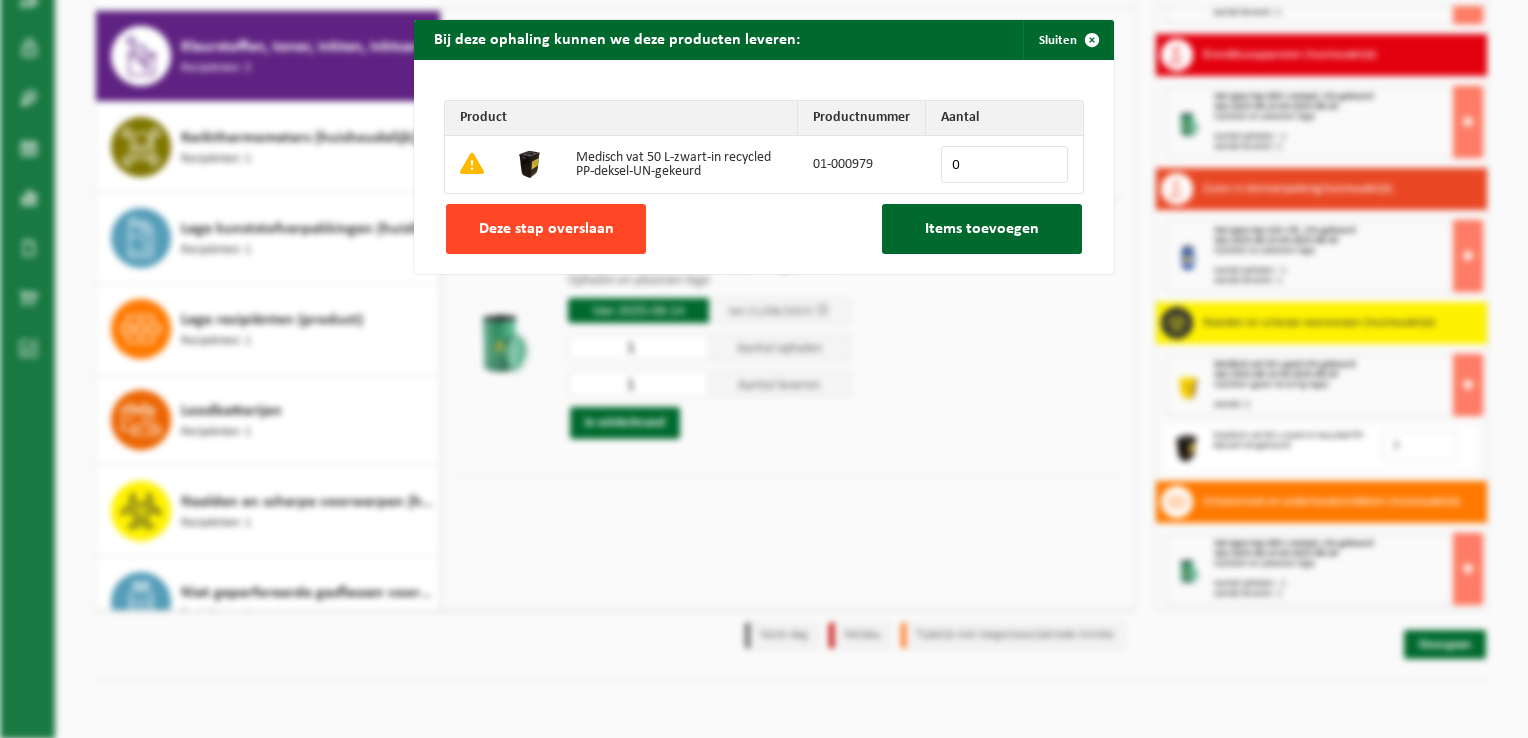 click on "Deze stap overslaan" at bounding box center (546, 229) 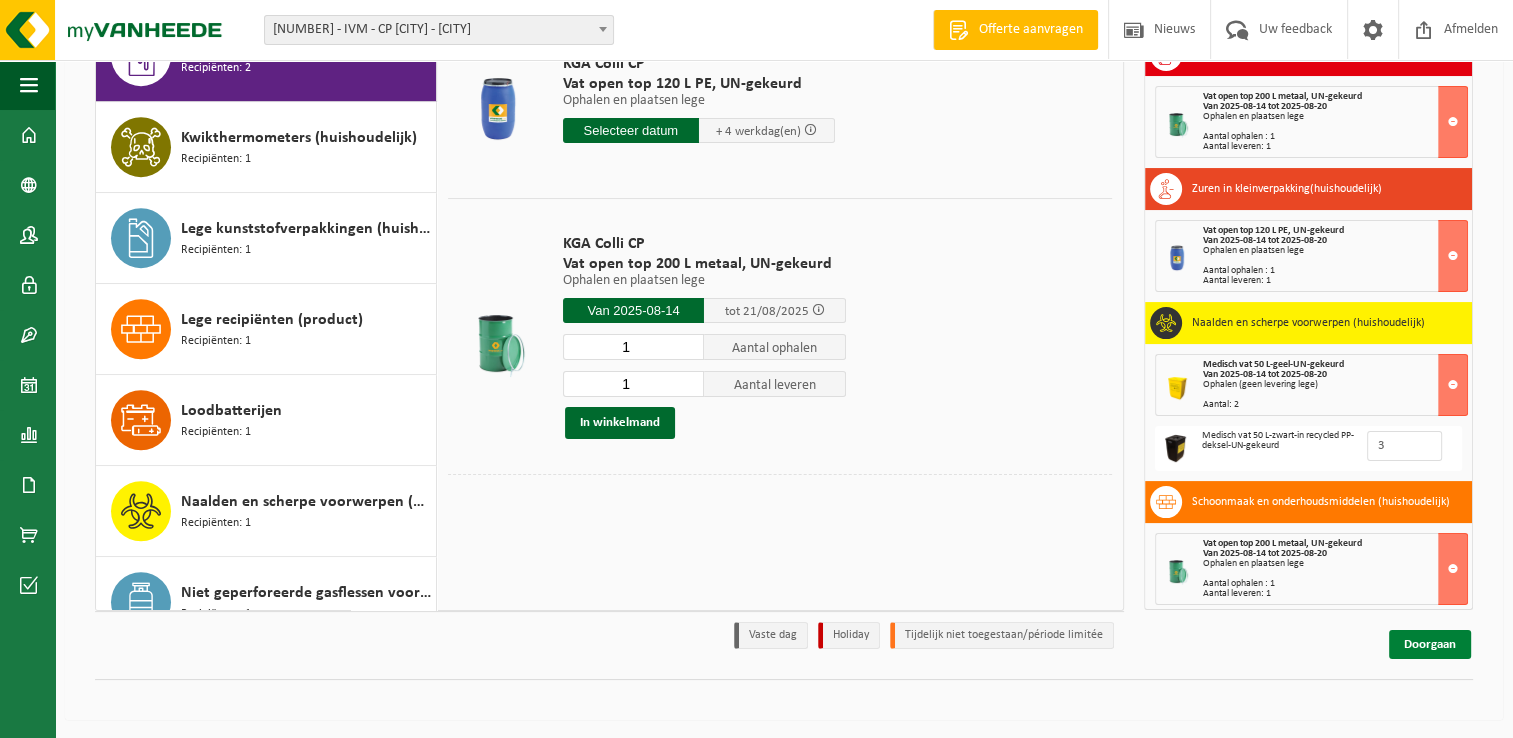 click on "Doorgaan" at bounding box center [1430, 644] 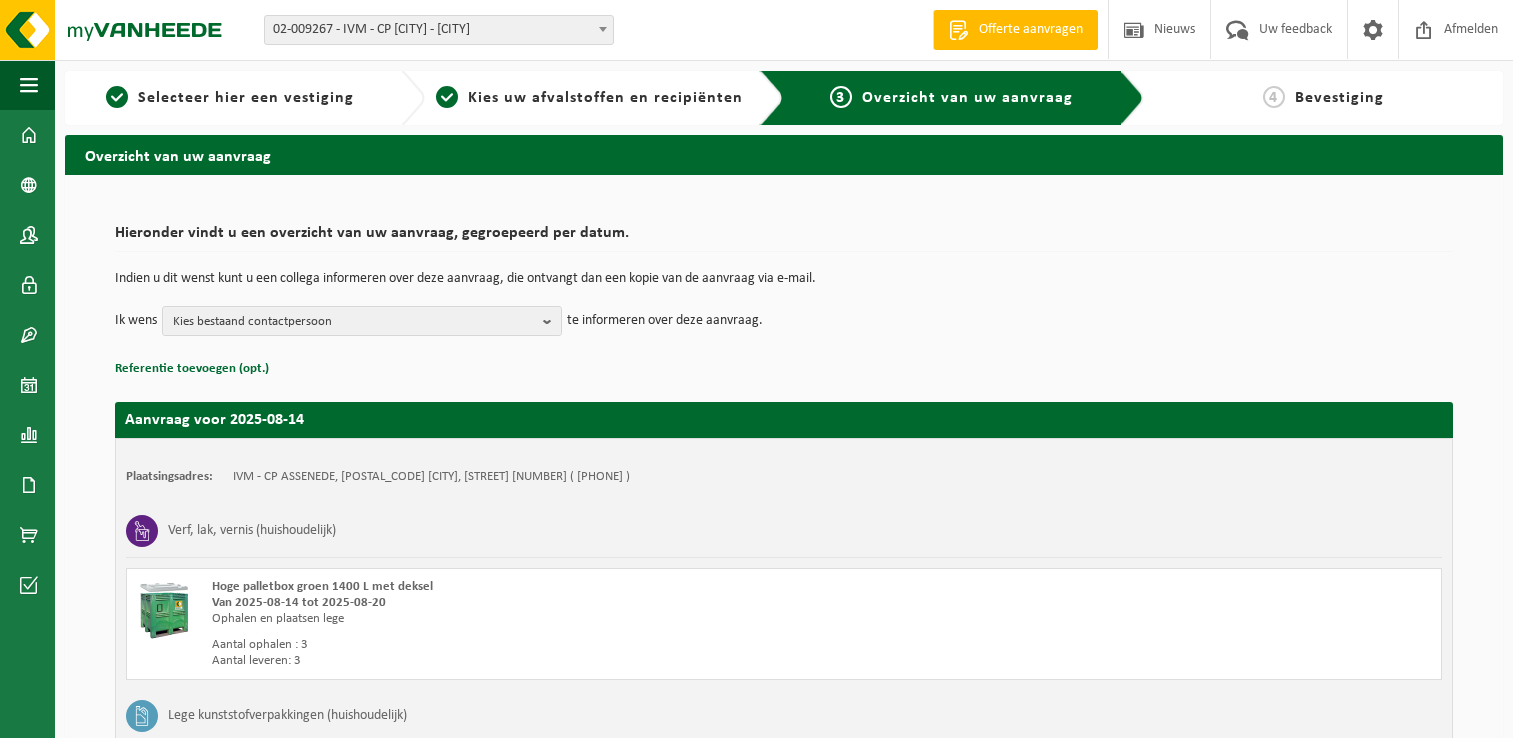 scroll, scrollTop: 0, scrollLeft: 0, axis: both 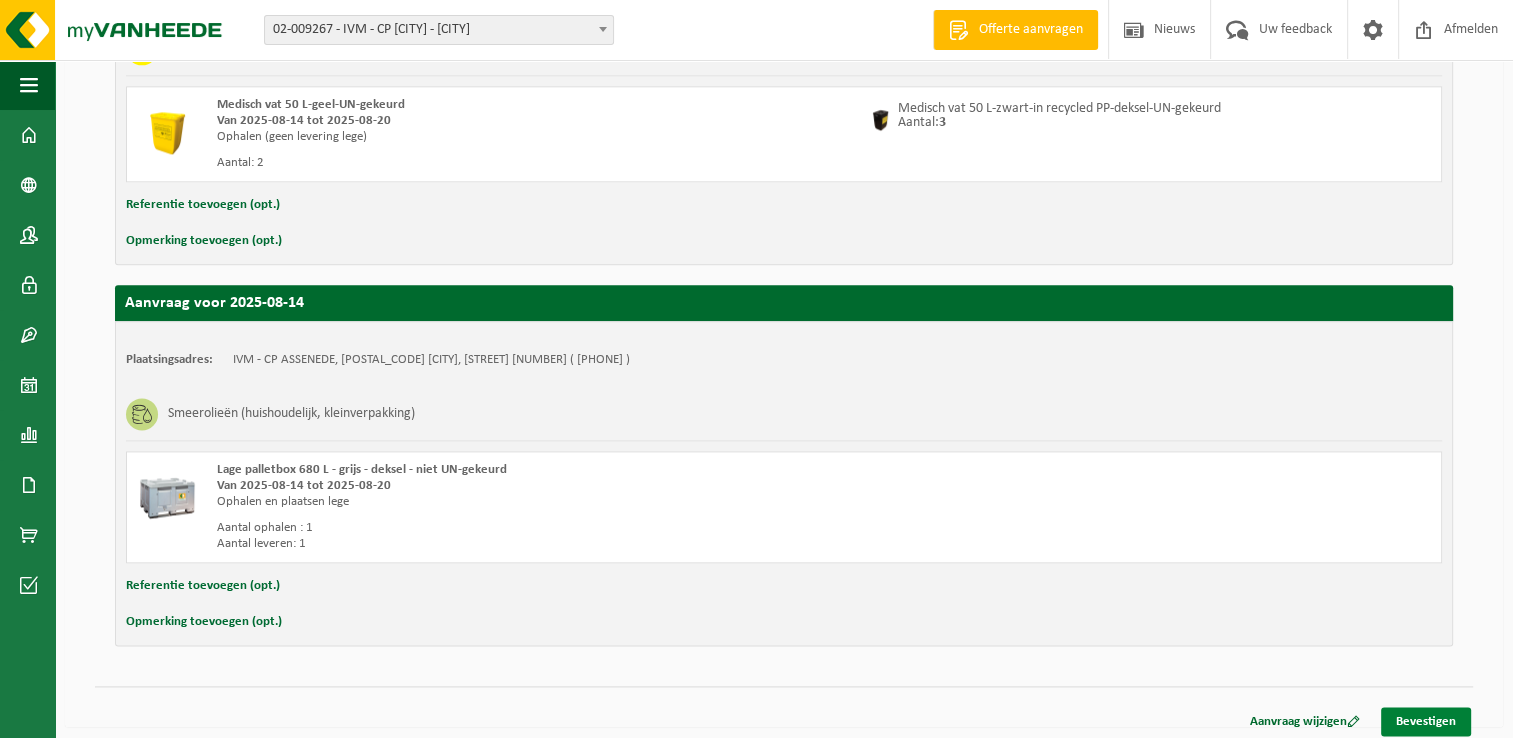 click on "Bevestigen" at bounding box center [1426, 721] 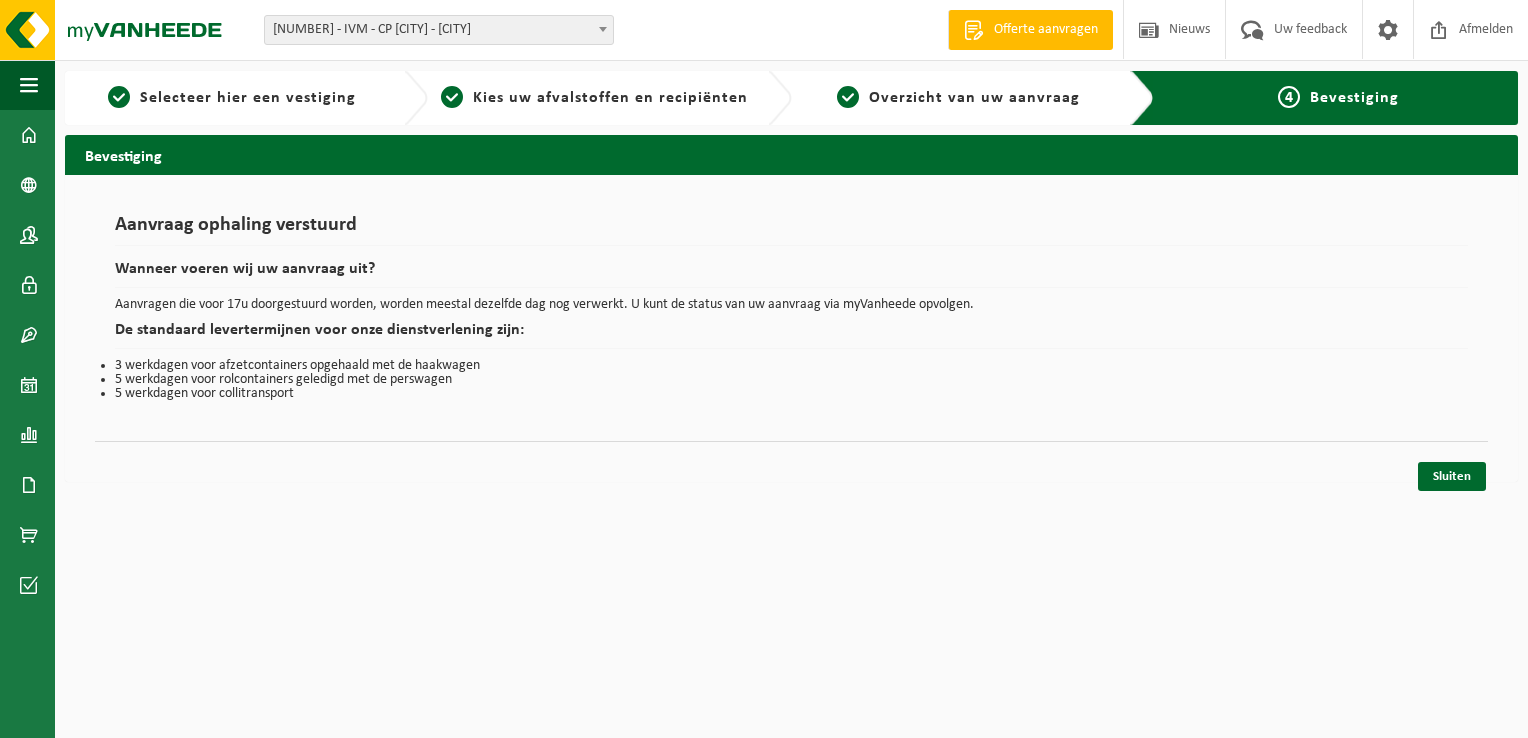 scroll, scrollTop: 0, scrollLeft: 0, axis: both 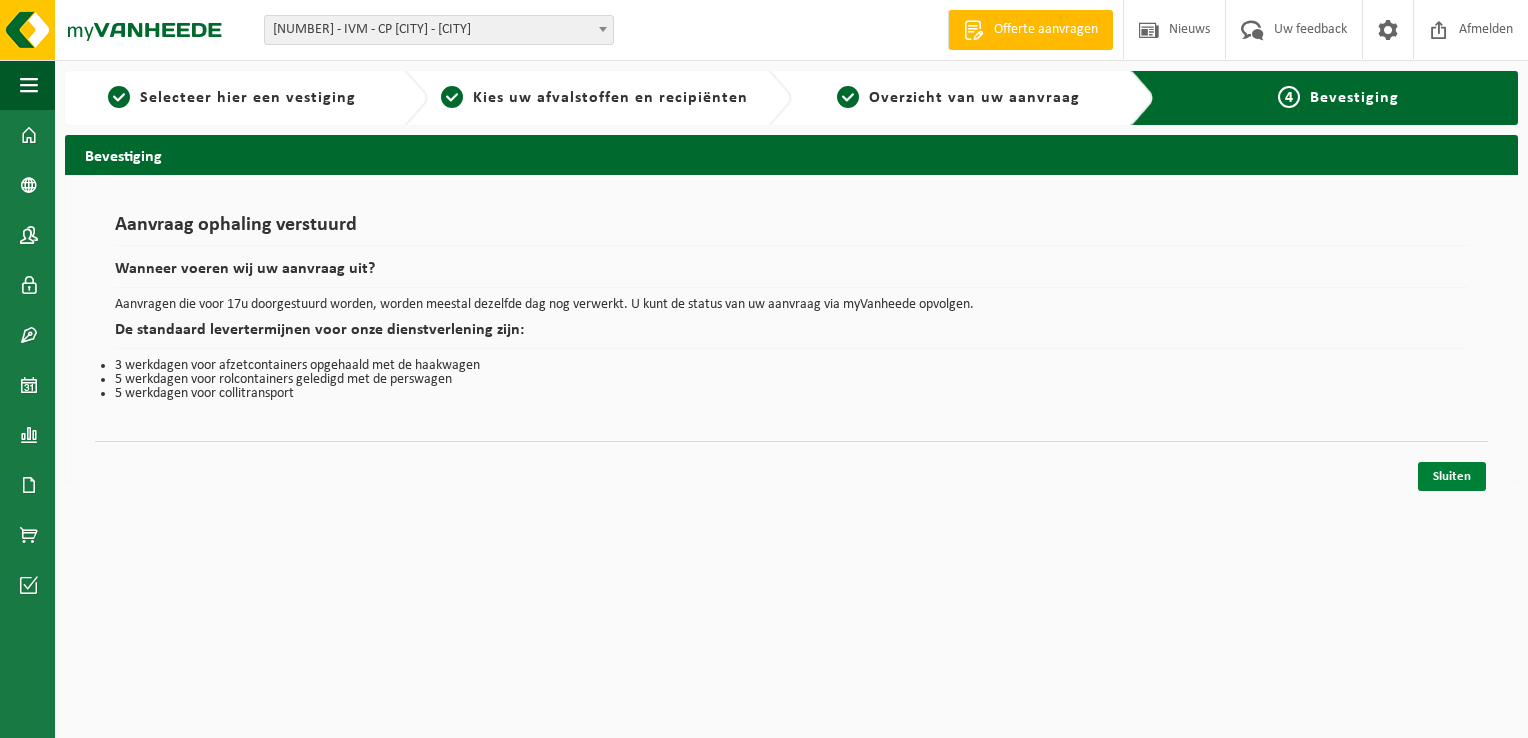 click on "Sluiten" at bounding box center (1452, 476) 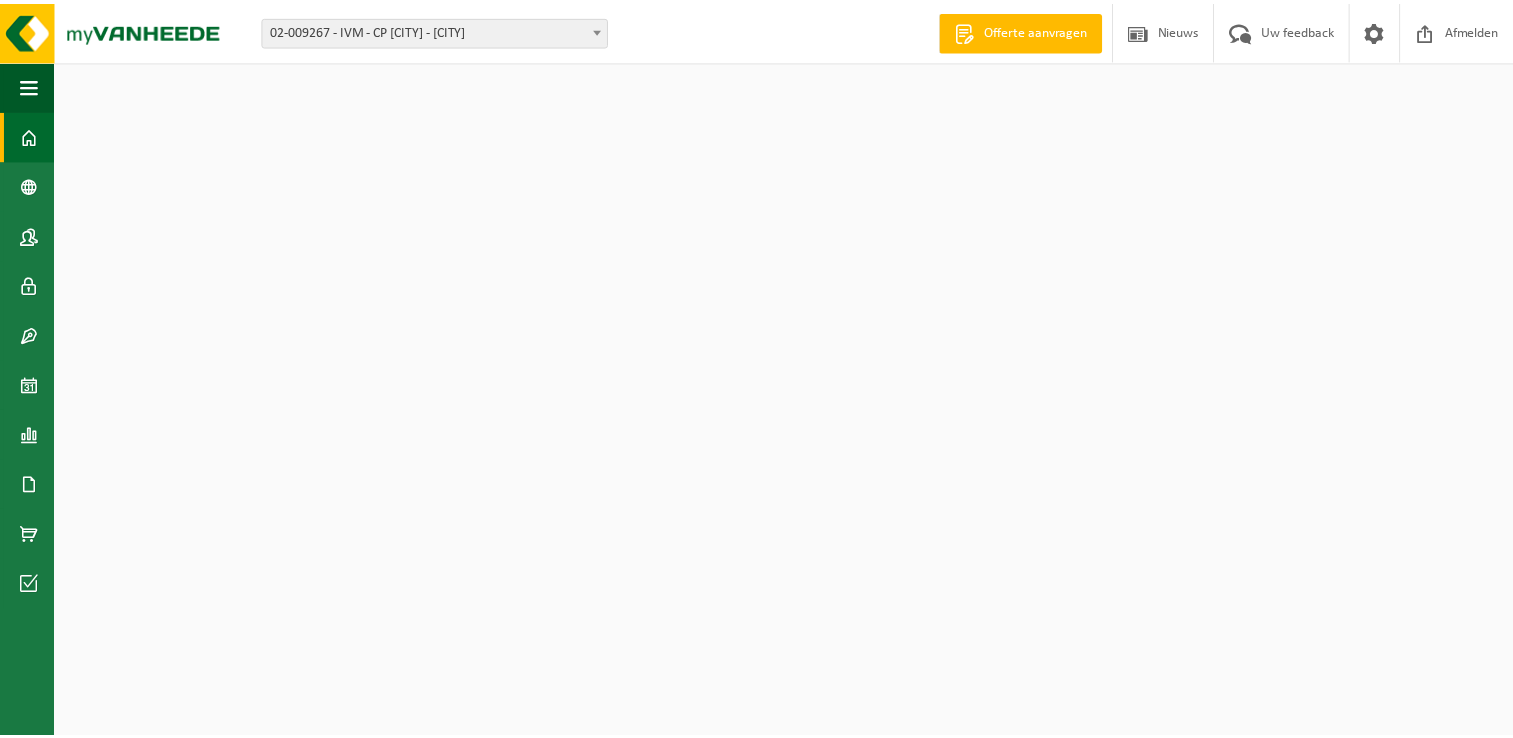 scroll, scrollTop: 0, scrollLeft: 0, axis: both 